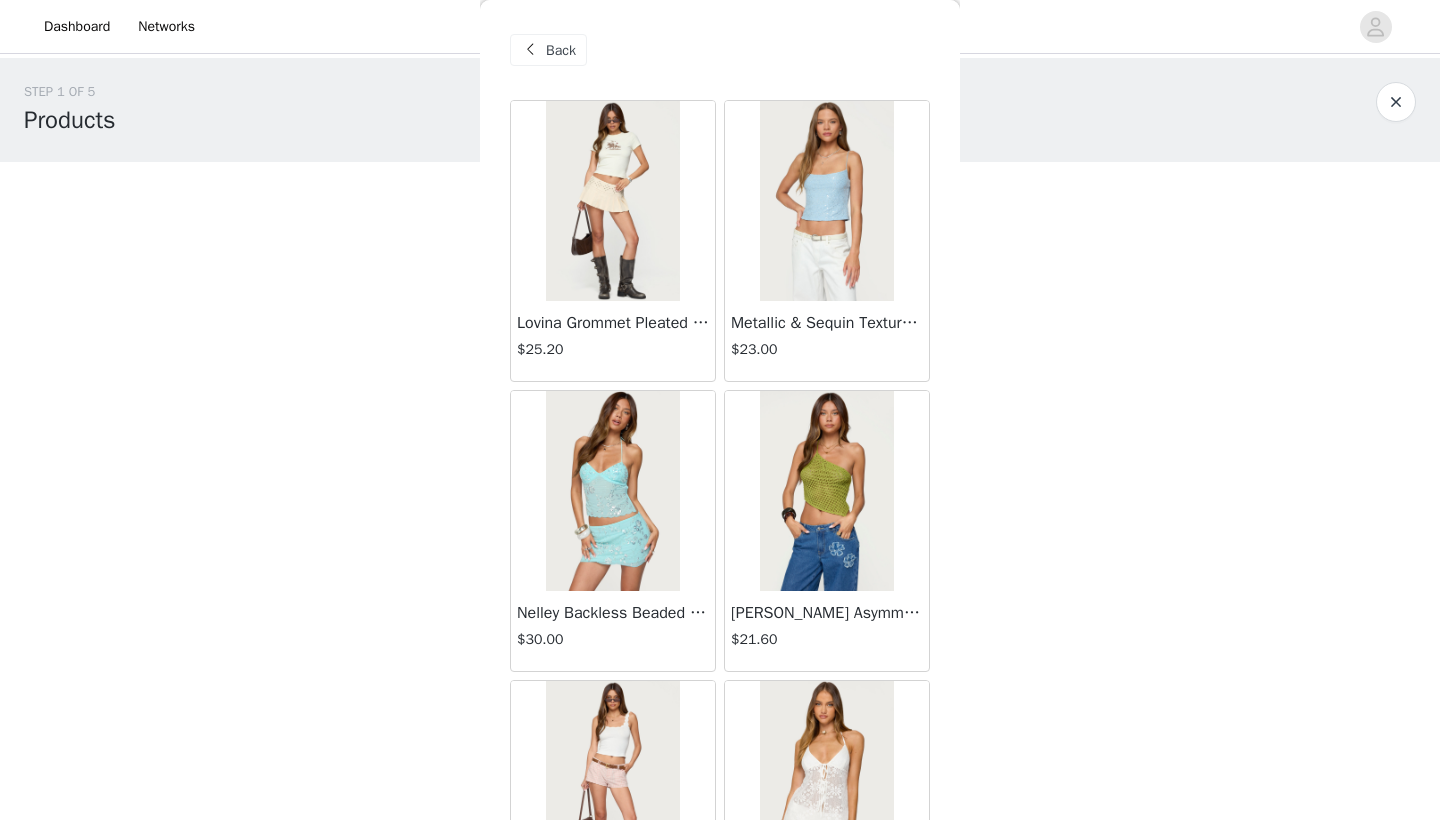 scroll, scrollTop: 1328, scrollLeft: 0, axis: vertical 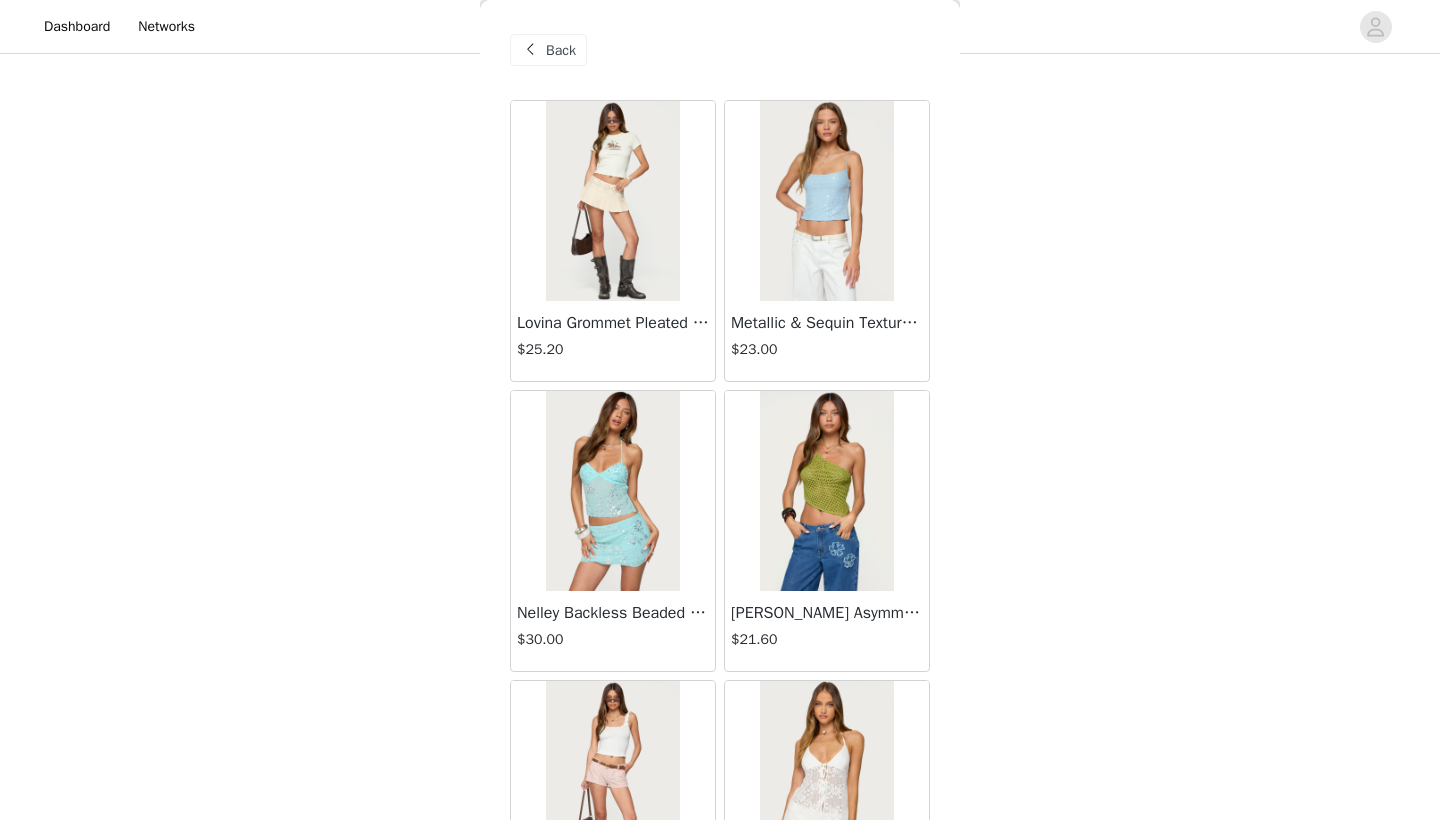 click at bounding box center [530, 50] 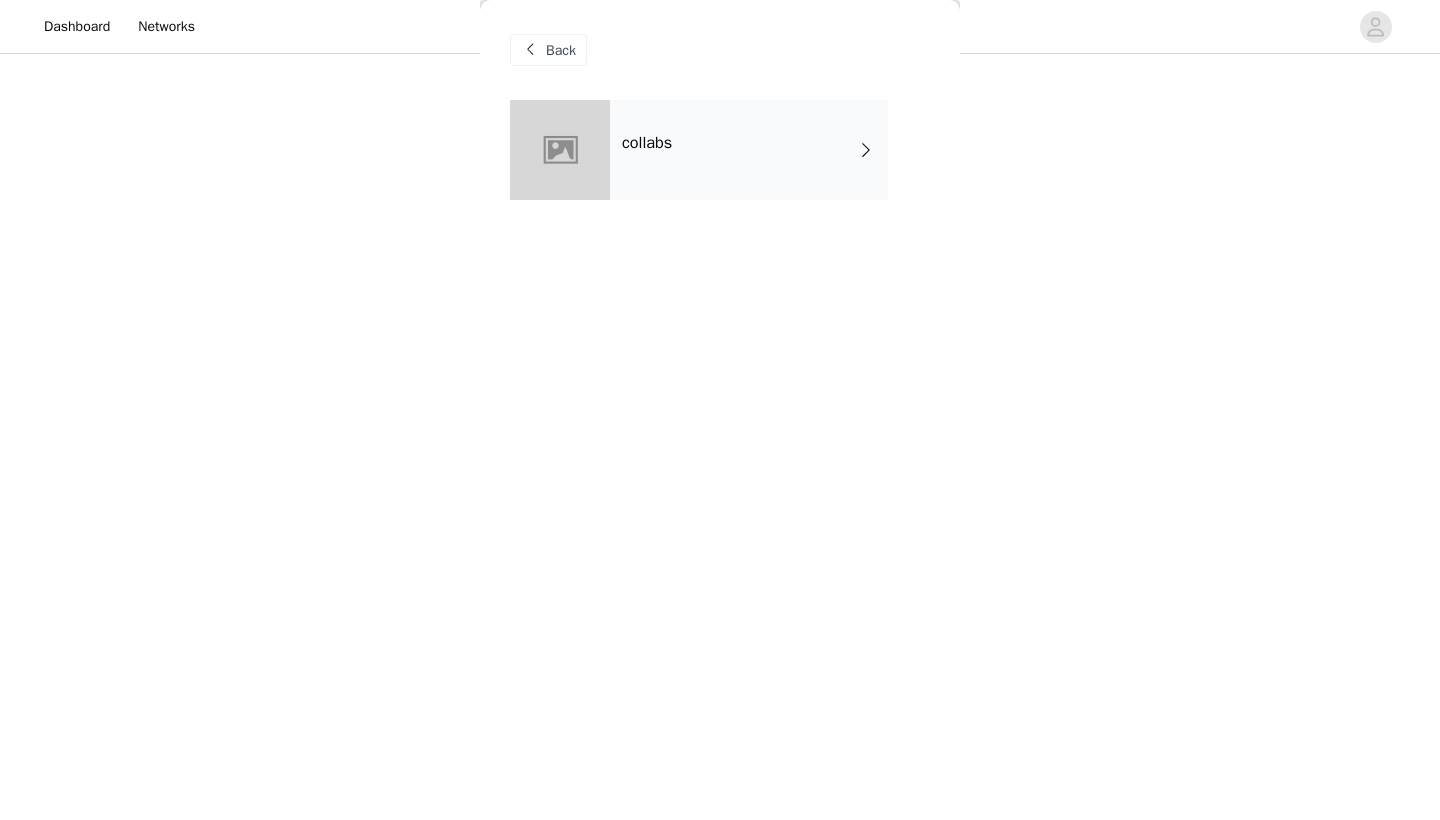 click at bounding box center (530, 50) 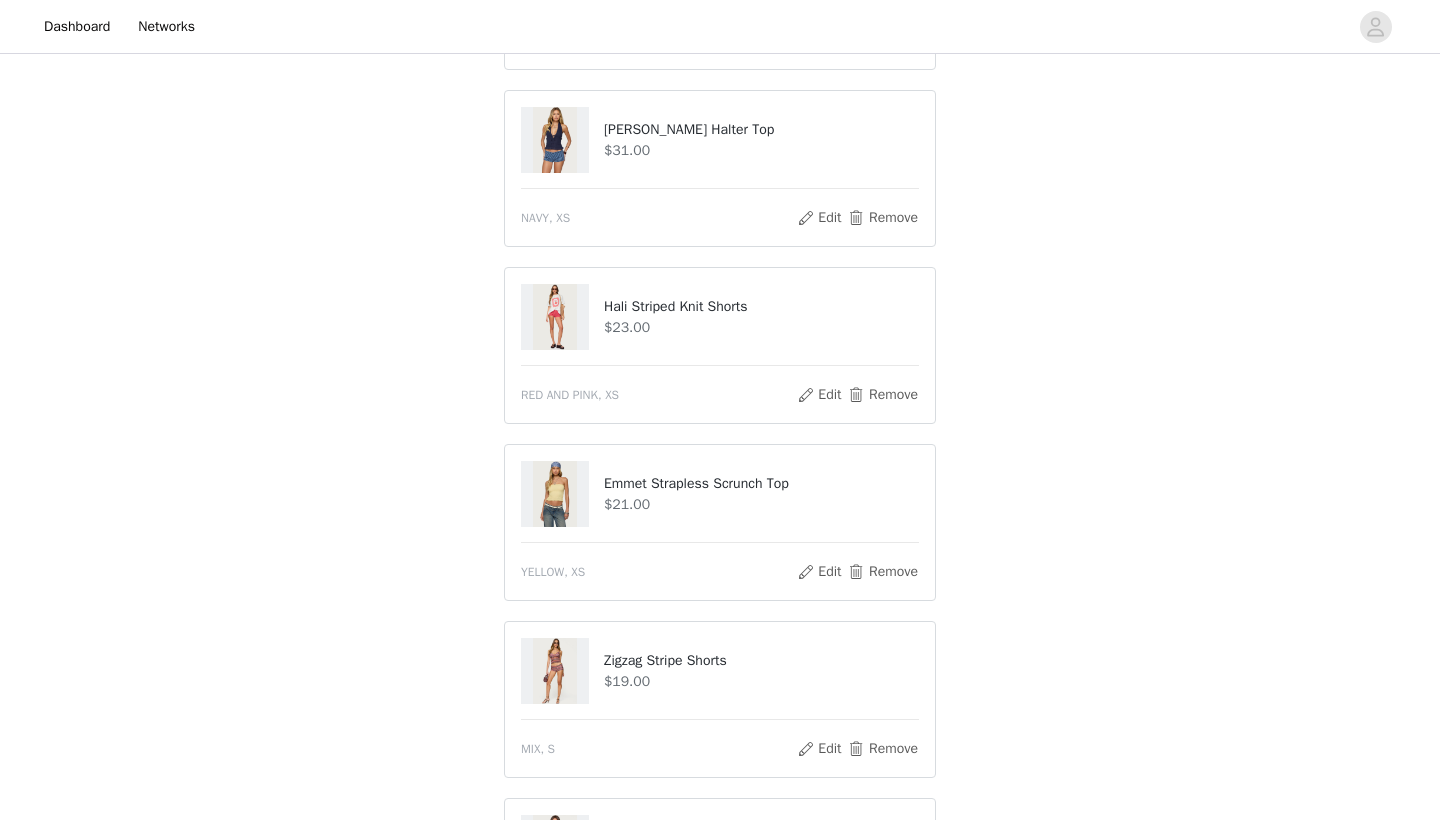scroll, scrollTop: 350, scrollLeft: 0, axis: vertical 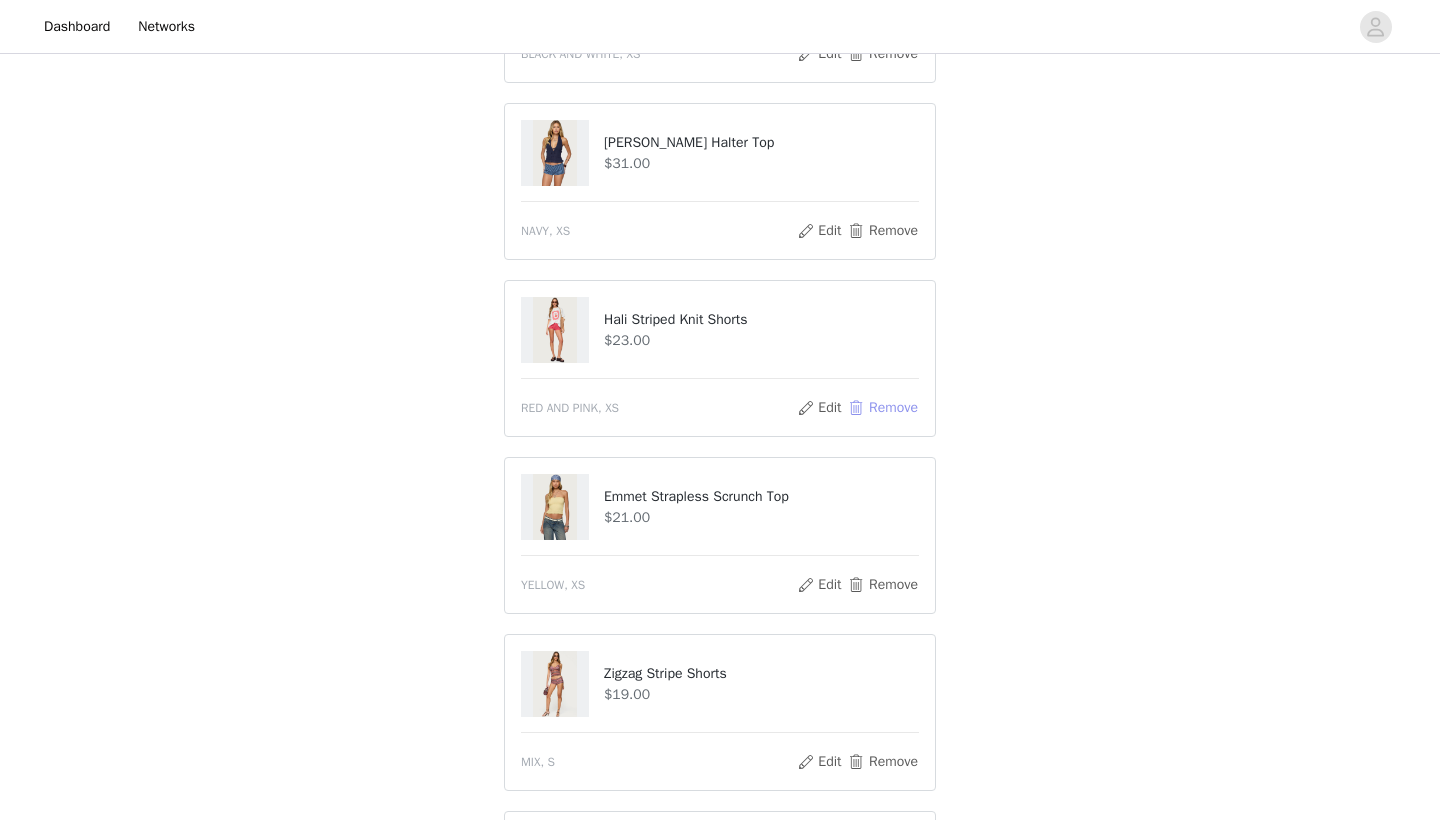 click on "Remove" at bounding box center [883, 408] 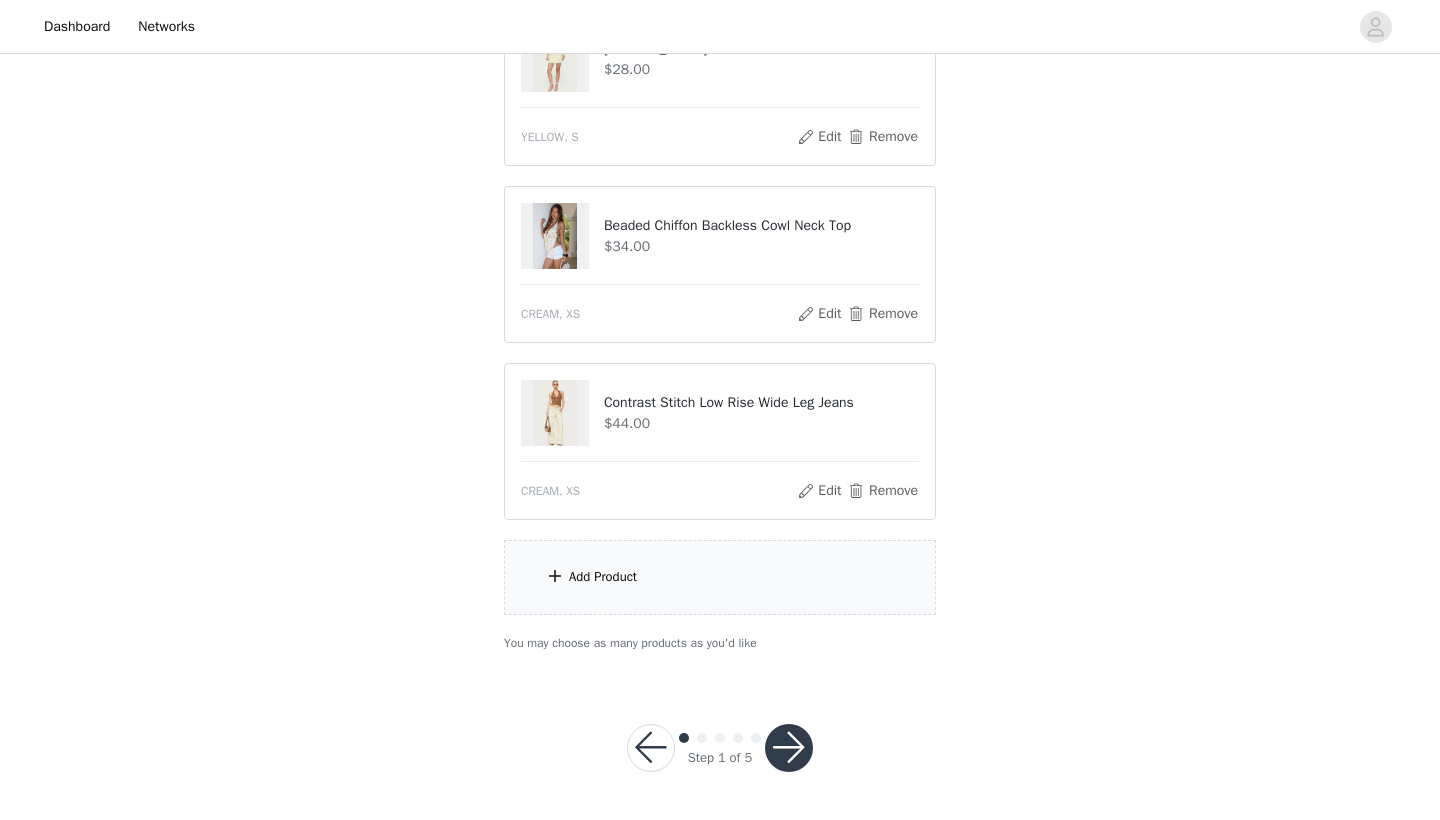 scroll, scrollTop: 1151, scrollLeft: 0, axis: vertical 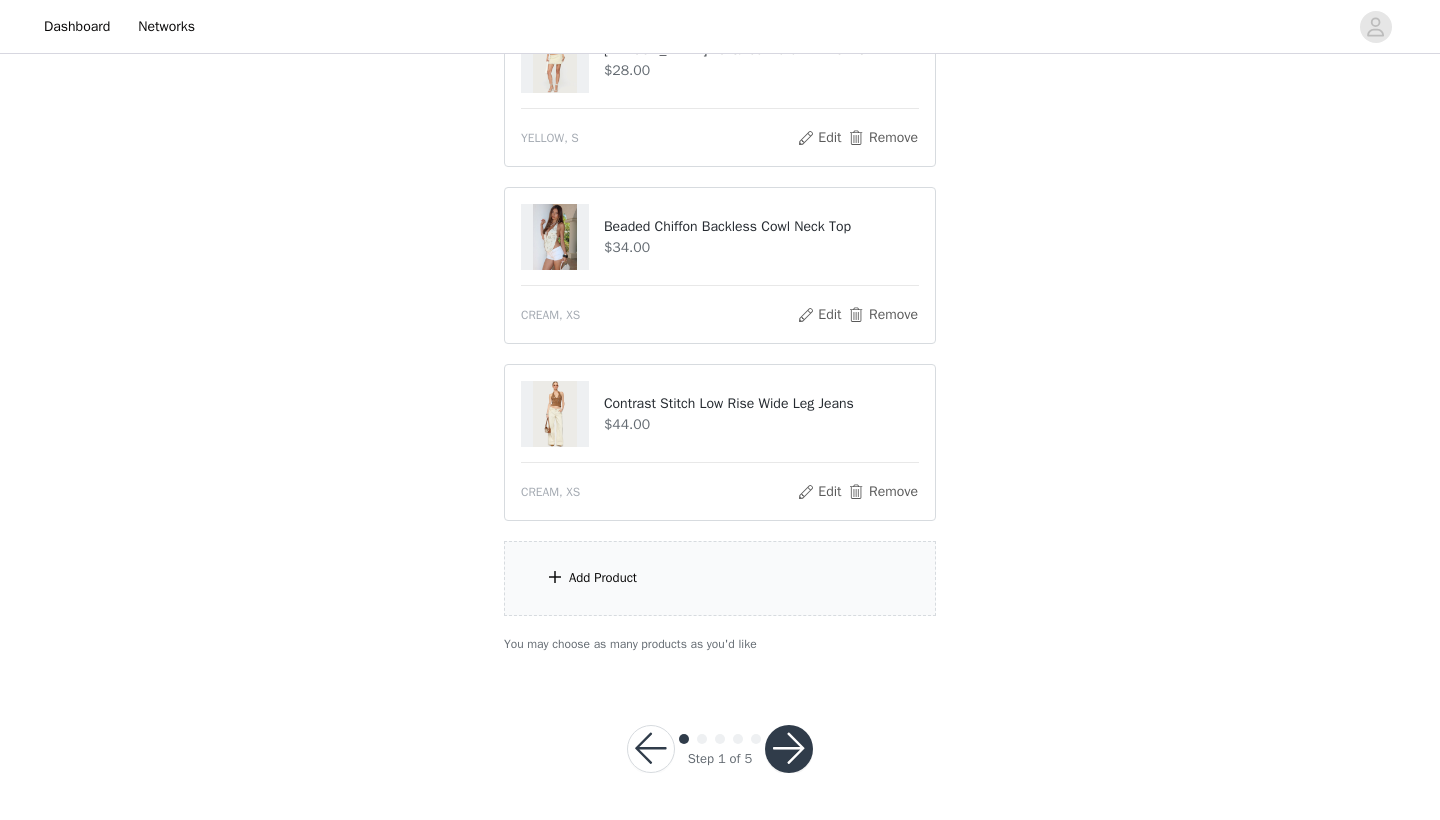 click on "Add Product" at bounding box center [720, 578] 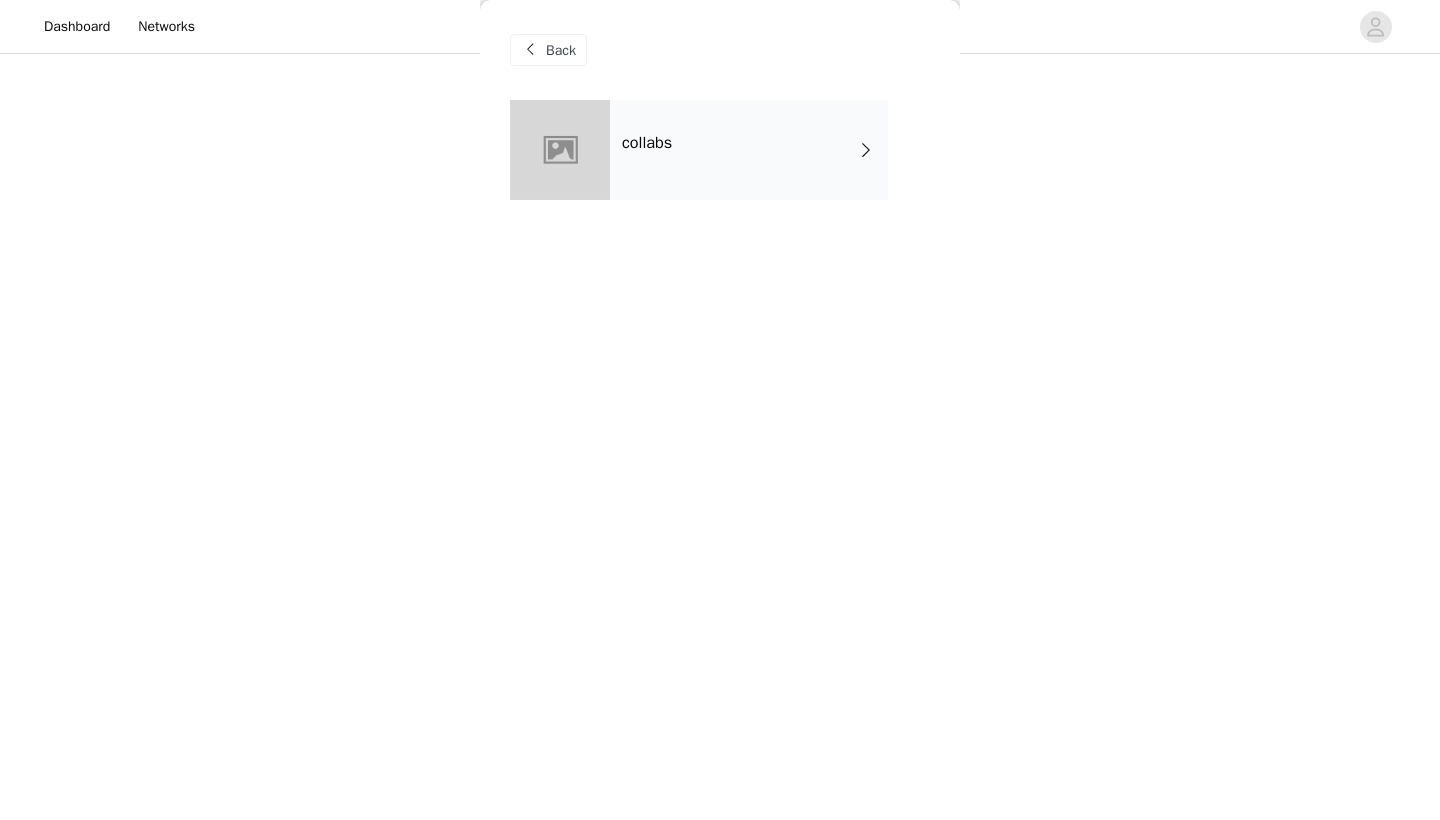 click on "collabs" at bounding box center [749, 150] 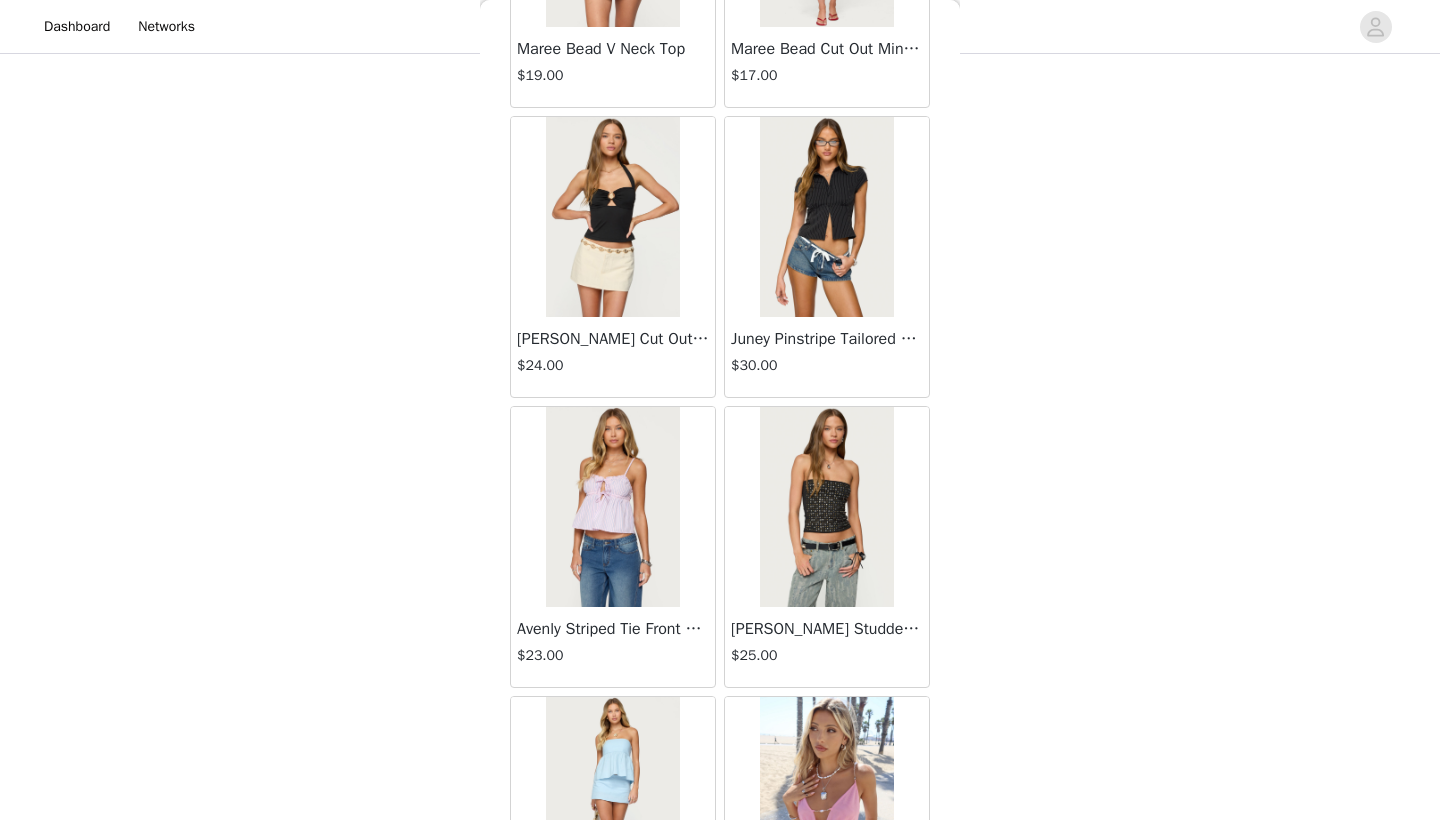 scroll, scrollTop: 1146, scrollLeft: 0, axis: vertical 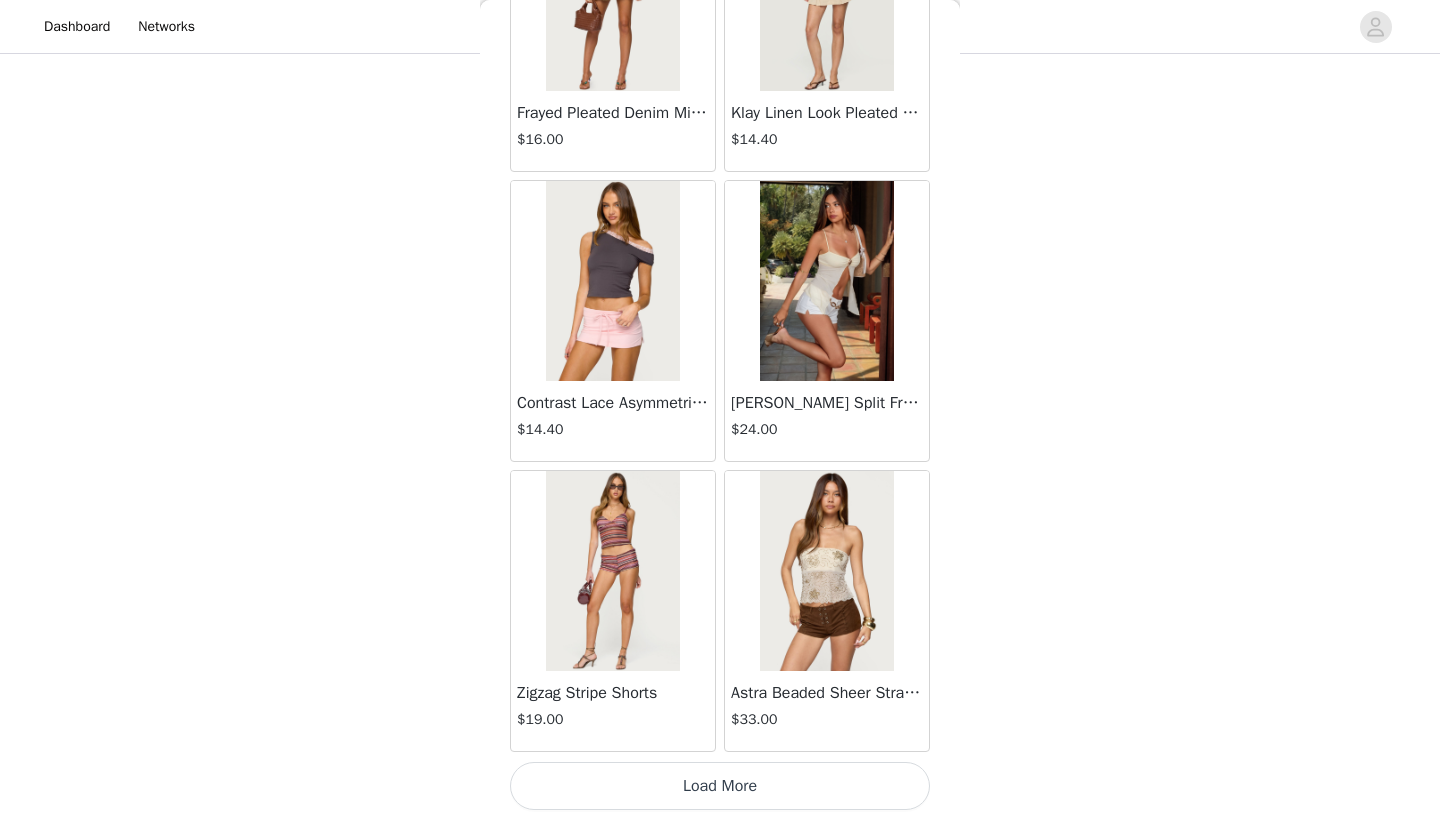 click on "Load More" at bounding box center (720, 786) 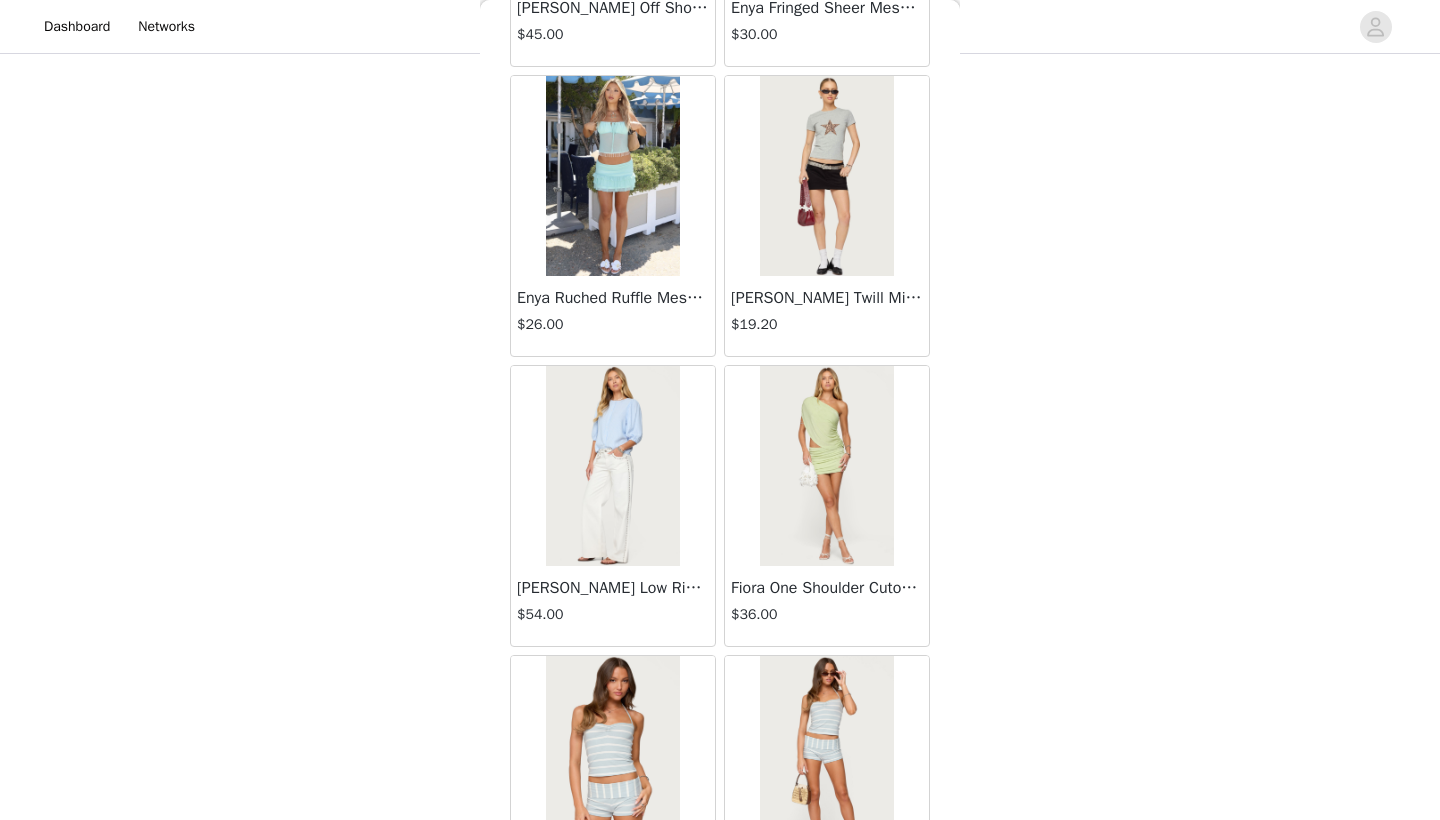 scroll, scrollTop: 4954, scrollLeft: 0, axis: vertical 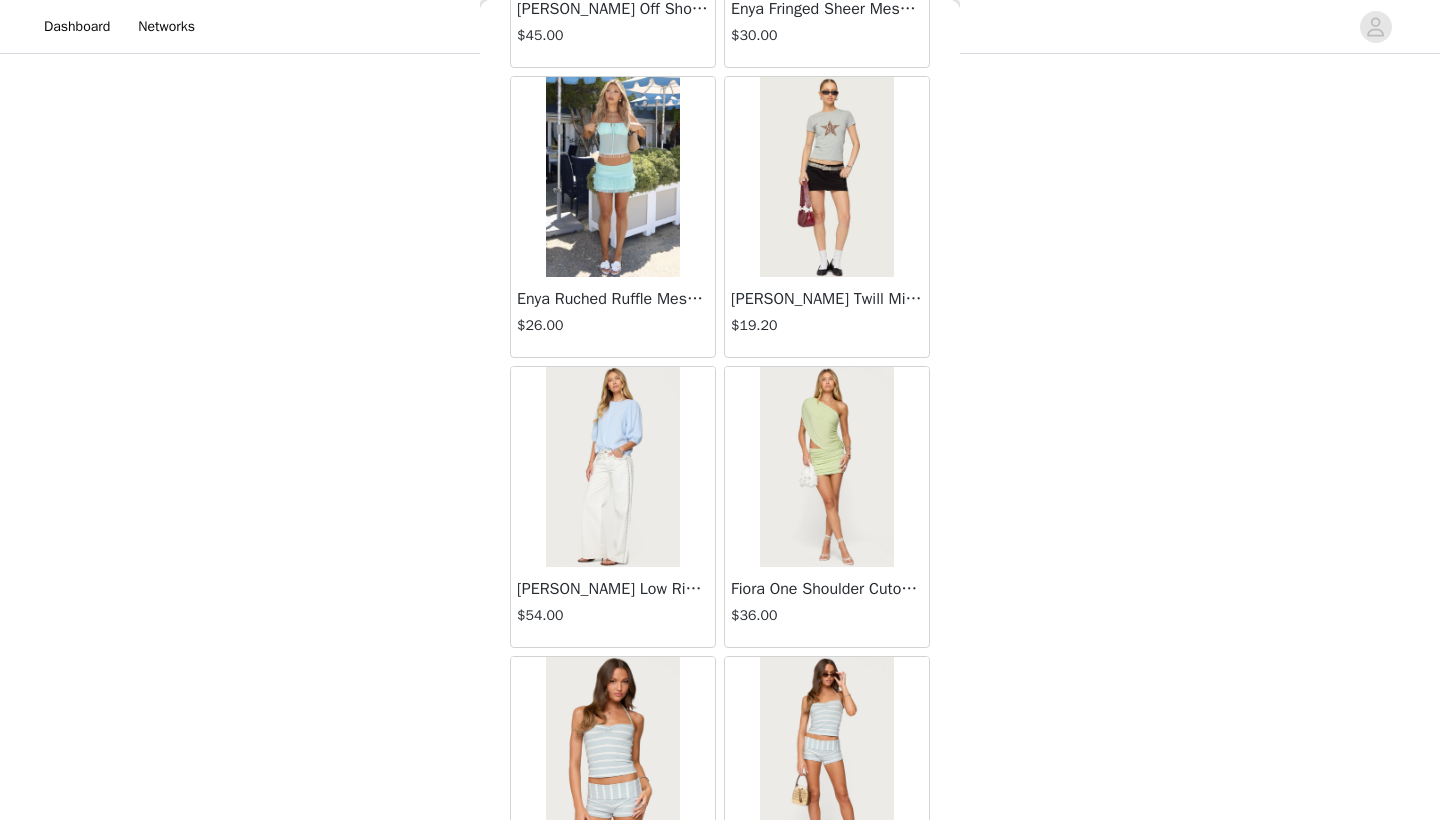 click at bounding box center (826, 177) 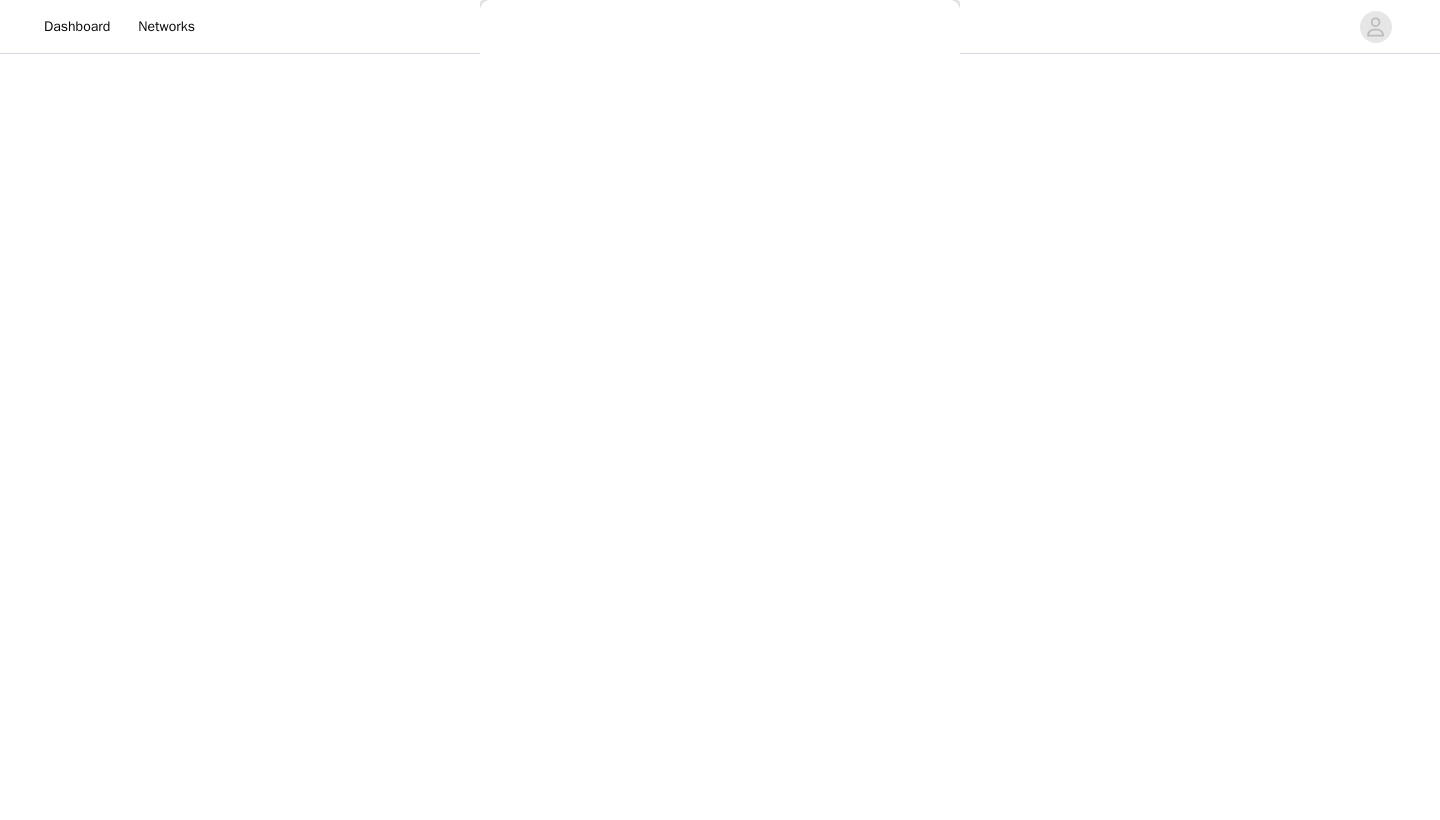 scroll, scrollTop: 131, scrollLeft: 0, axis: vertical 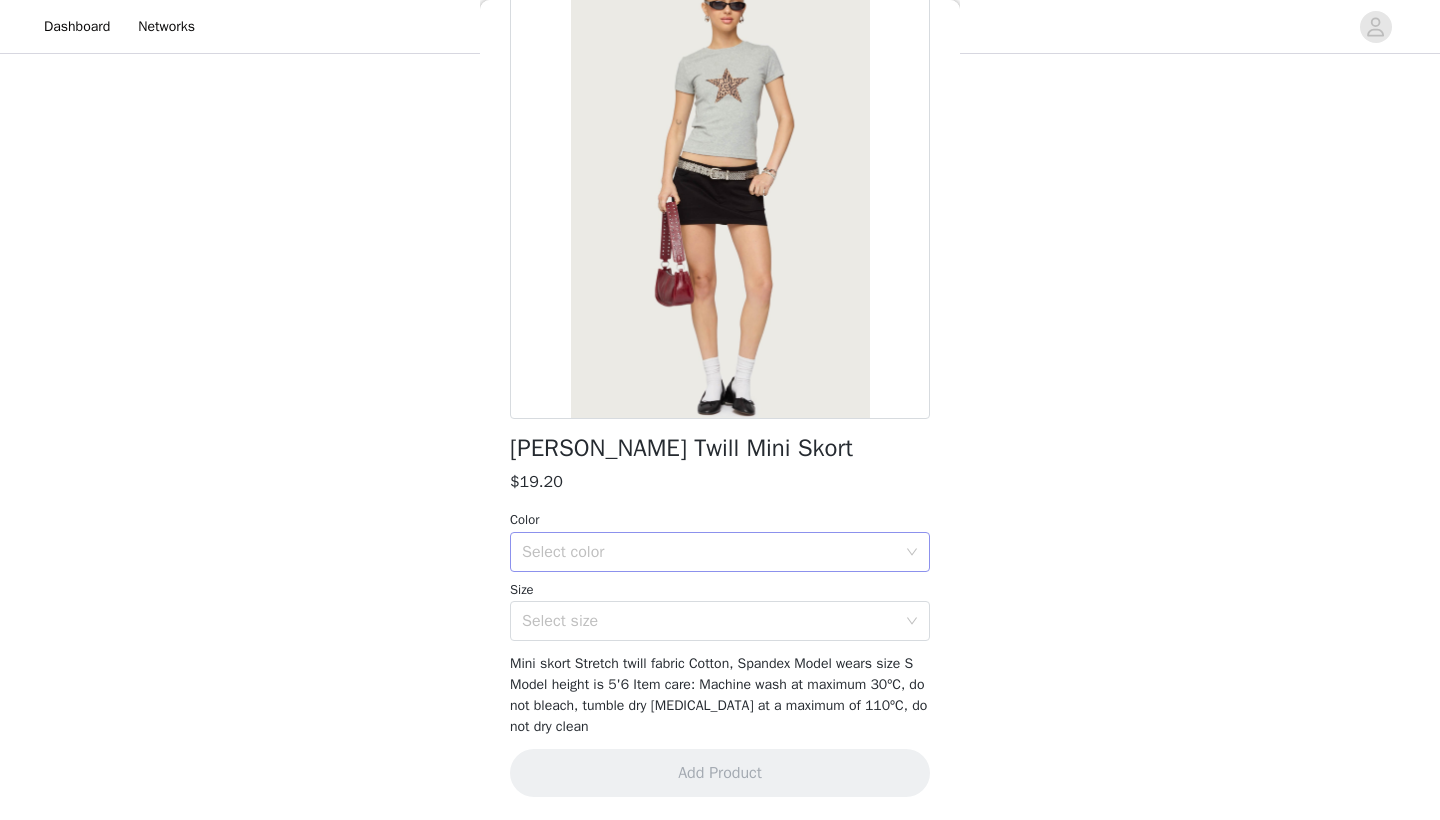 click on "Select color" at bounding box center (713, 552) 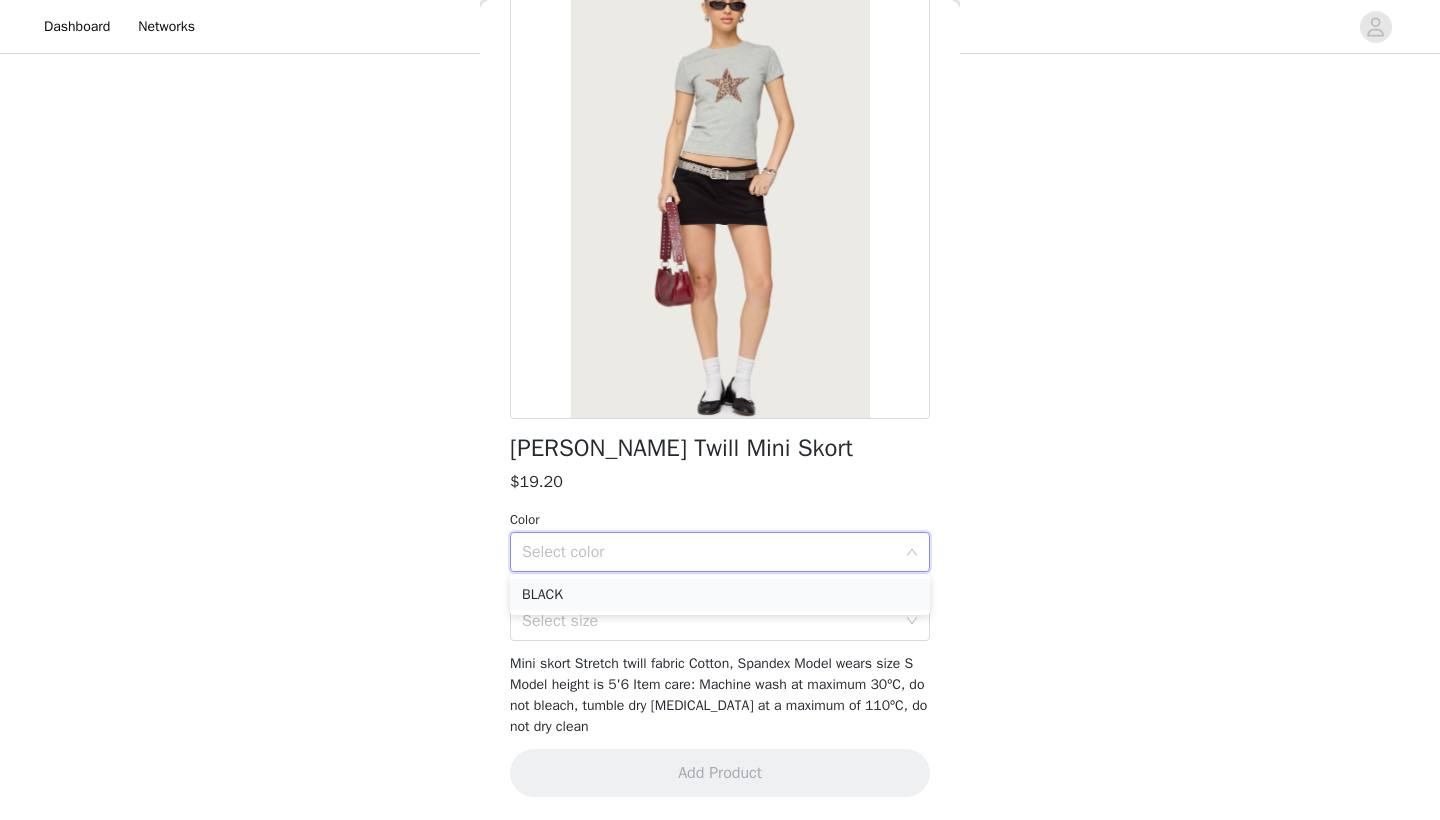 click on "BLACK" at bounding box center [720, 595] 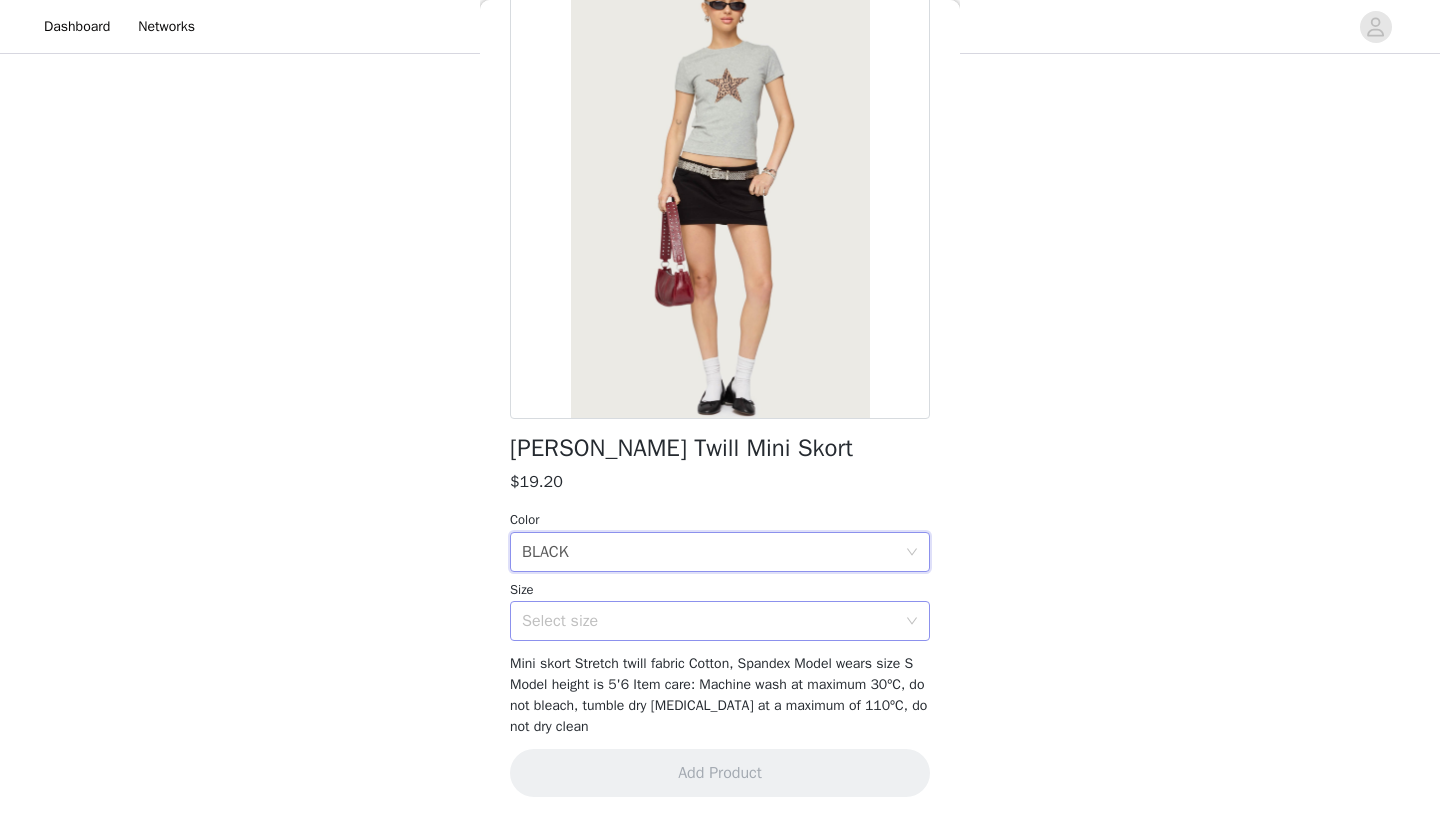 click on "Select size" at bounding box center (709, 621) 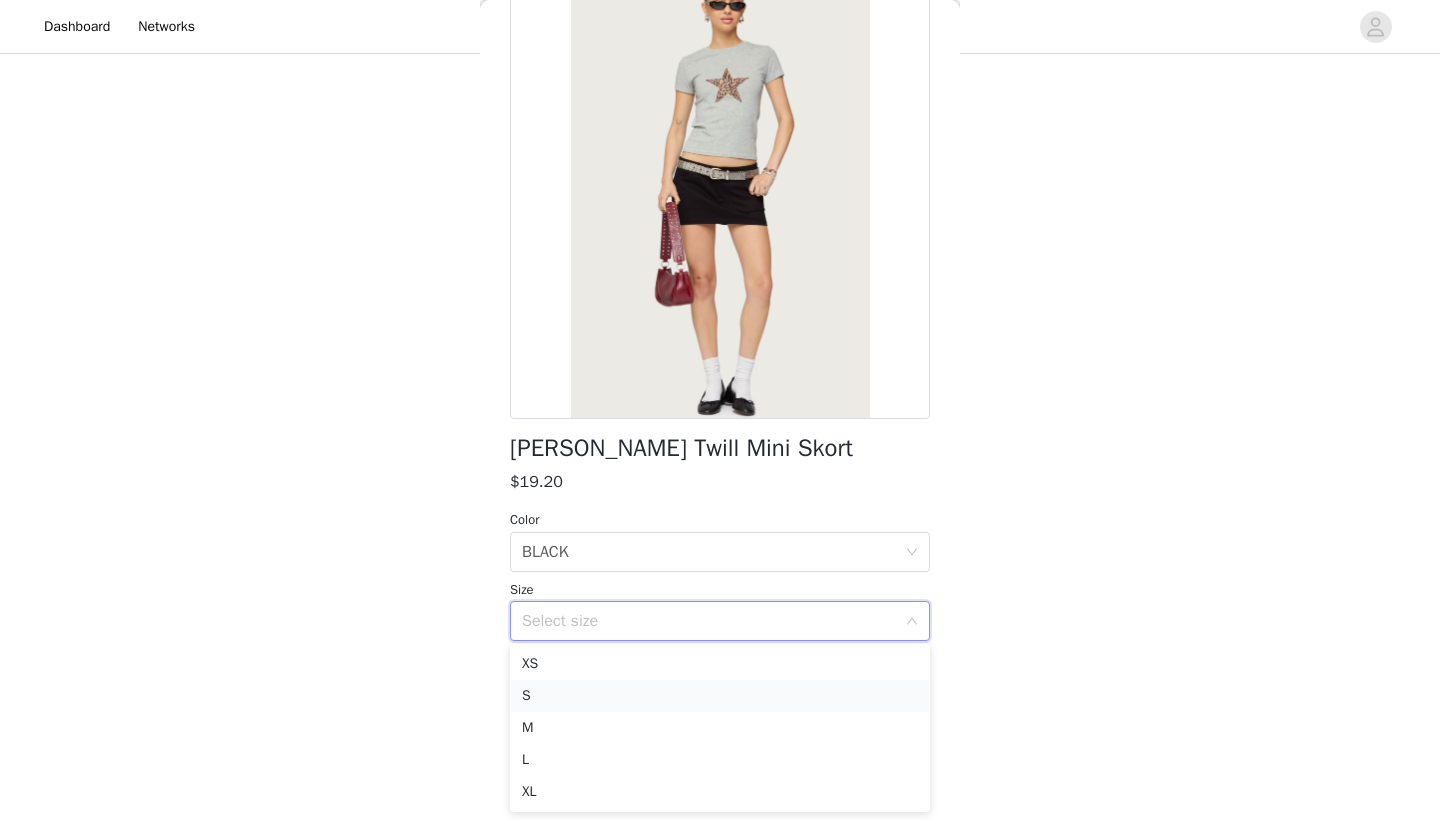 click on "S" at bounding box center (720, 696) 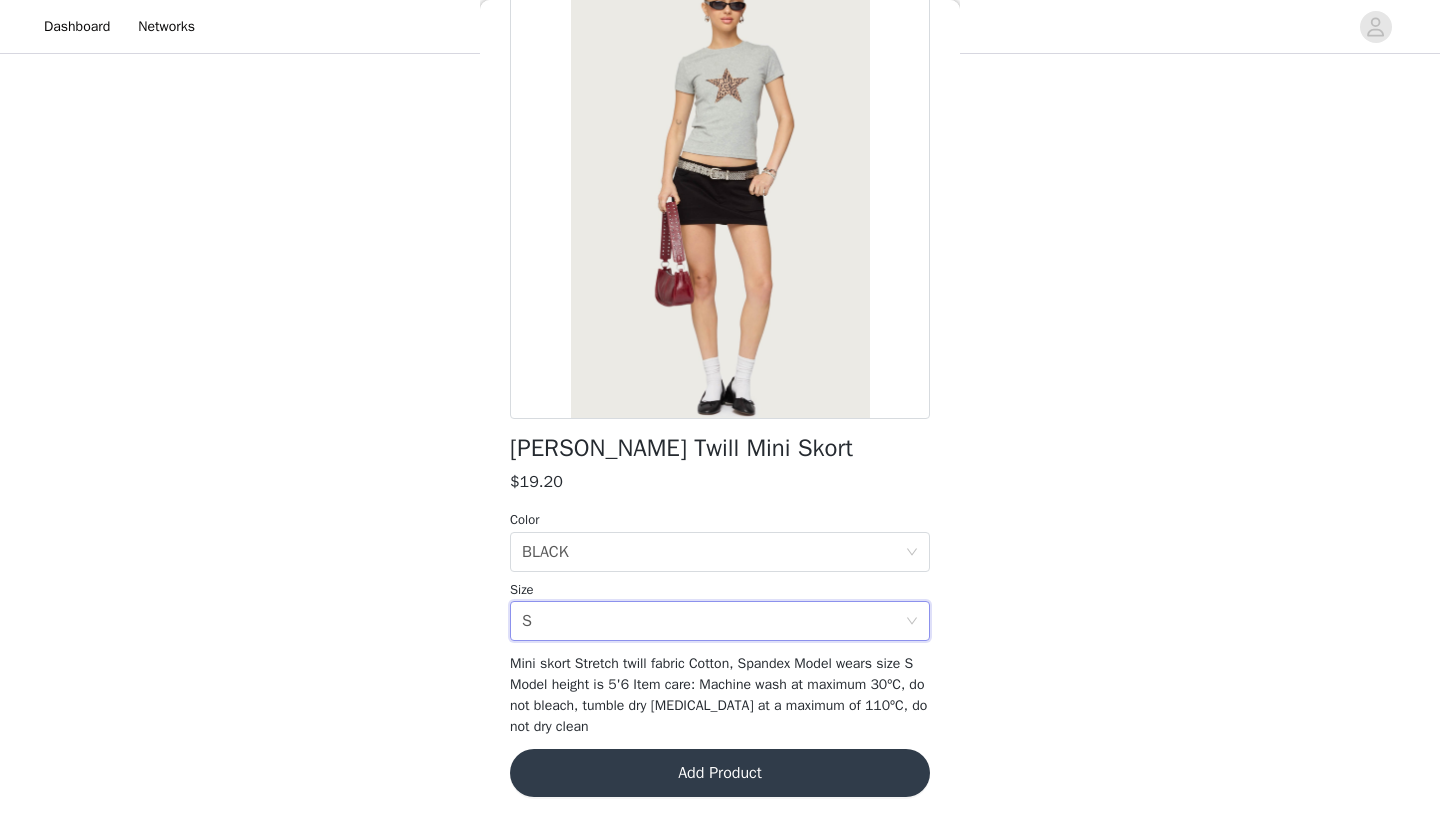 scroll, scrollTop: 1151, scrollLeft: 0, axis: vertical 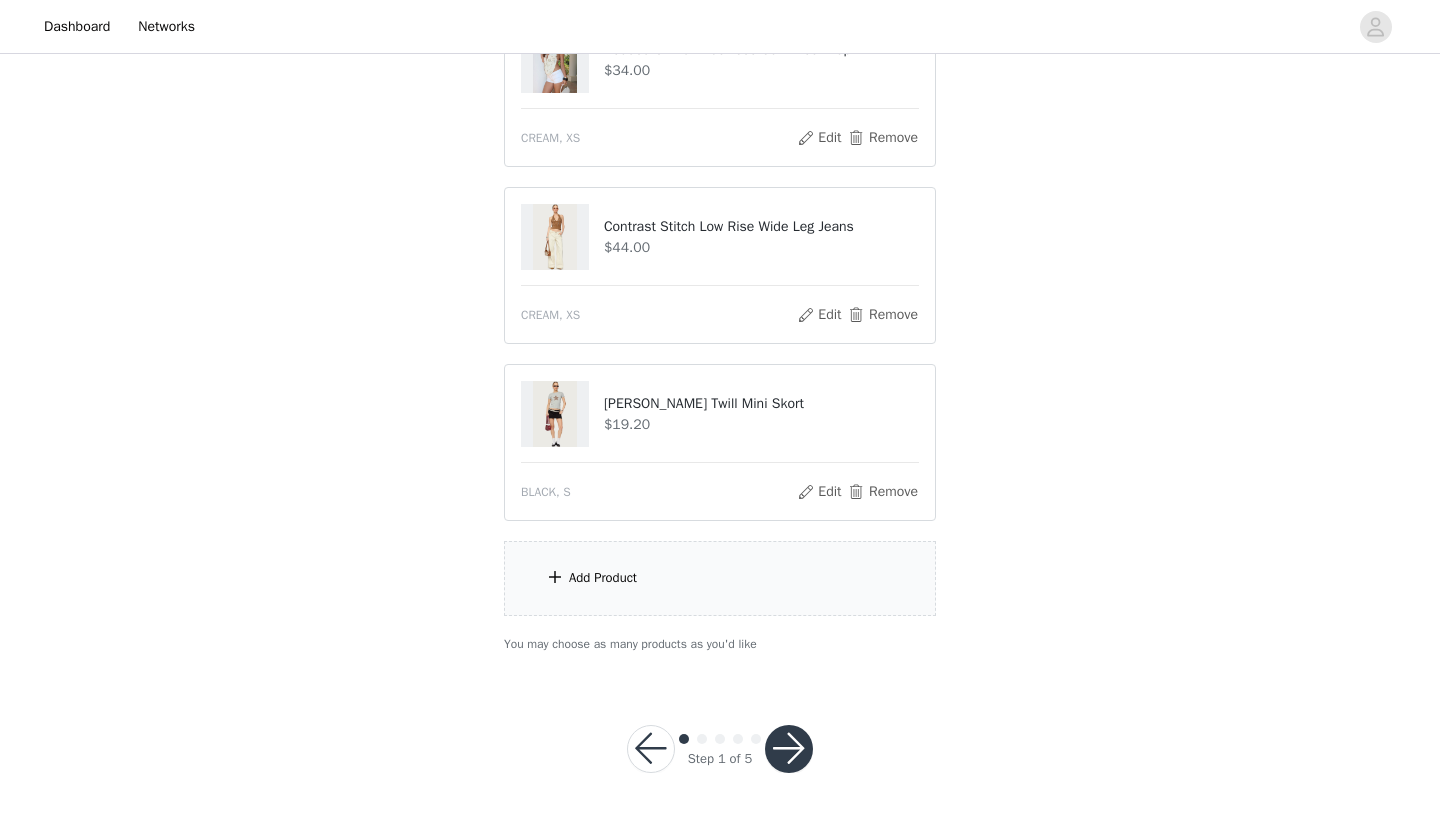 click on "Add Product" at bounding box center [603, 578] 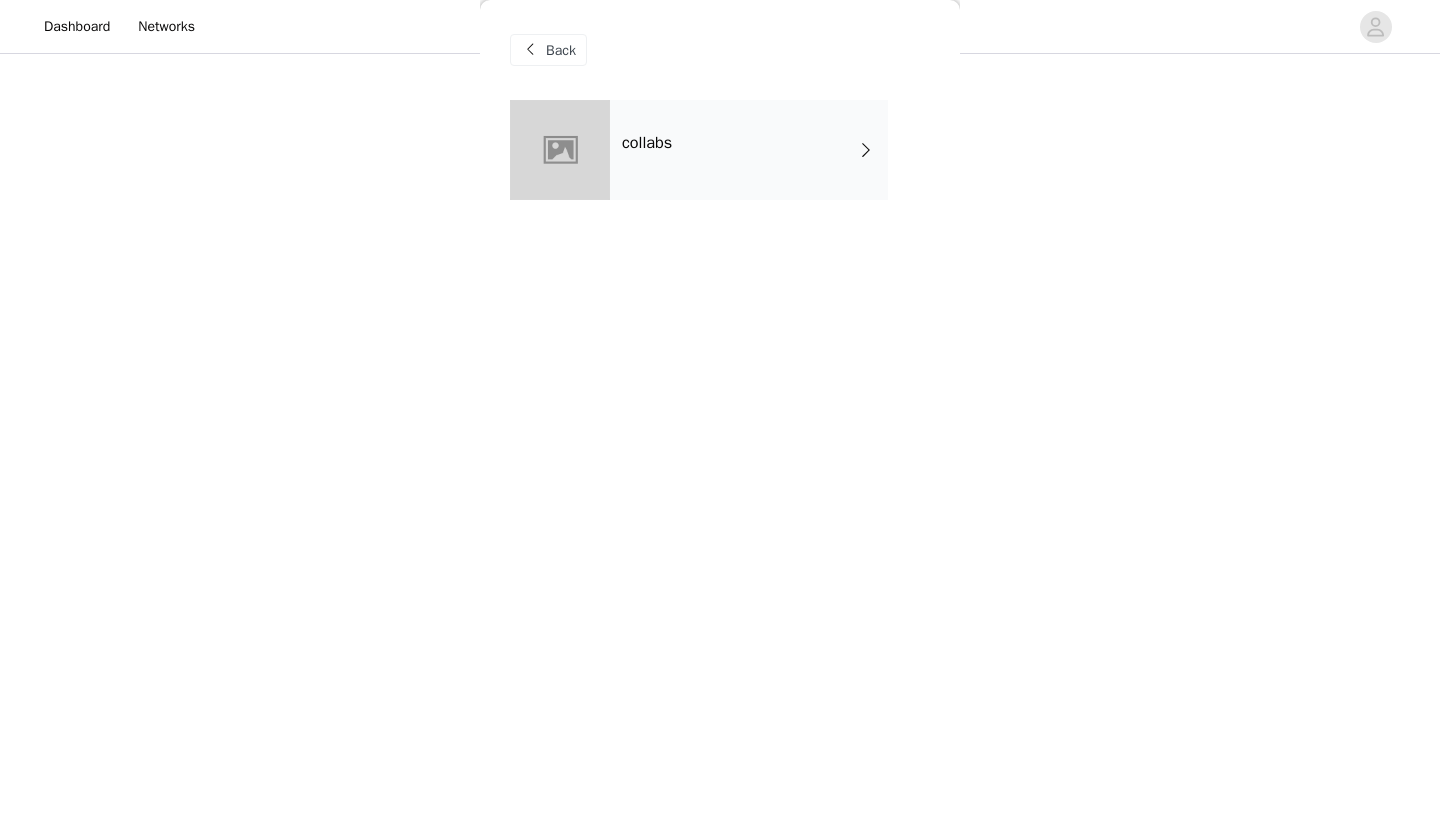 click on "collabs" at bounding box center (749, 150) 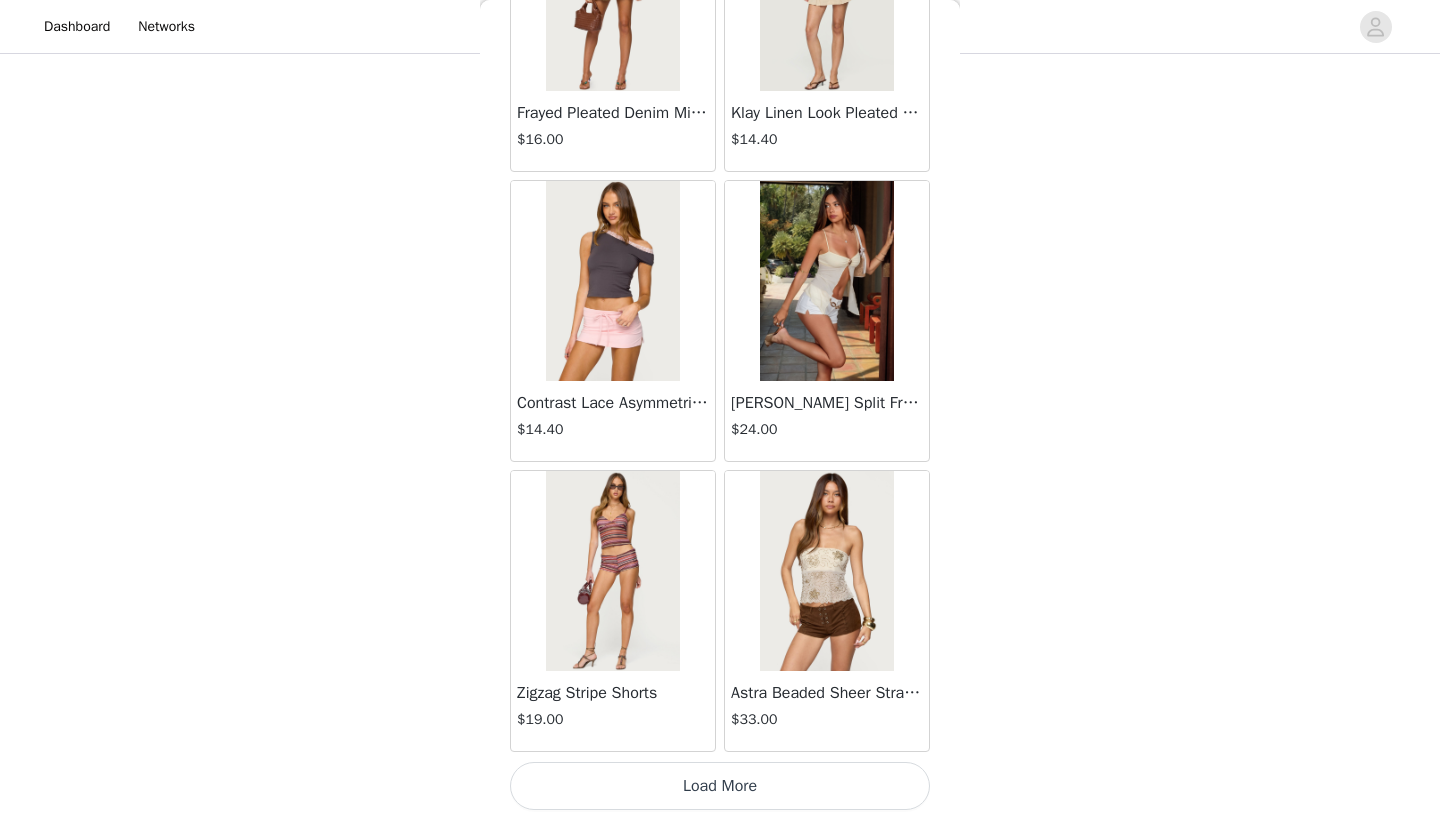 click on "Load More" at bounding box center [720, 786] 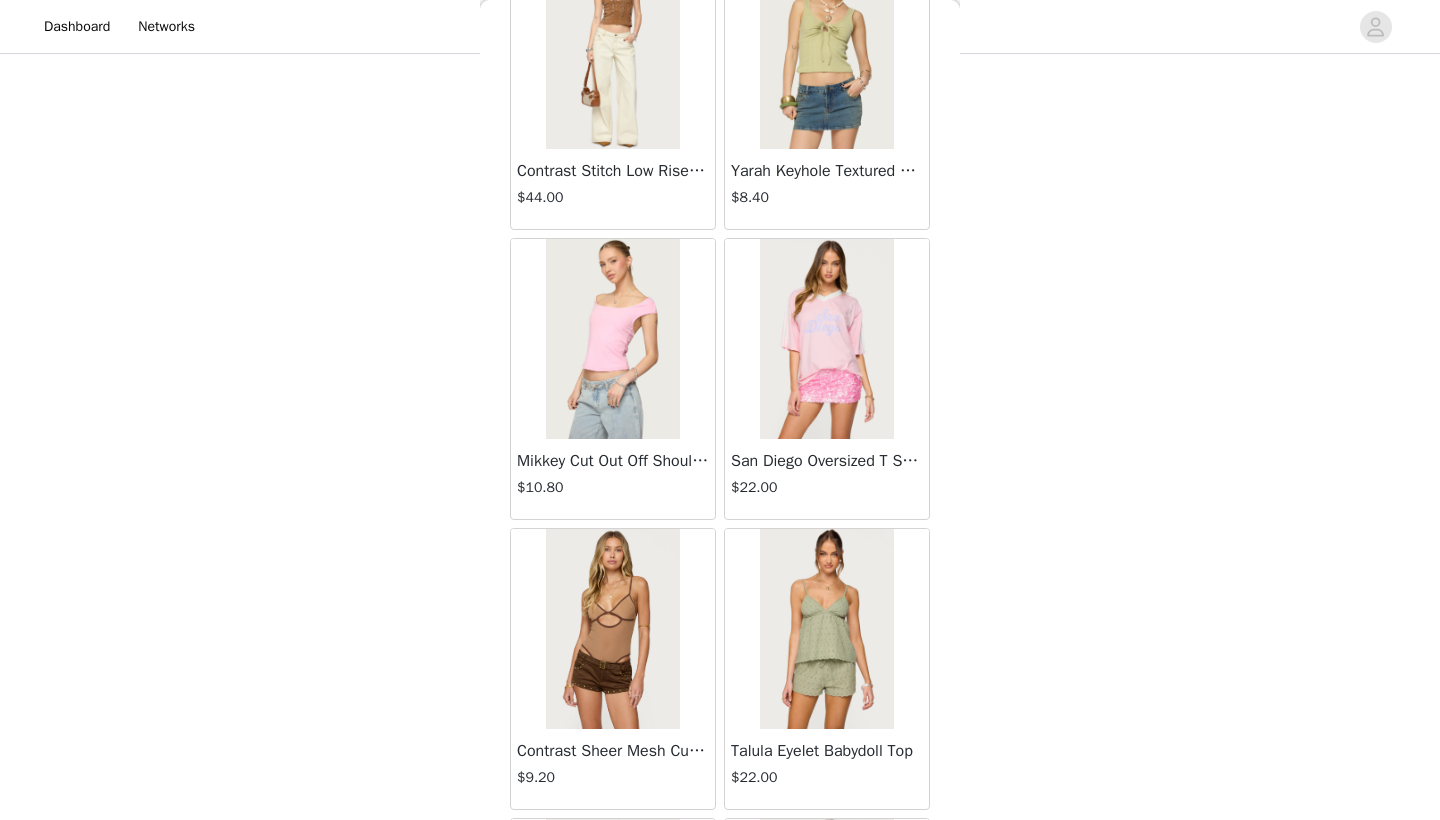 scroll, scrollTop: 3345, scrollLeft: 0, axis: vertical 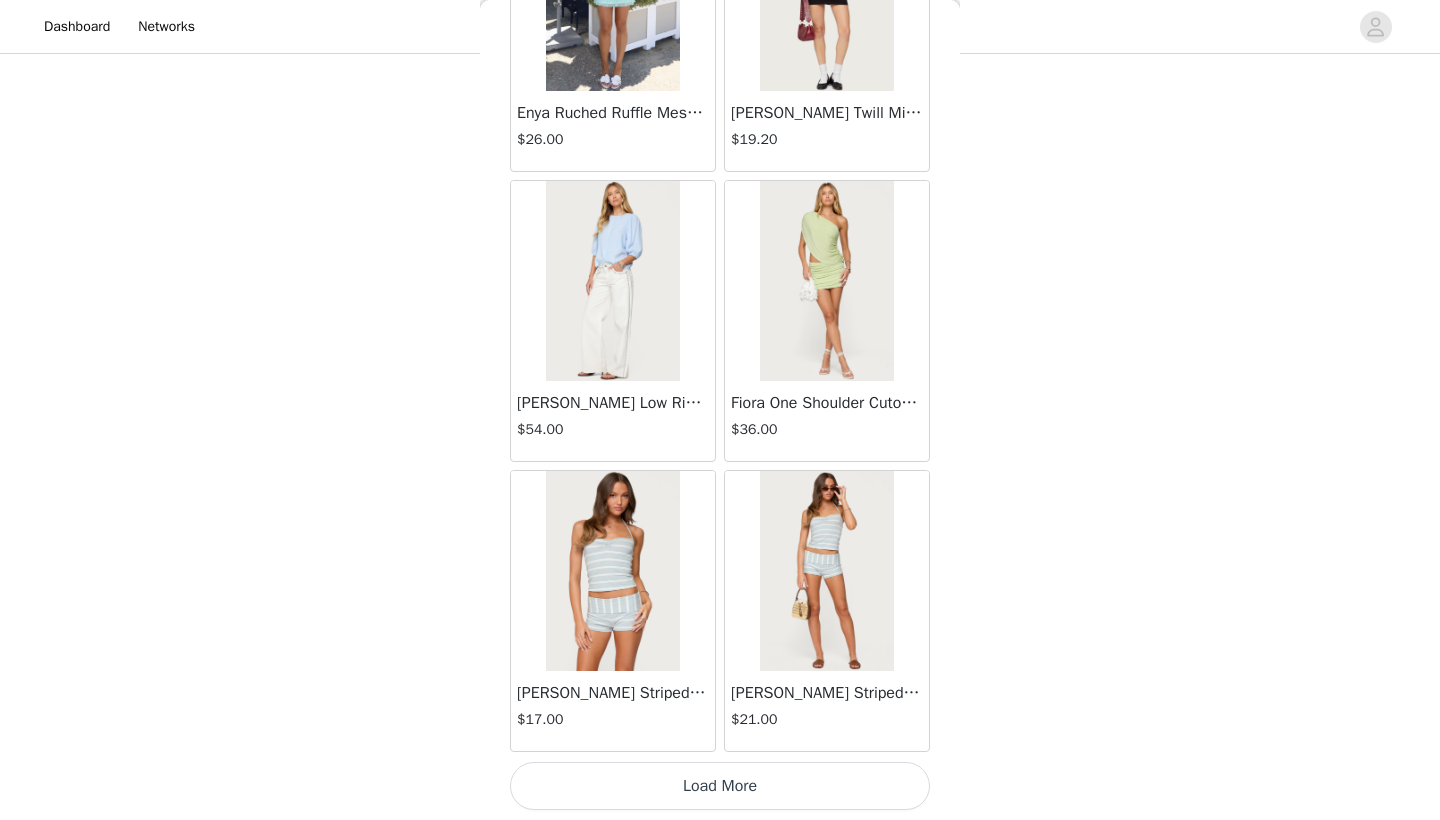 click on "Load More" at bounding box center [720, 786] 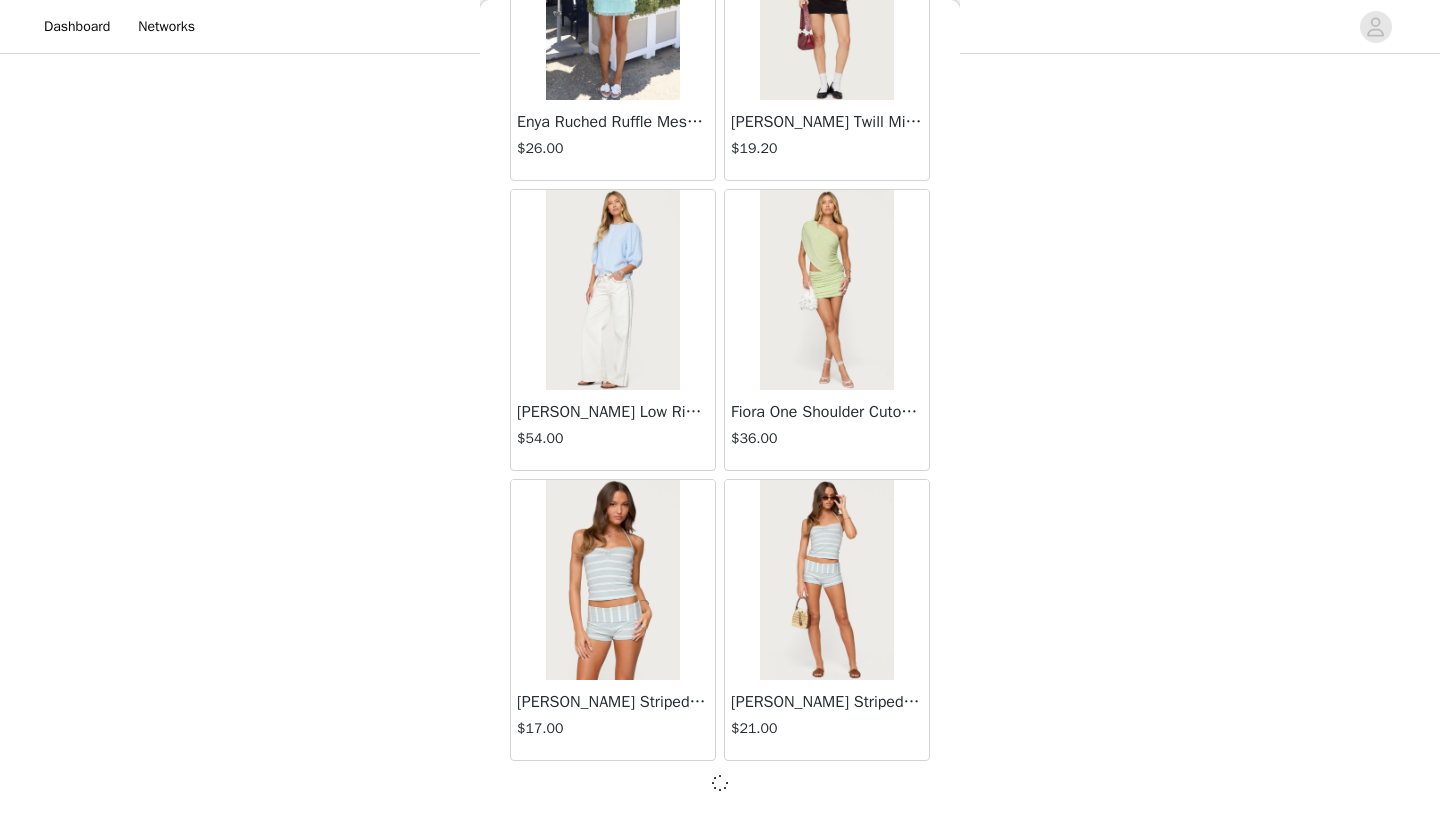 scroll, scrollTop: 5131, scrollLeft: 0, axis: vertical 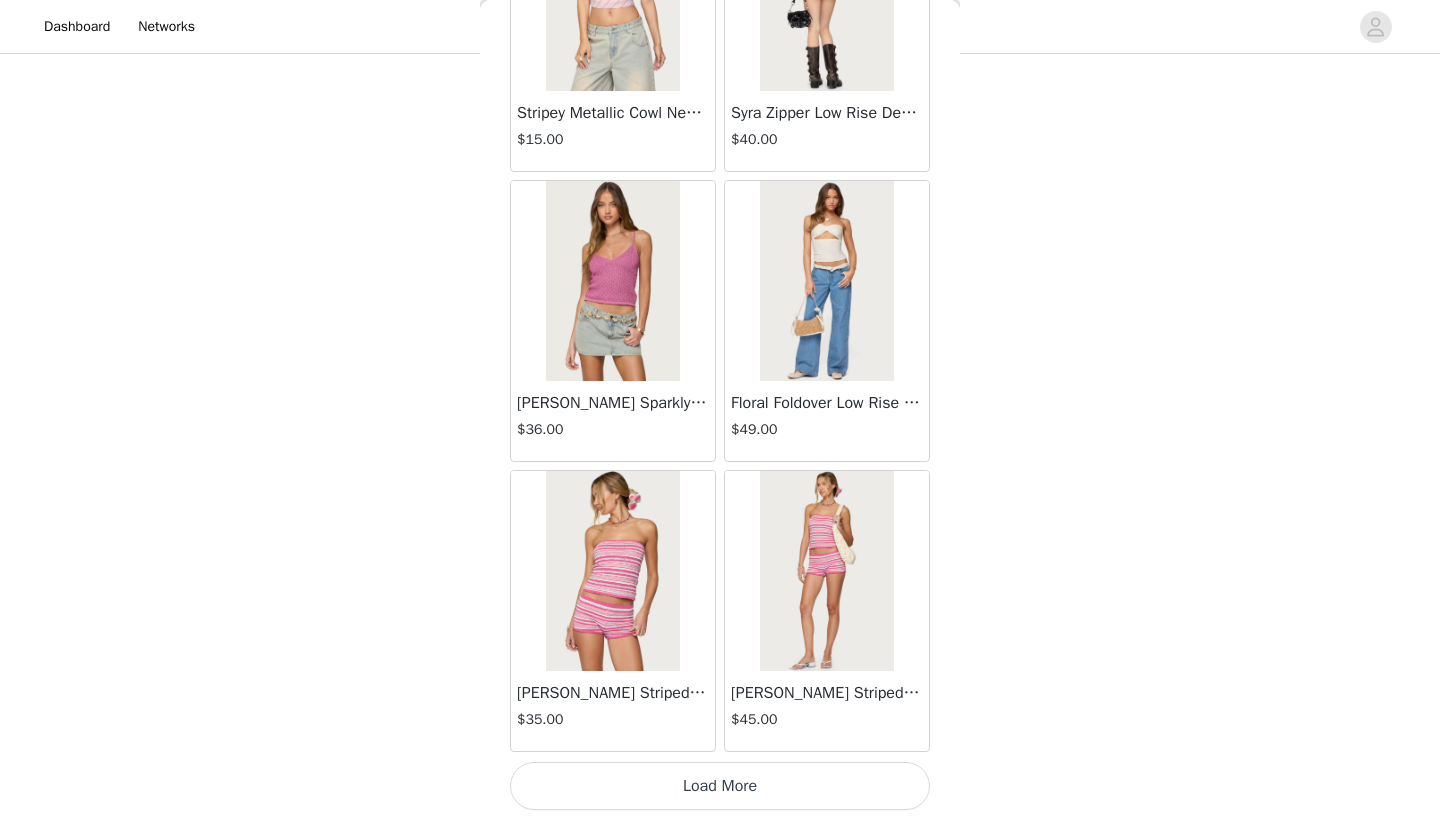 click on "Load More" at bounding box center (720, 786) 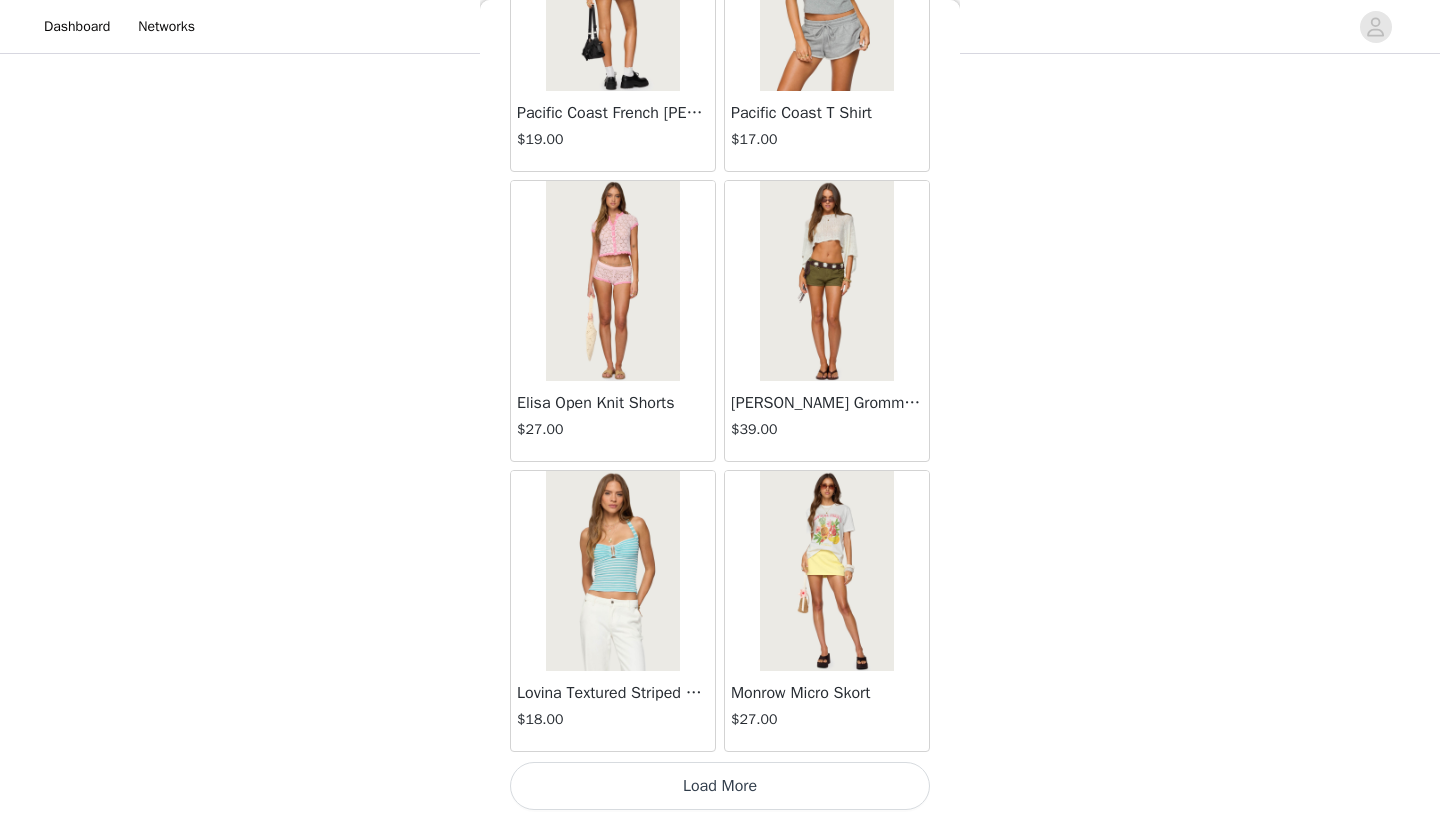 click on "Load More" at bounding box center [720, 786] 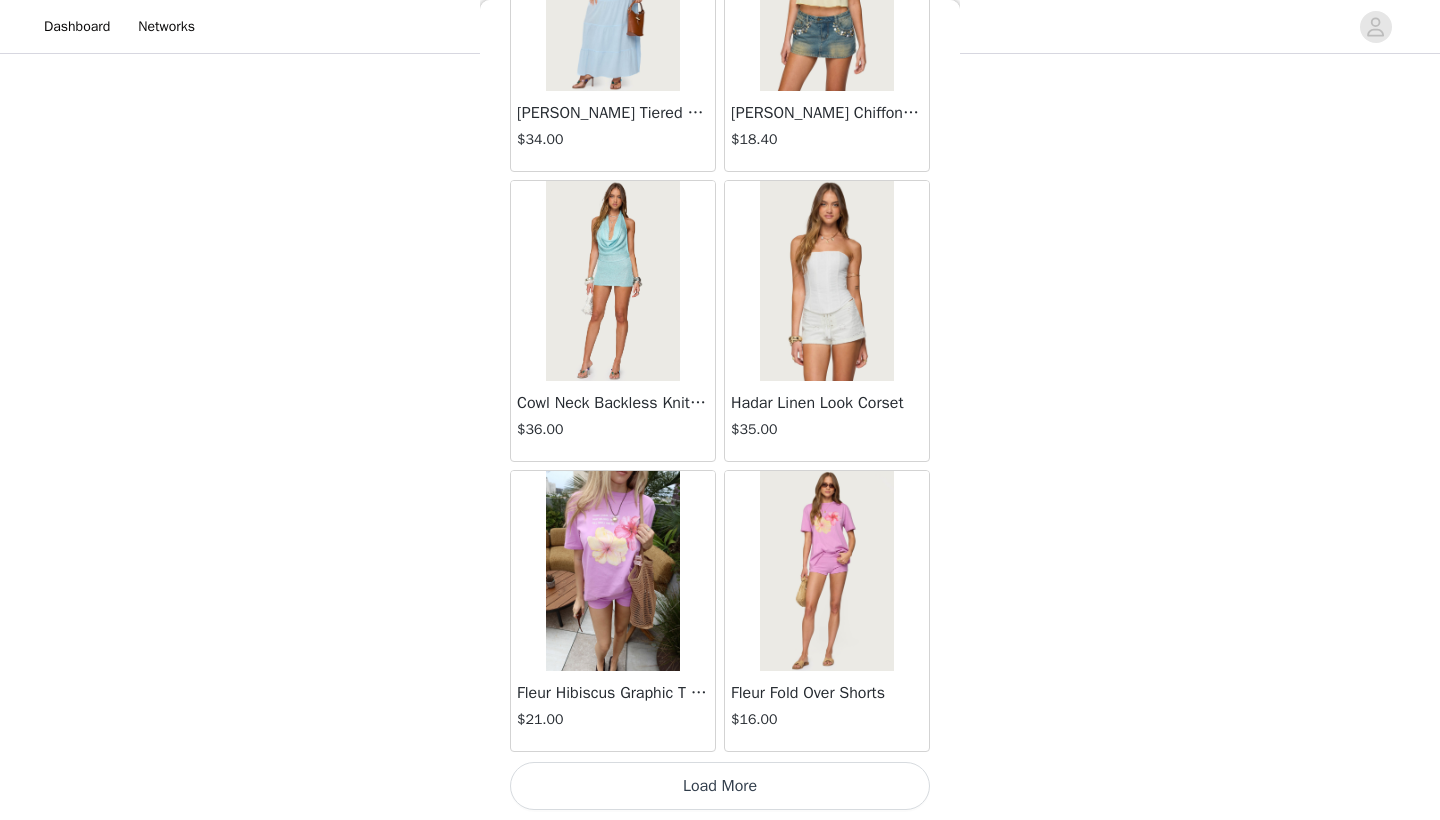 scroll, scrollTop: 13840, scrollLeft: 0, axis: vertical 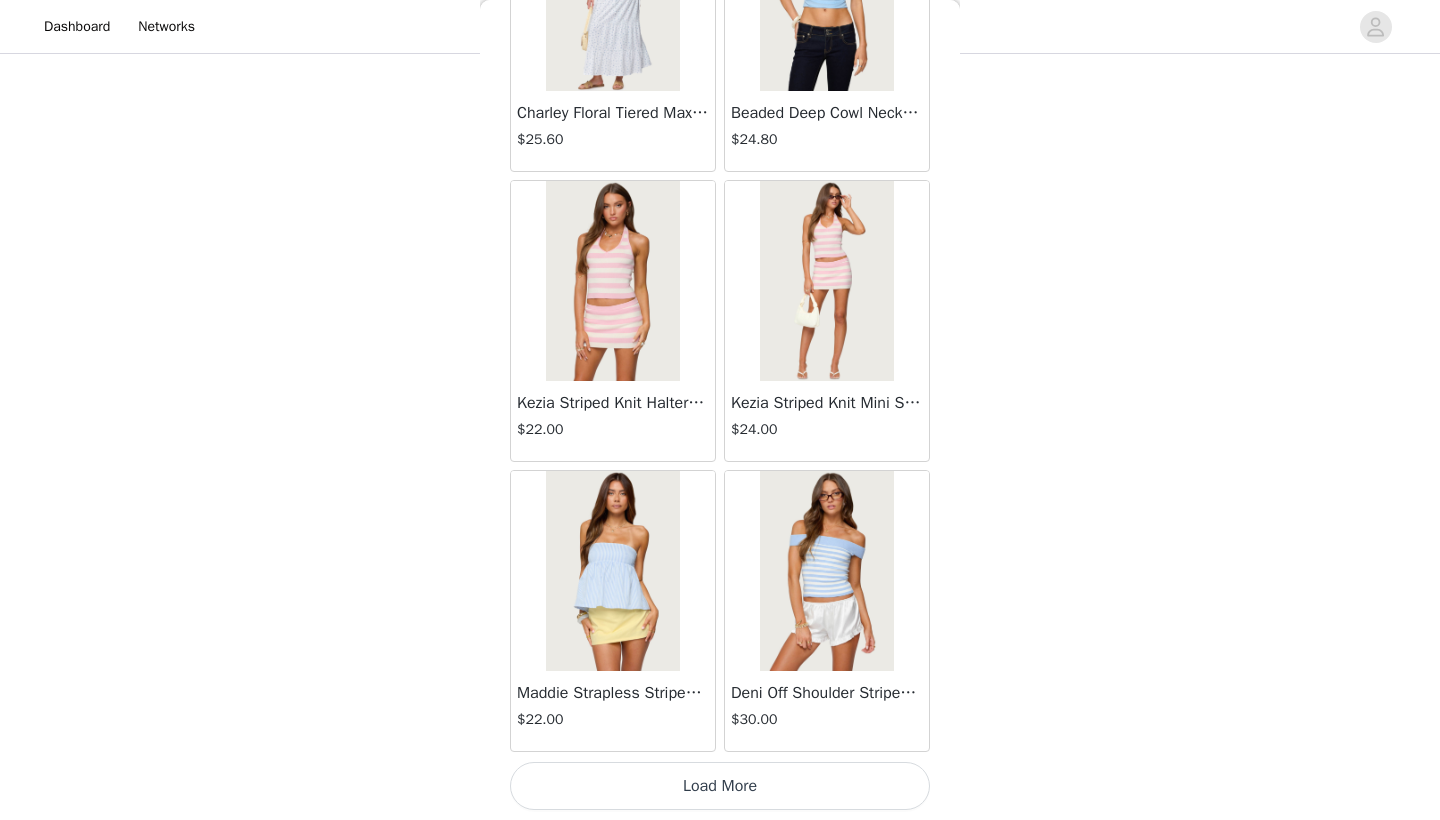 click on "Load More" at bounding box center (720, 786) 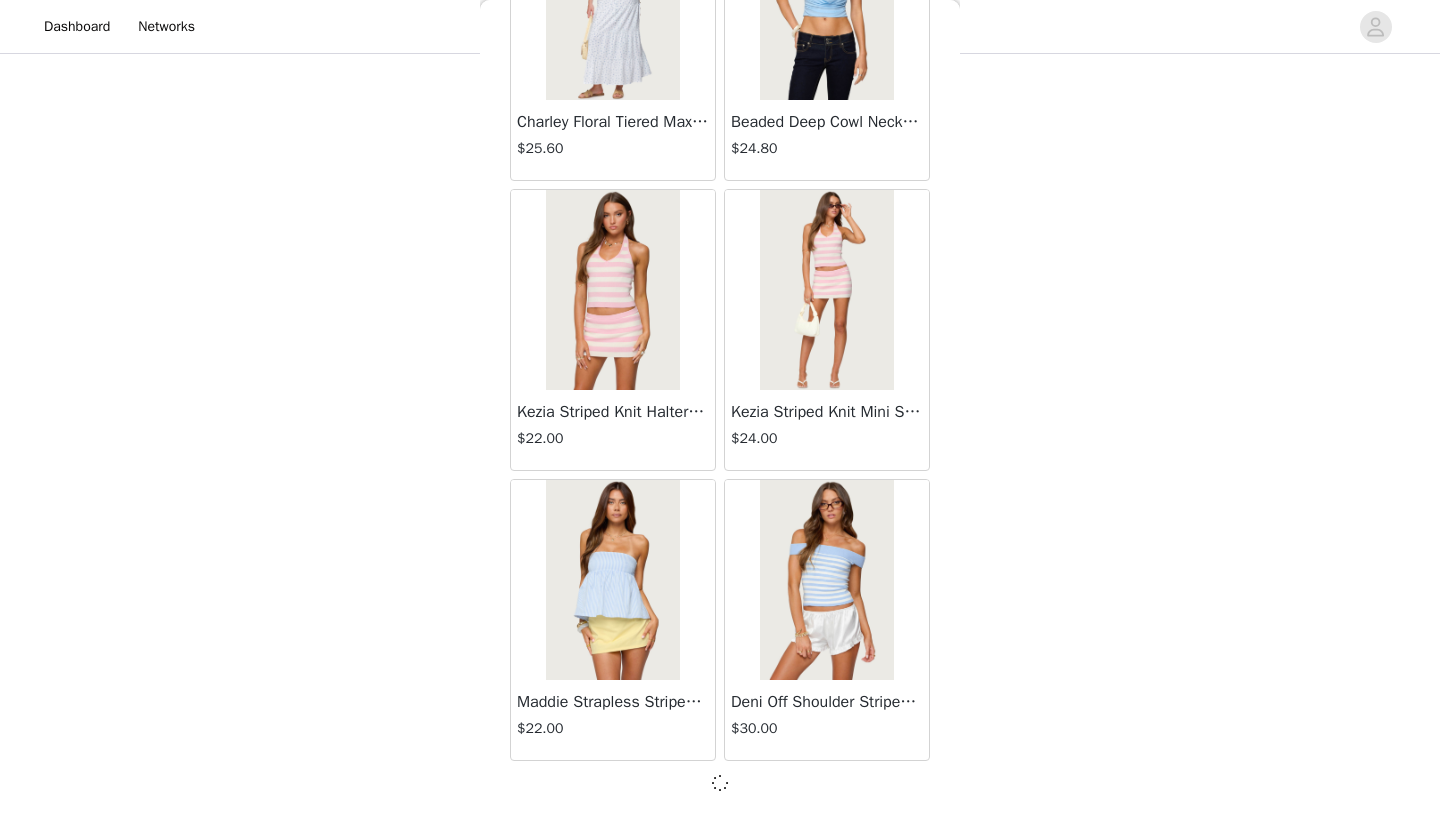 scroll, scrollTop: 16731, scrollLeft: 0, axis: vertical 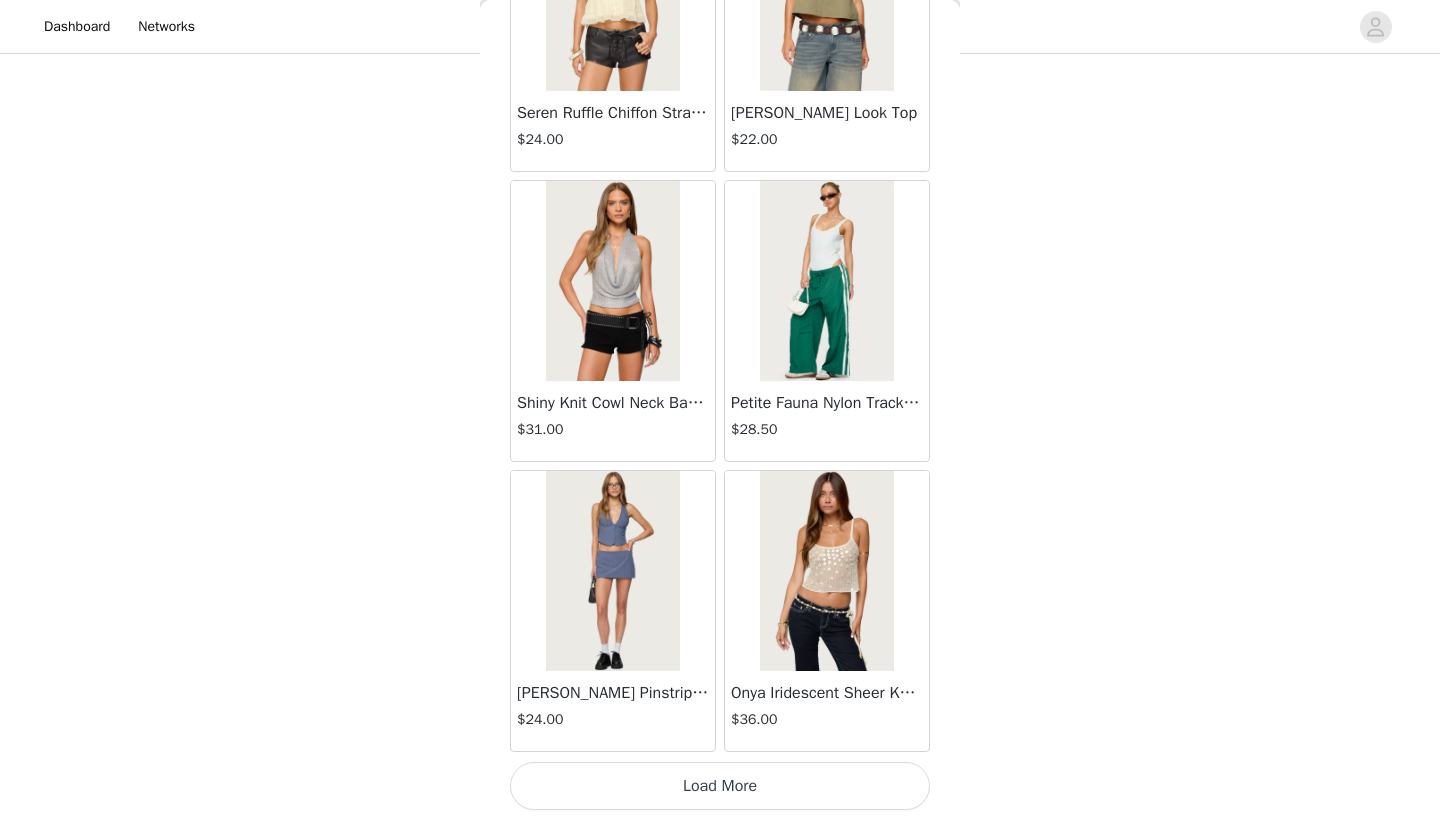 click on "Load More" at bounding box center (720, 786) 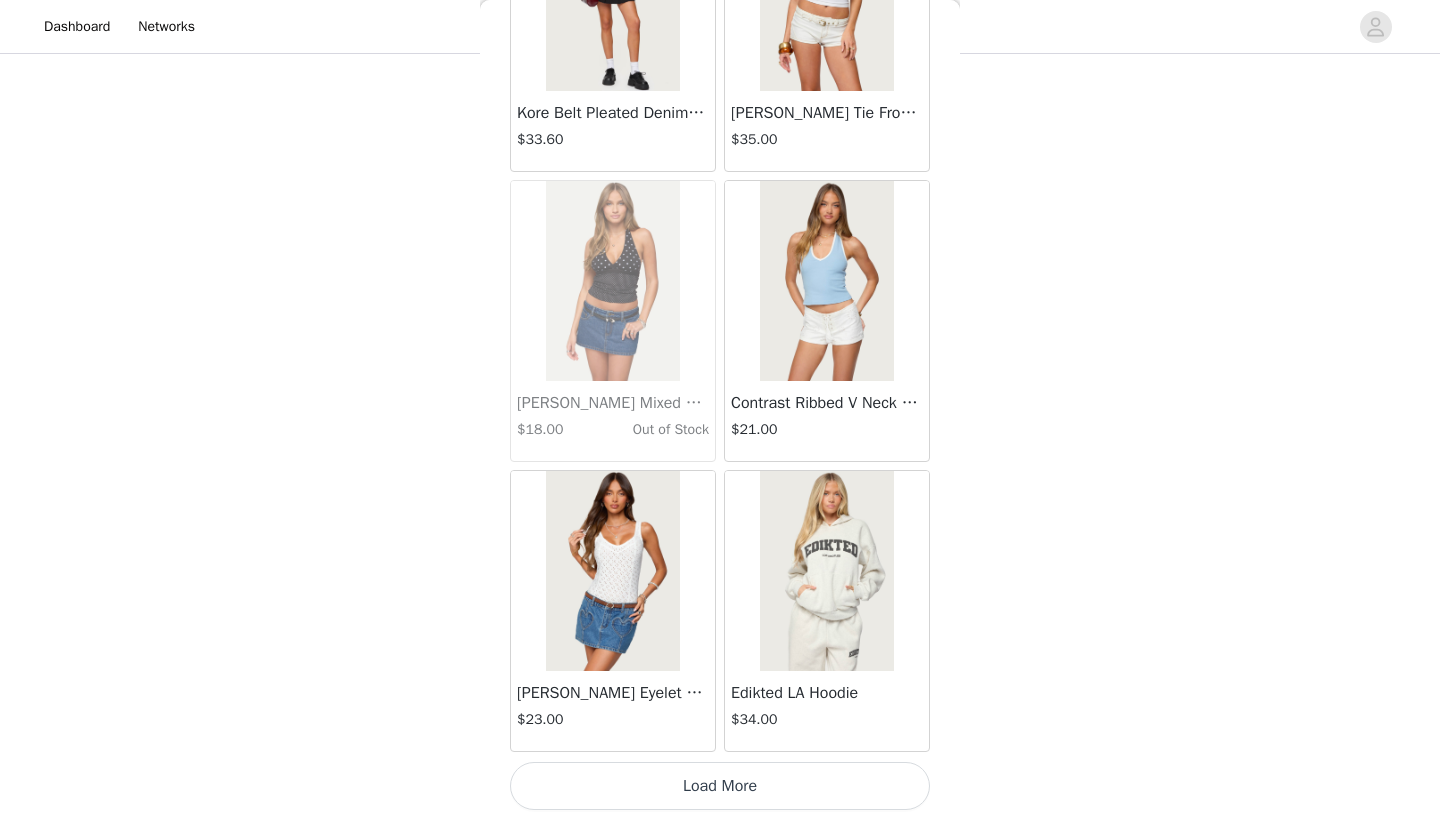 scroll, scrollTop: 22540, scrollLeft: 0, axis: vertical 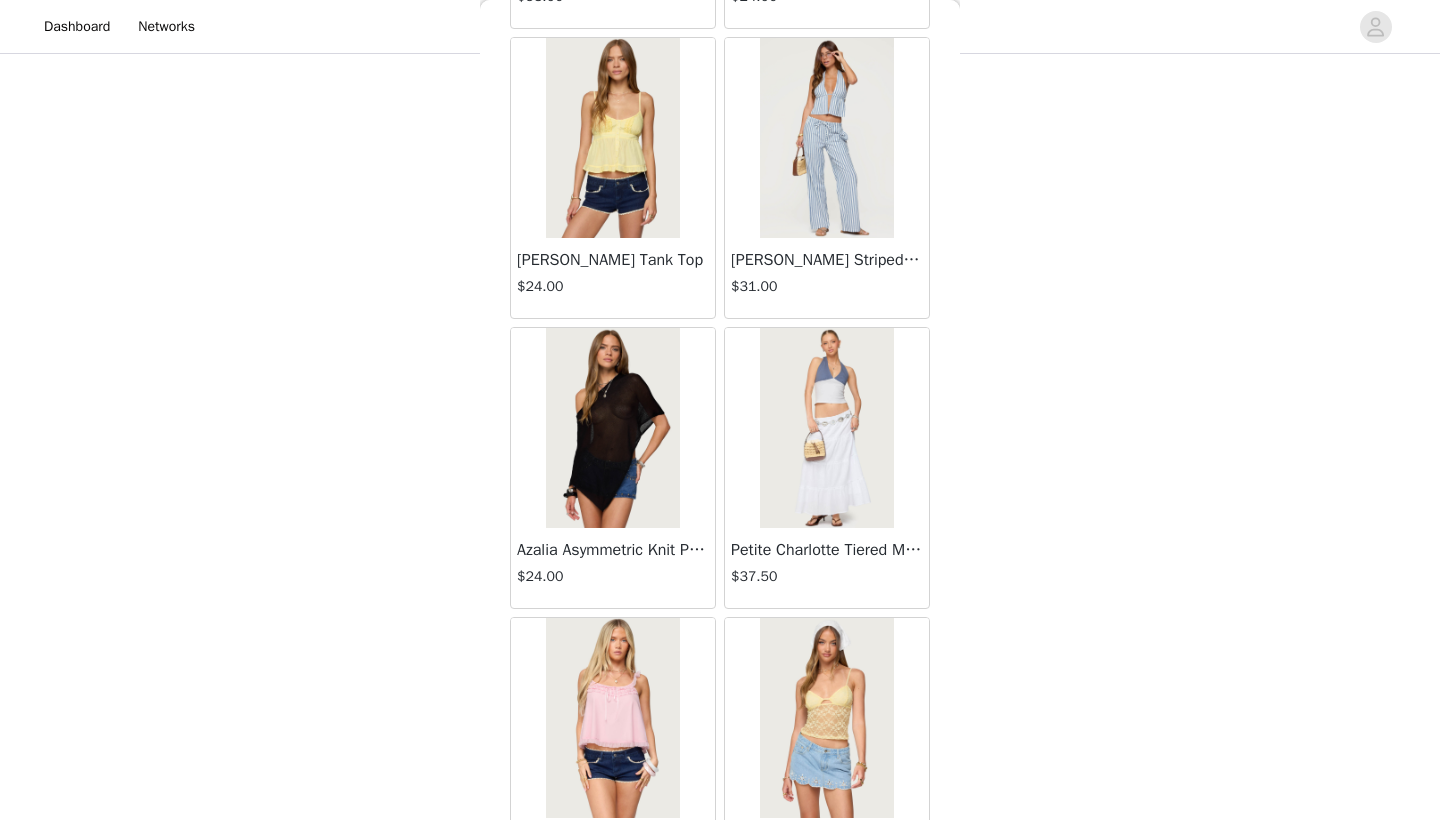 click at bounding box center [612, 428] 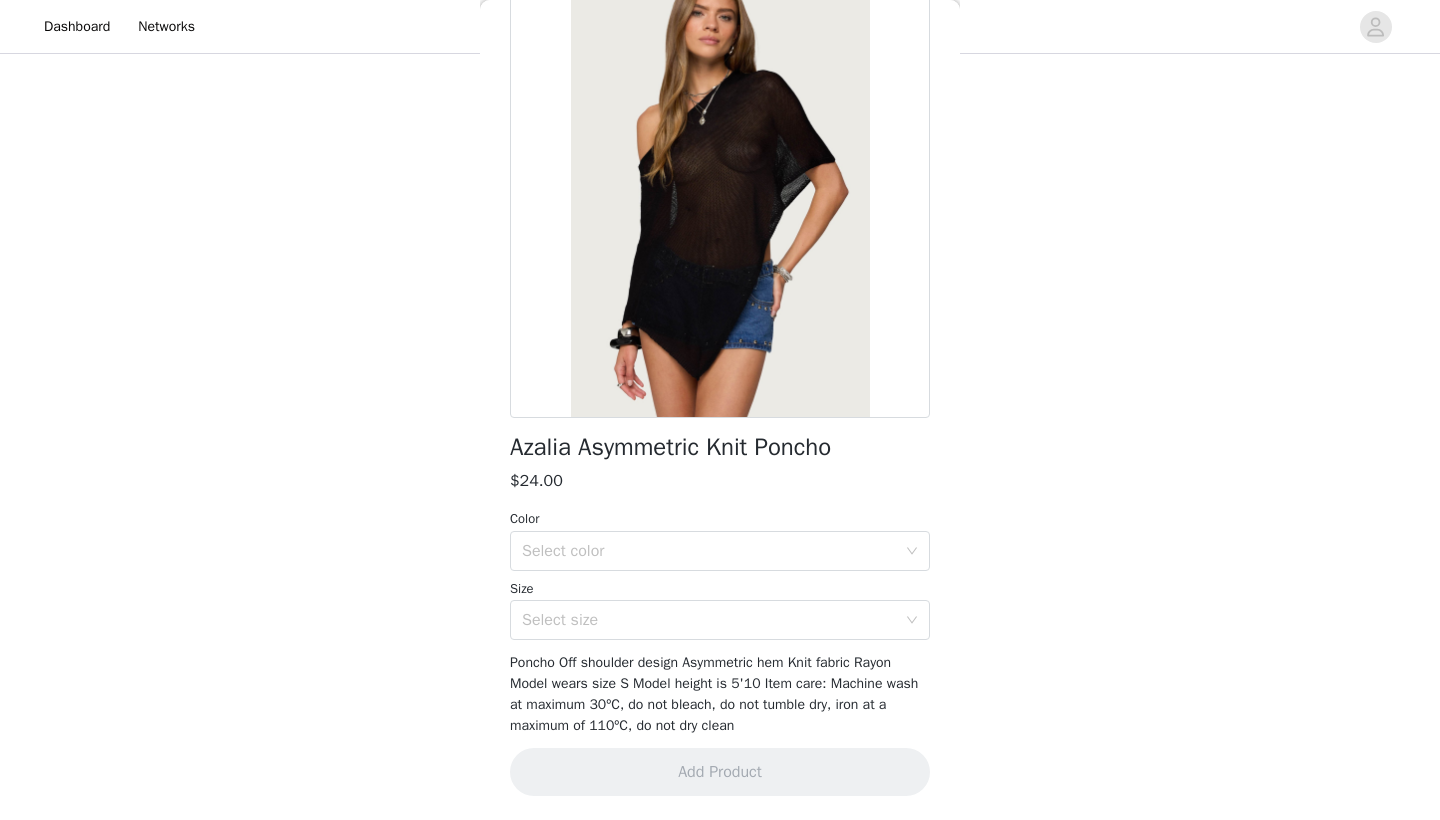 scroll, scrollTop: 131, scrollLeft: 0, axis: vertical 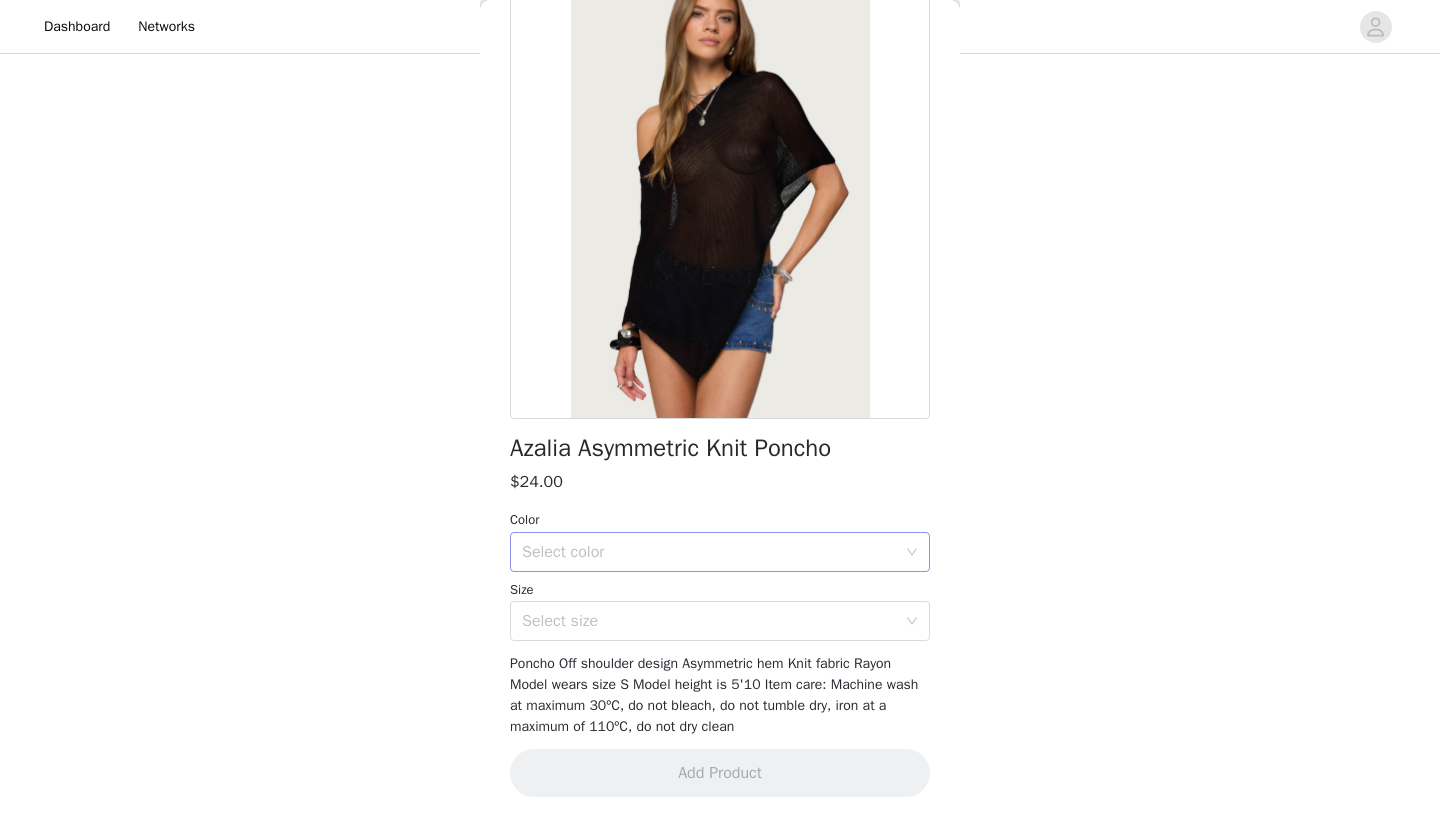 click on "Select color" at bounding box center [709, 552] 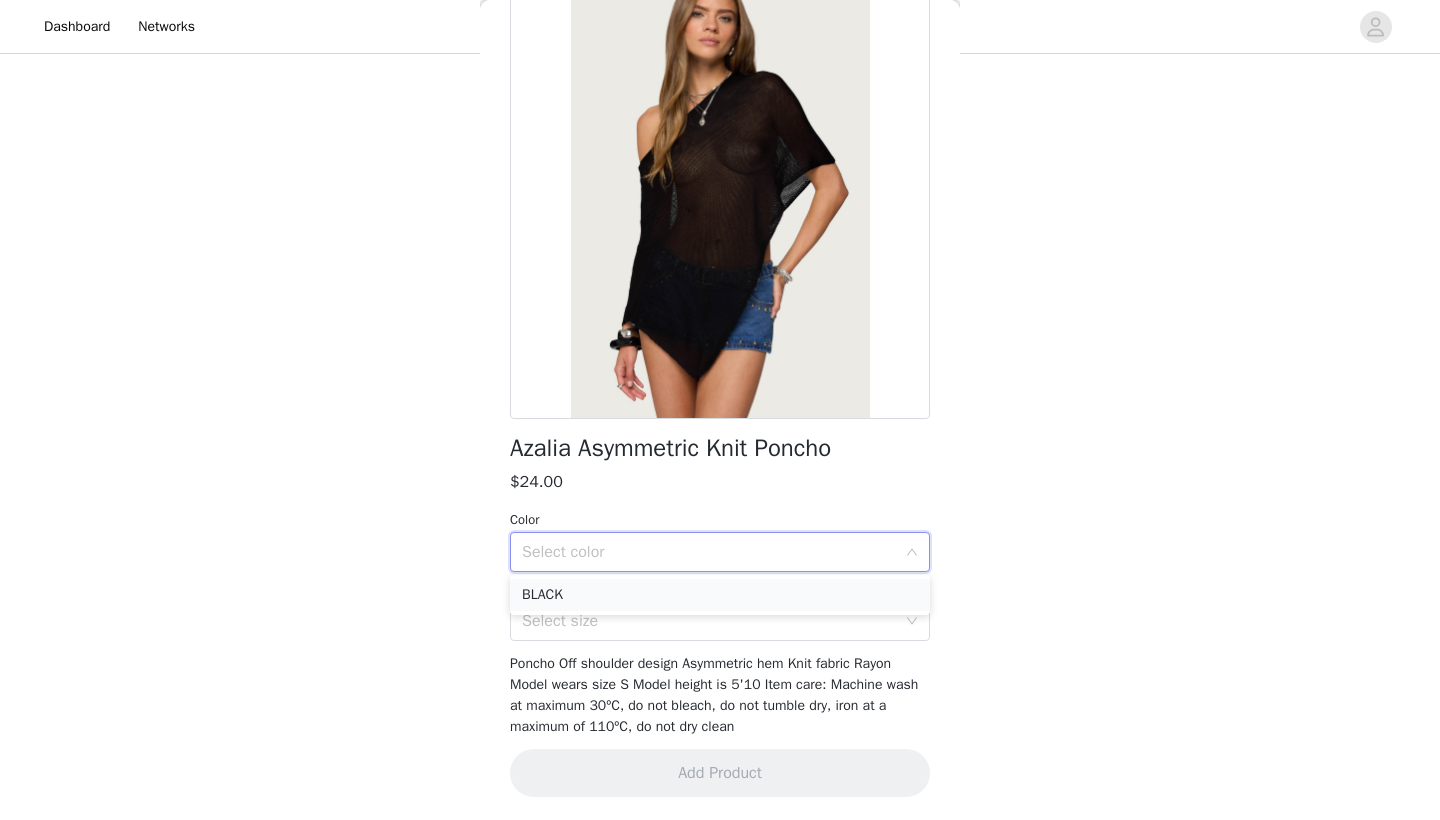 click on "BLACK" at bounding box center (720, 595) 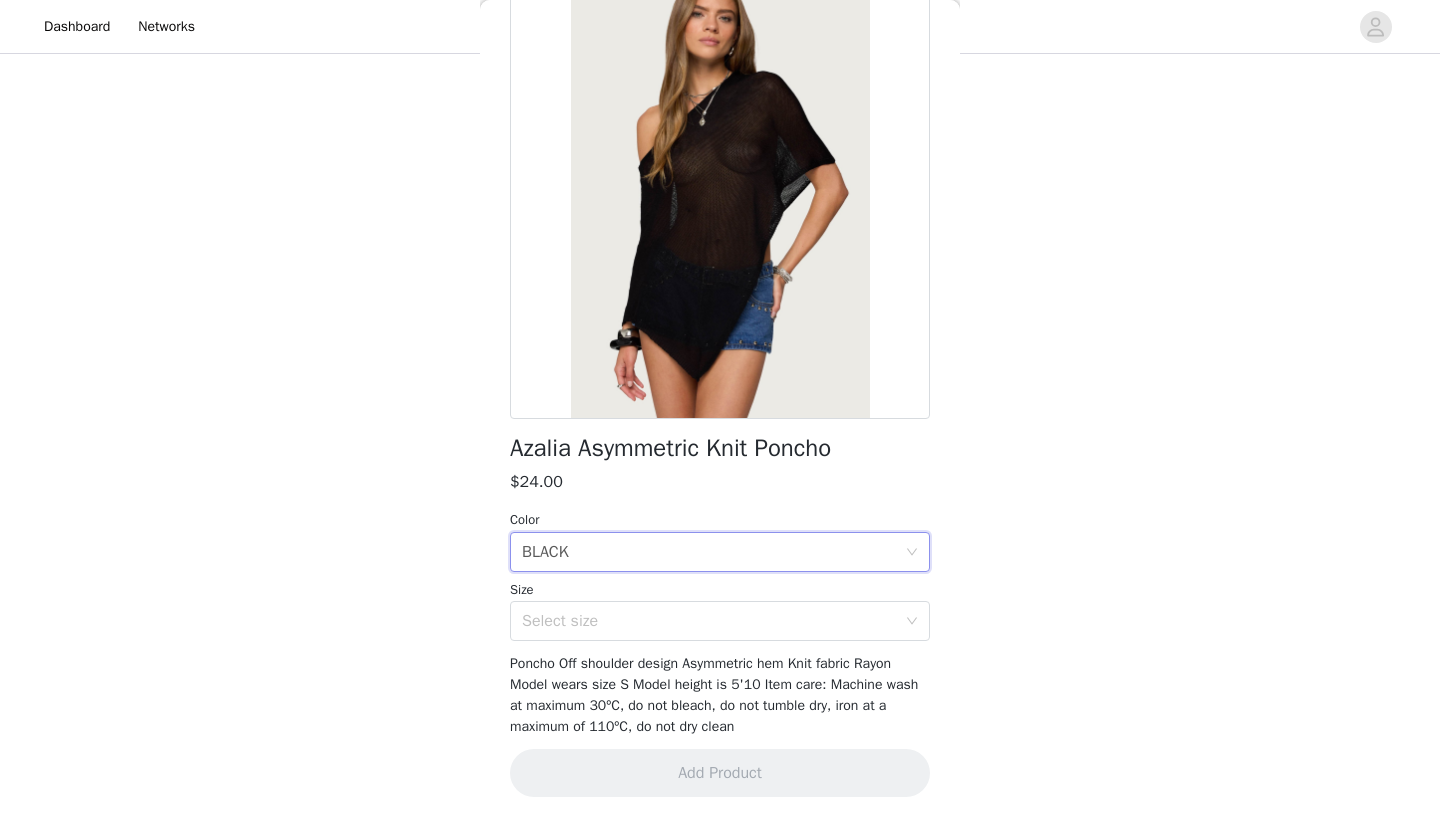 click on "Azalia Asymmetric Knit Poncho       $24.00         Color   Select color BLACK Size   Select size   Poncho Off shoulder design Asymmetric hem Knit fabric Rayon Model wears size S Model height is 5'10 Item care: Machine wash at maximum 30ºC, do not bleach, do not tumble dry, iron at a maximum of 110ºC, do not dry clean   Add Product" at bounding box center [720, 395] 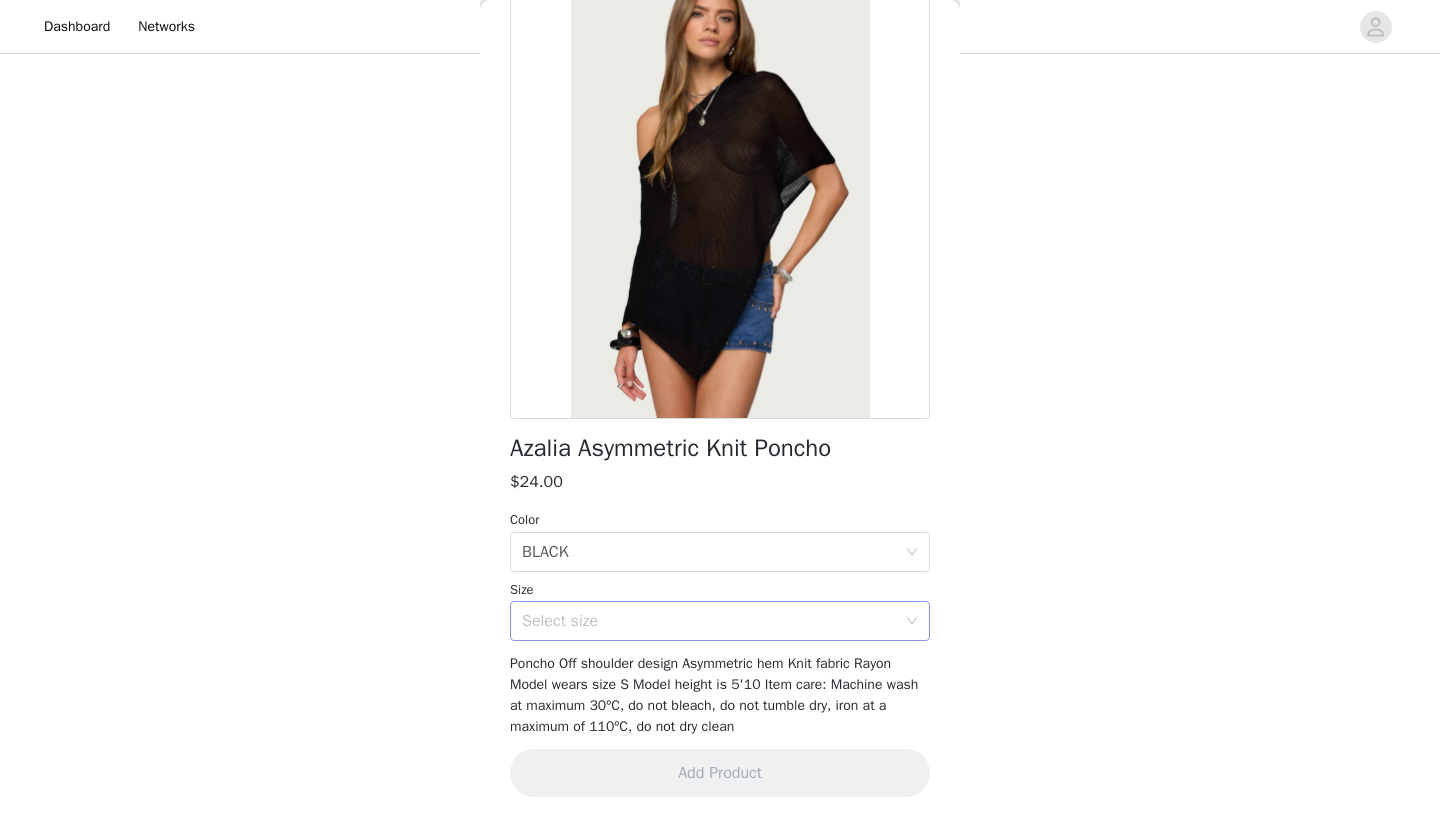 click on "Select size" at bounding box center (709, 621) 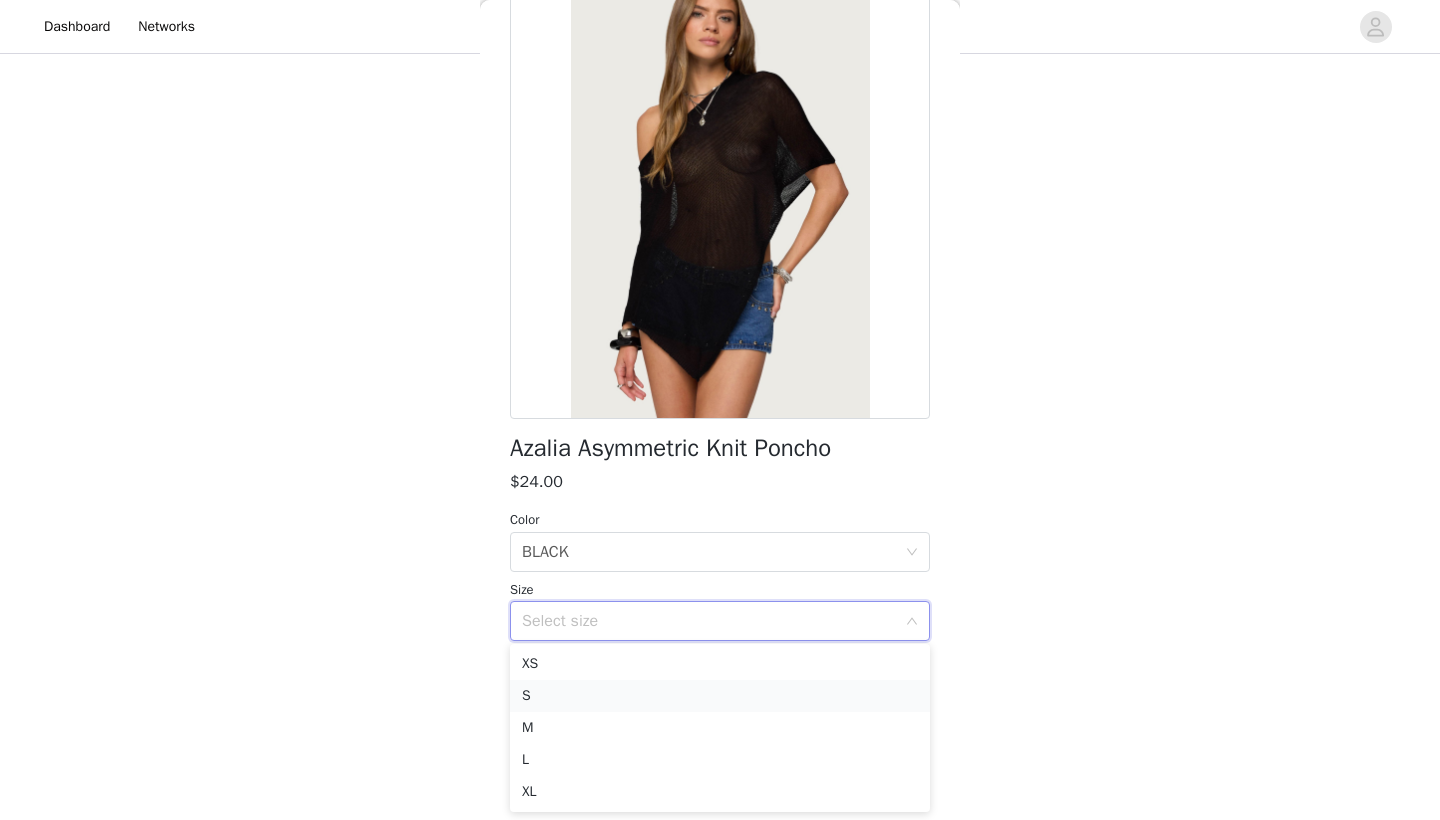 click on "S" at bounding box center (720, 696) 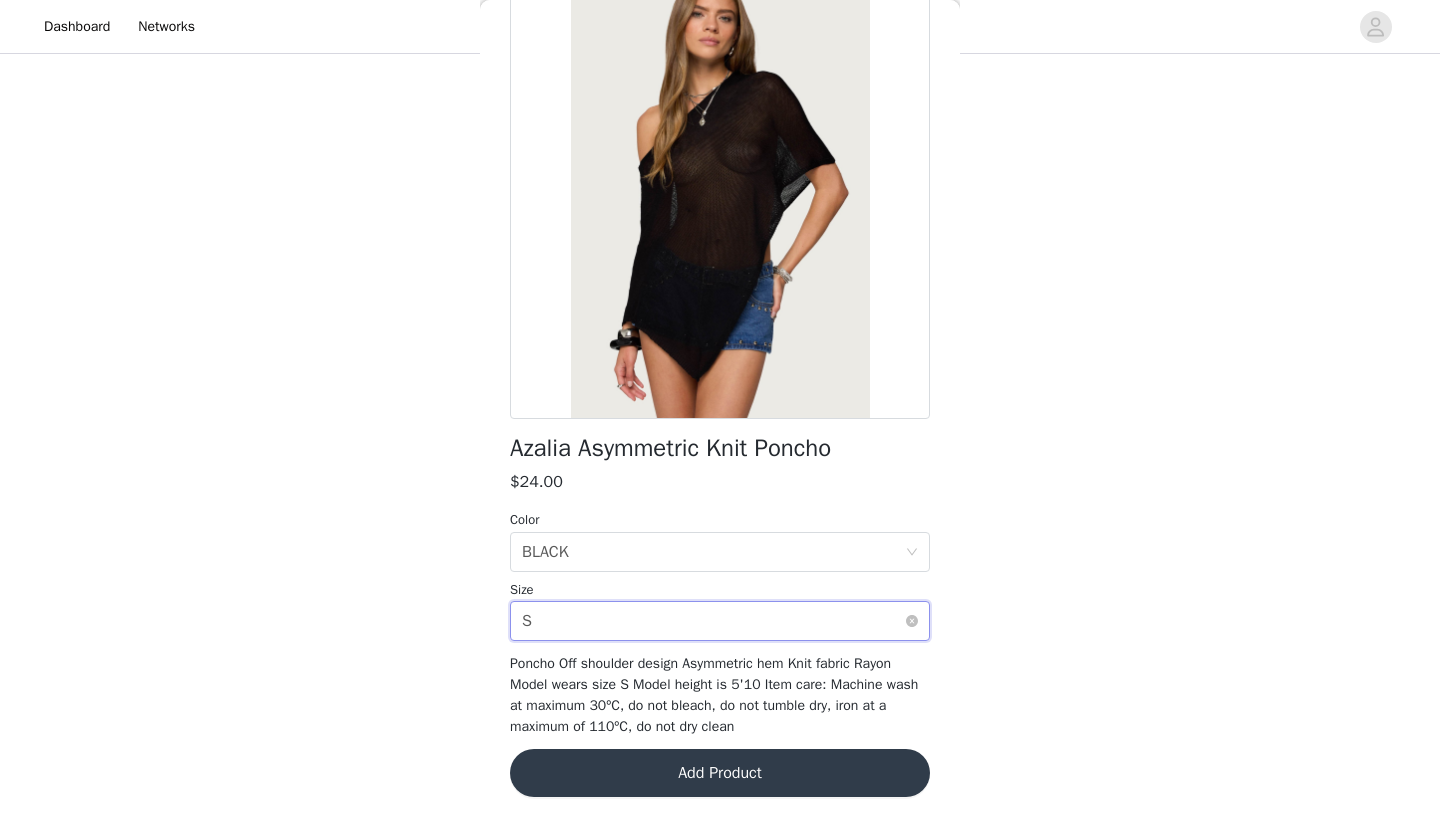 click on "Select size S" at bounding box center [713, 621] 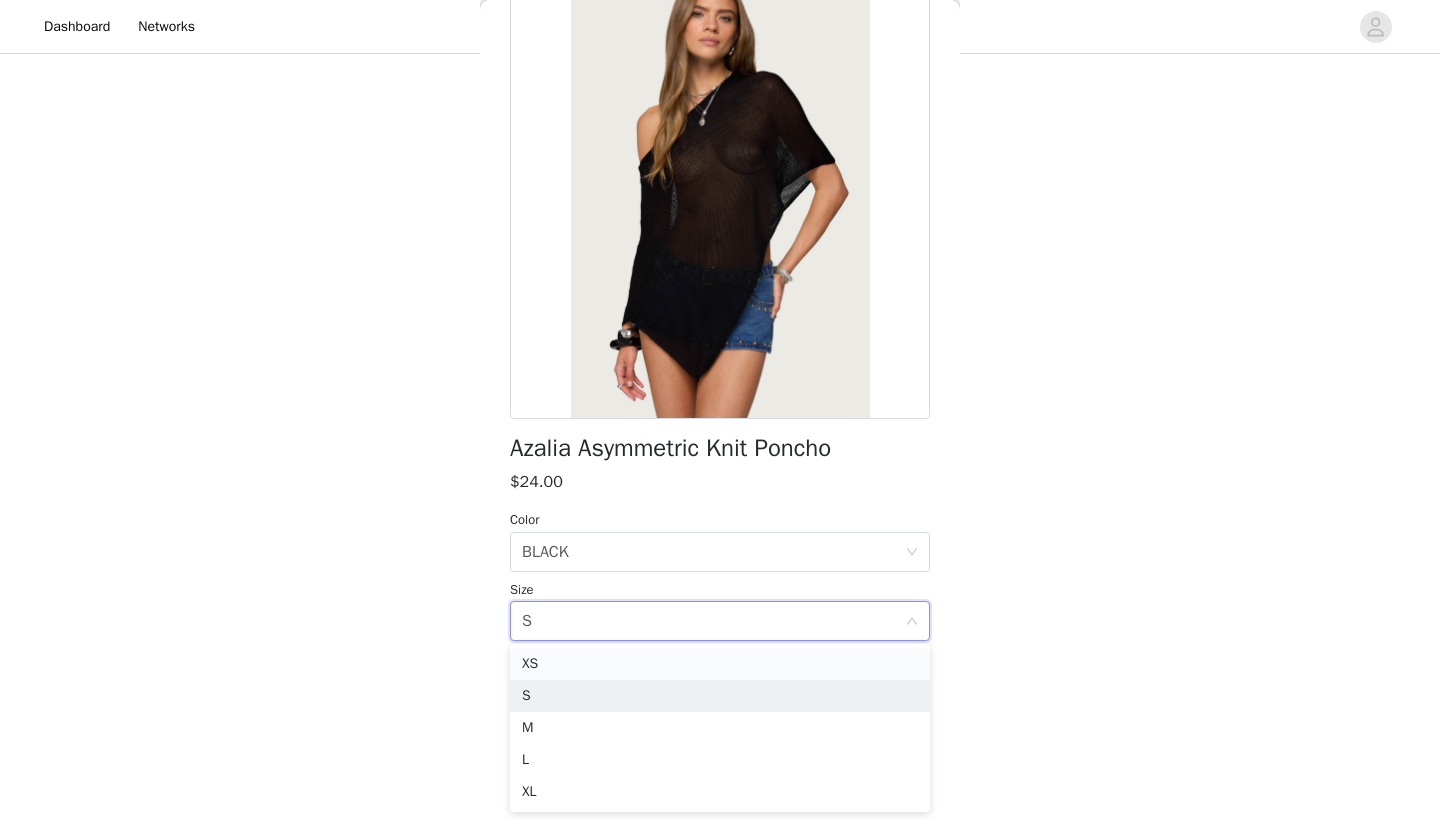 click on "XS" at bounding box center [720, 664] 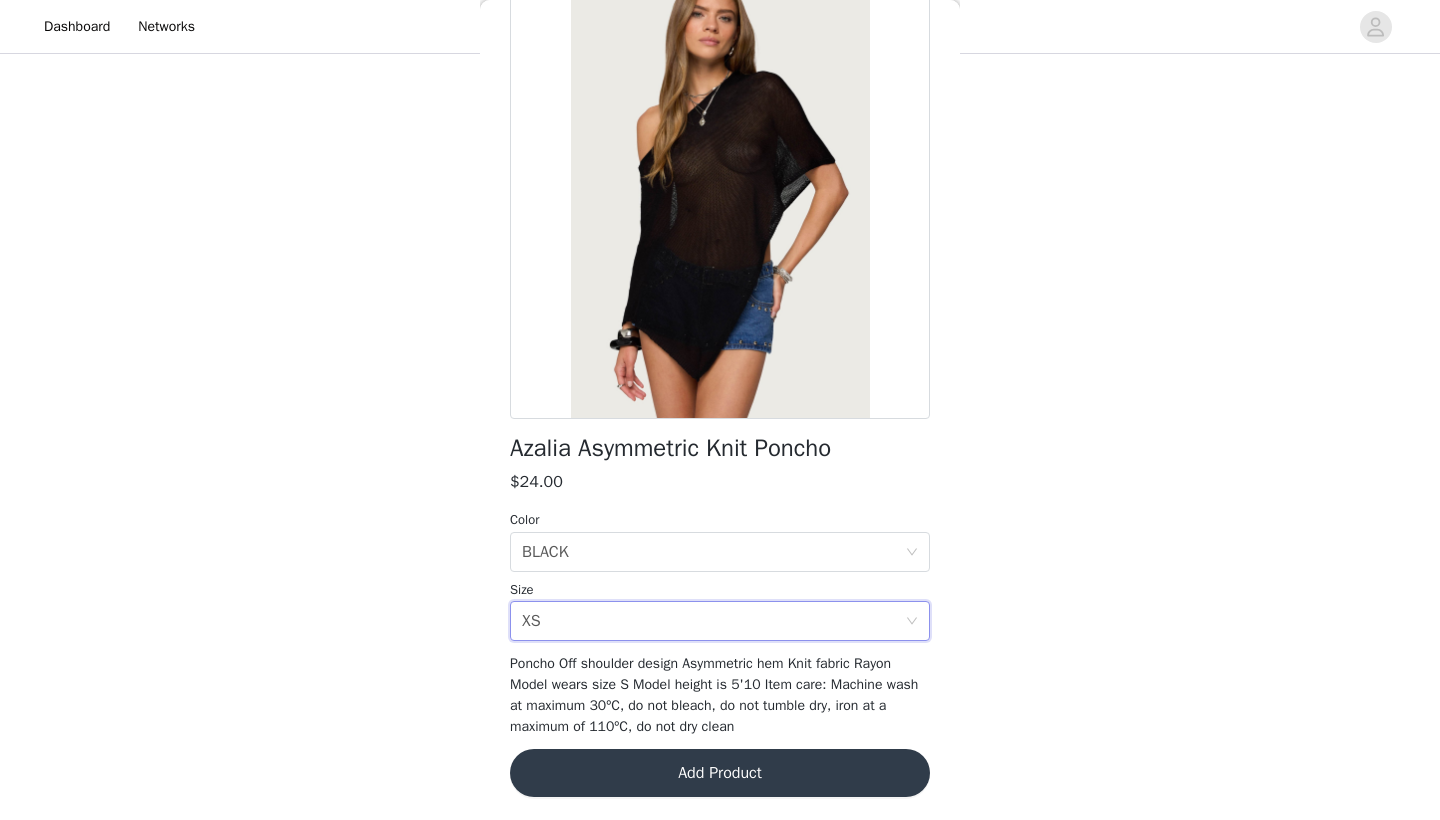 click on "Add Product" at bounding box center [720, 773] 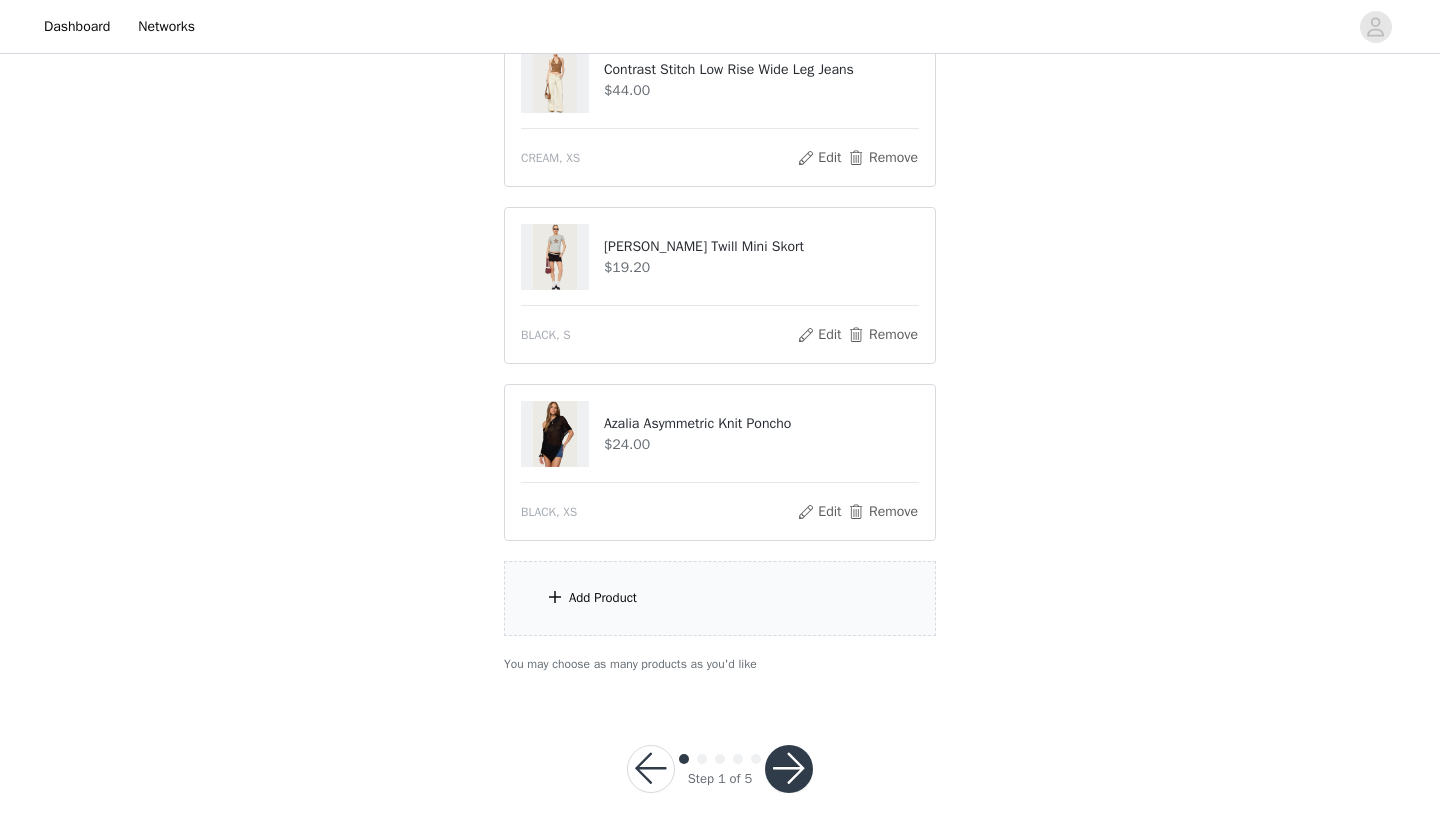 scroll, scrollTop: 1497, scrollLeft: 0, axis: vertical 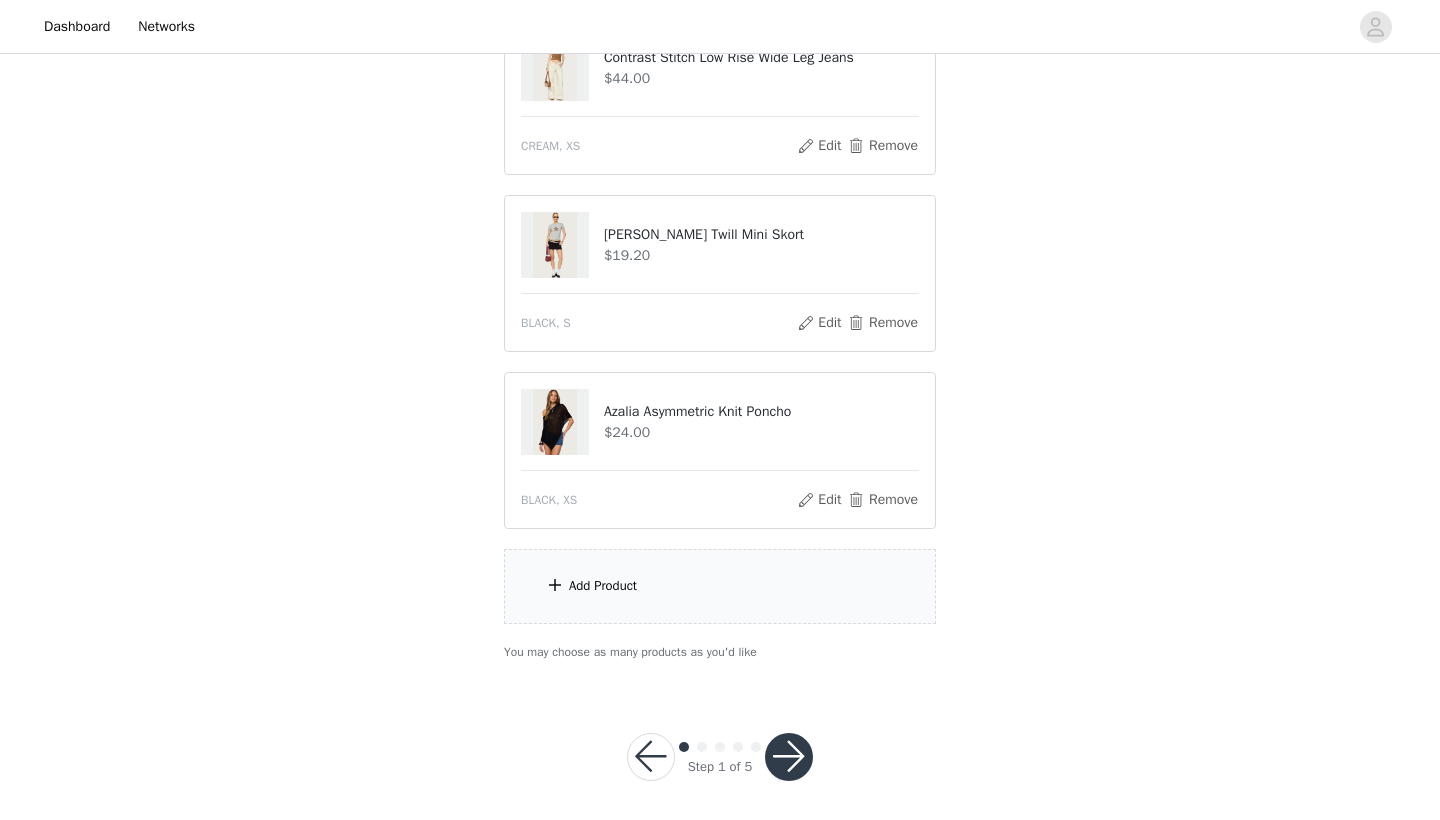 click on "Add Product" at bounding box center [720, 586] 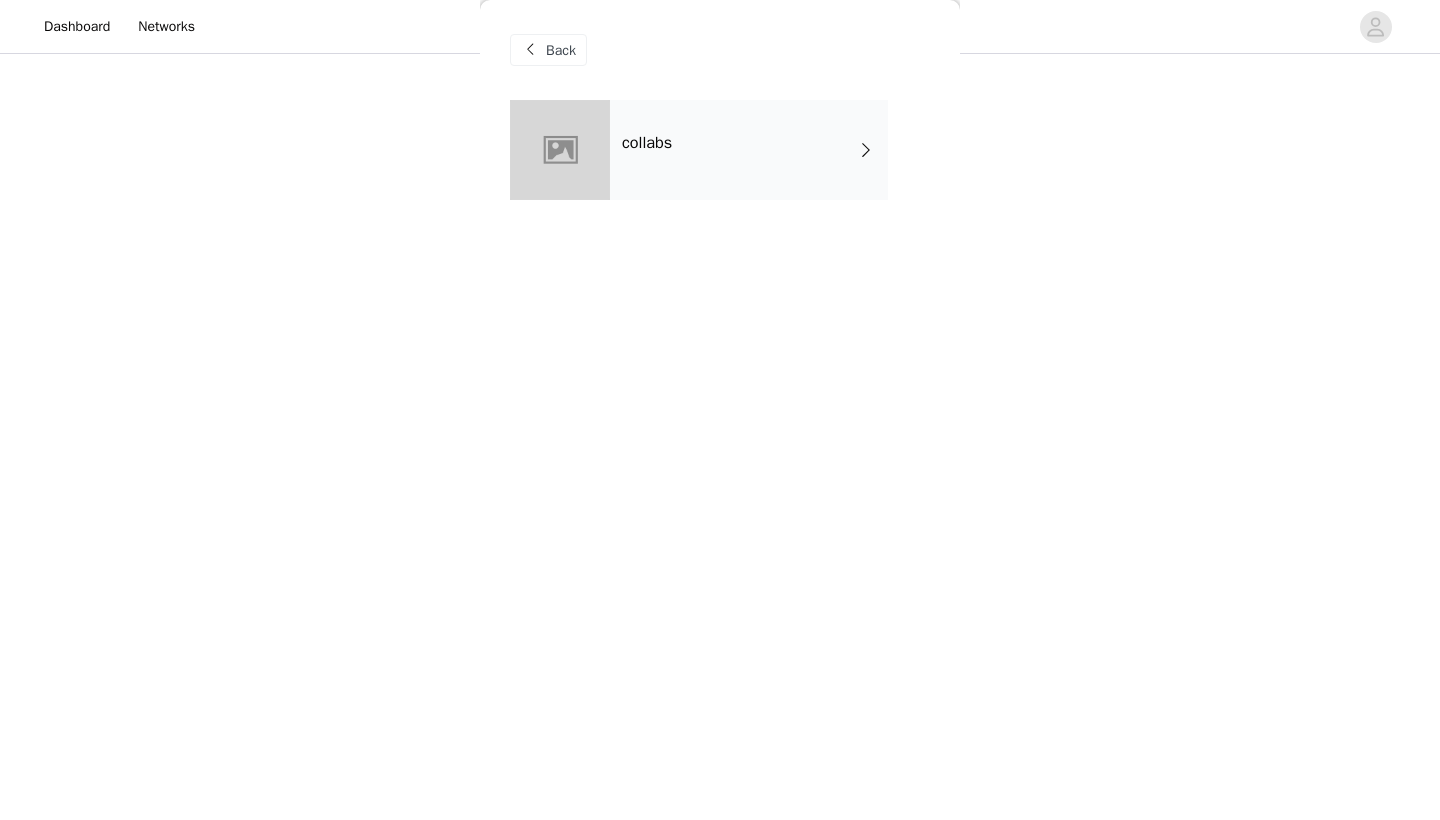 click on "collabs" at bounding box center (749, 150) 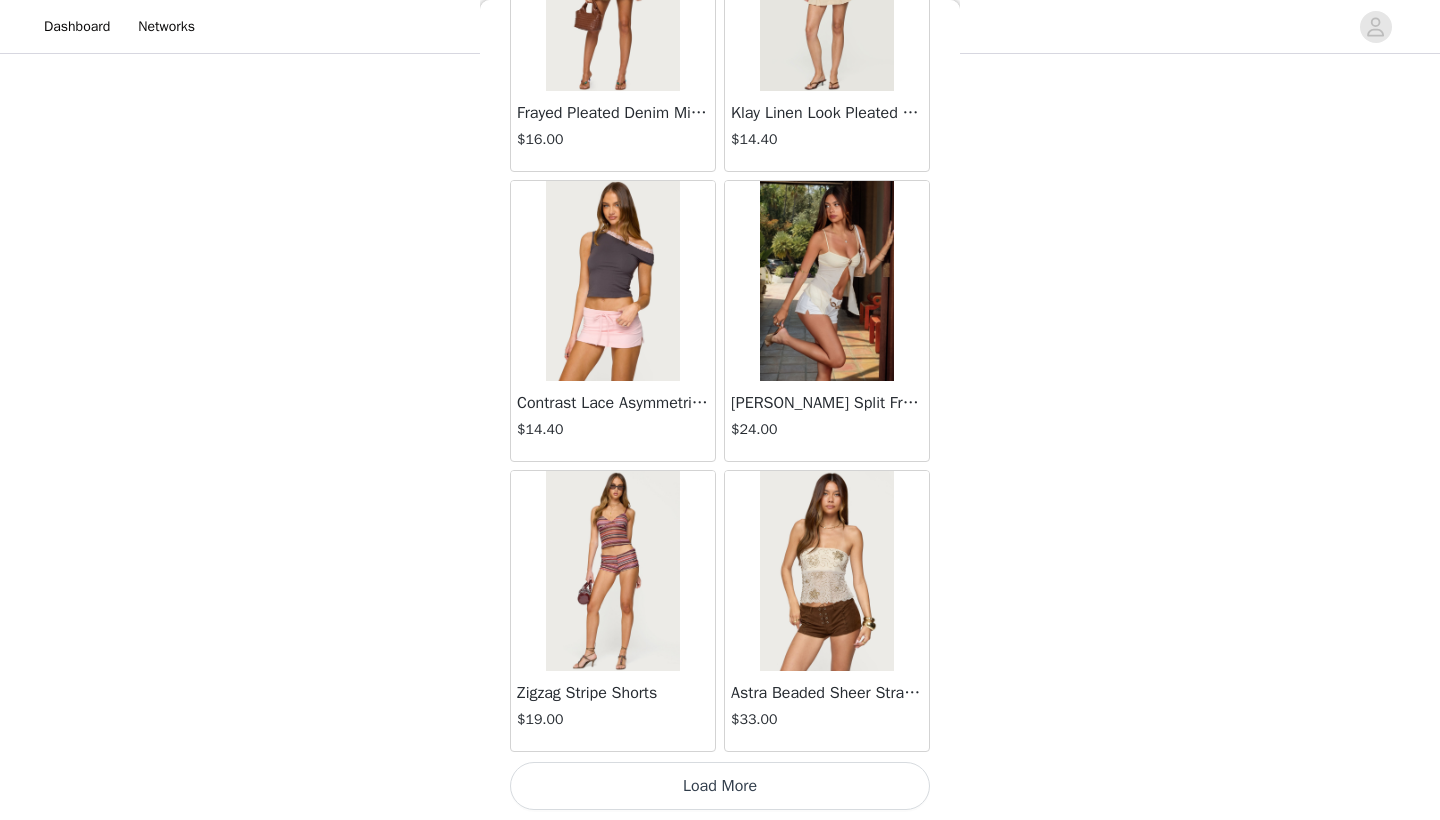 click on "Load More" at bounding box center [720, 786] 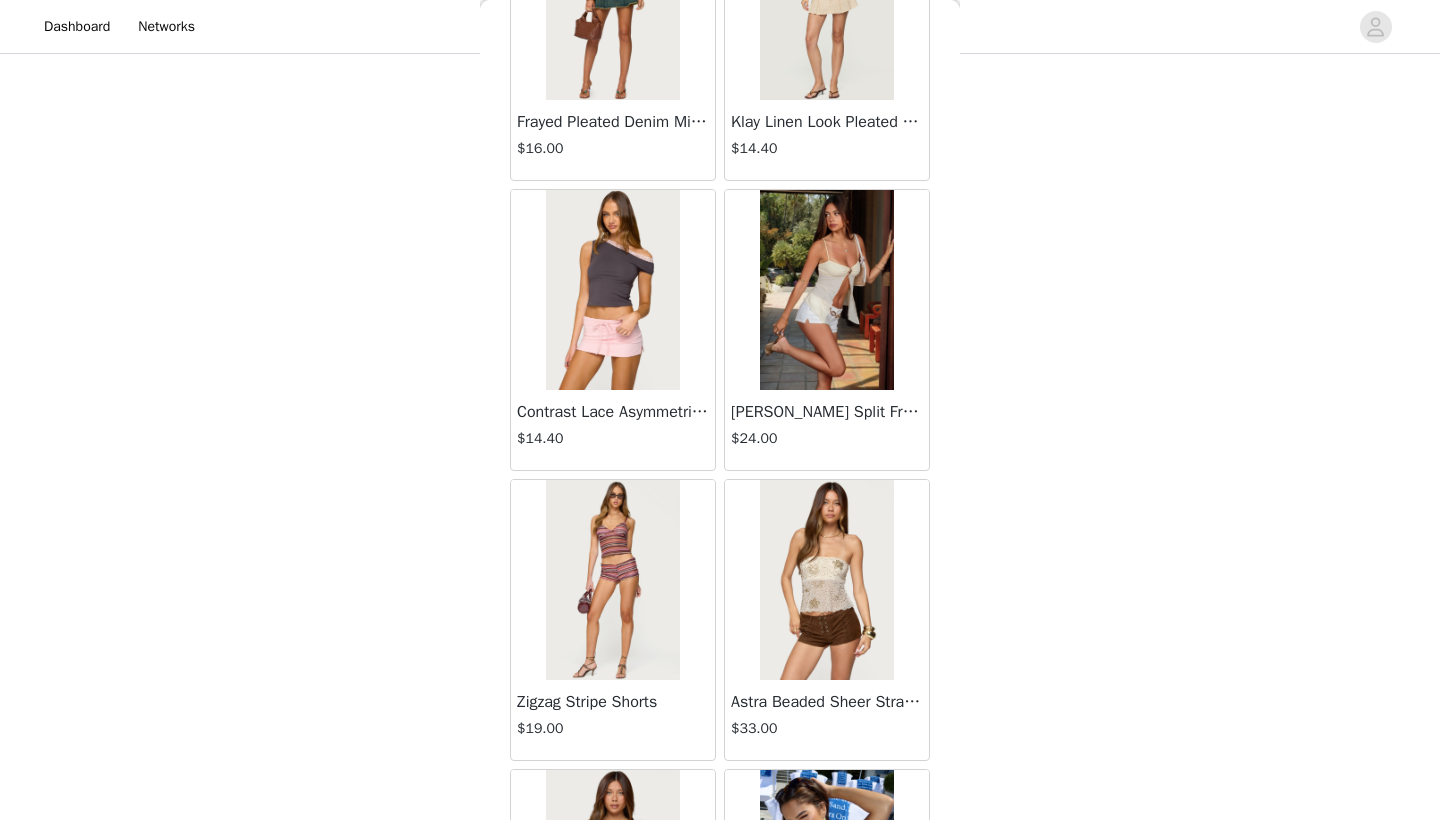 scroll, scrollTop: 1511, scrollLeft: 0, axis: vertical 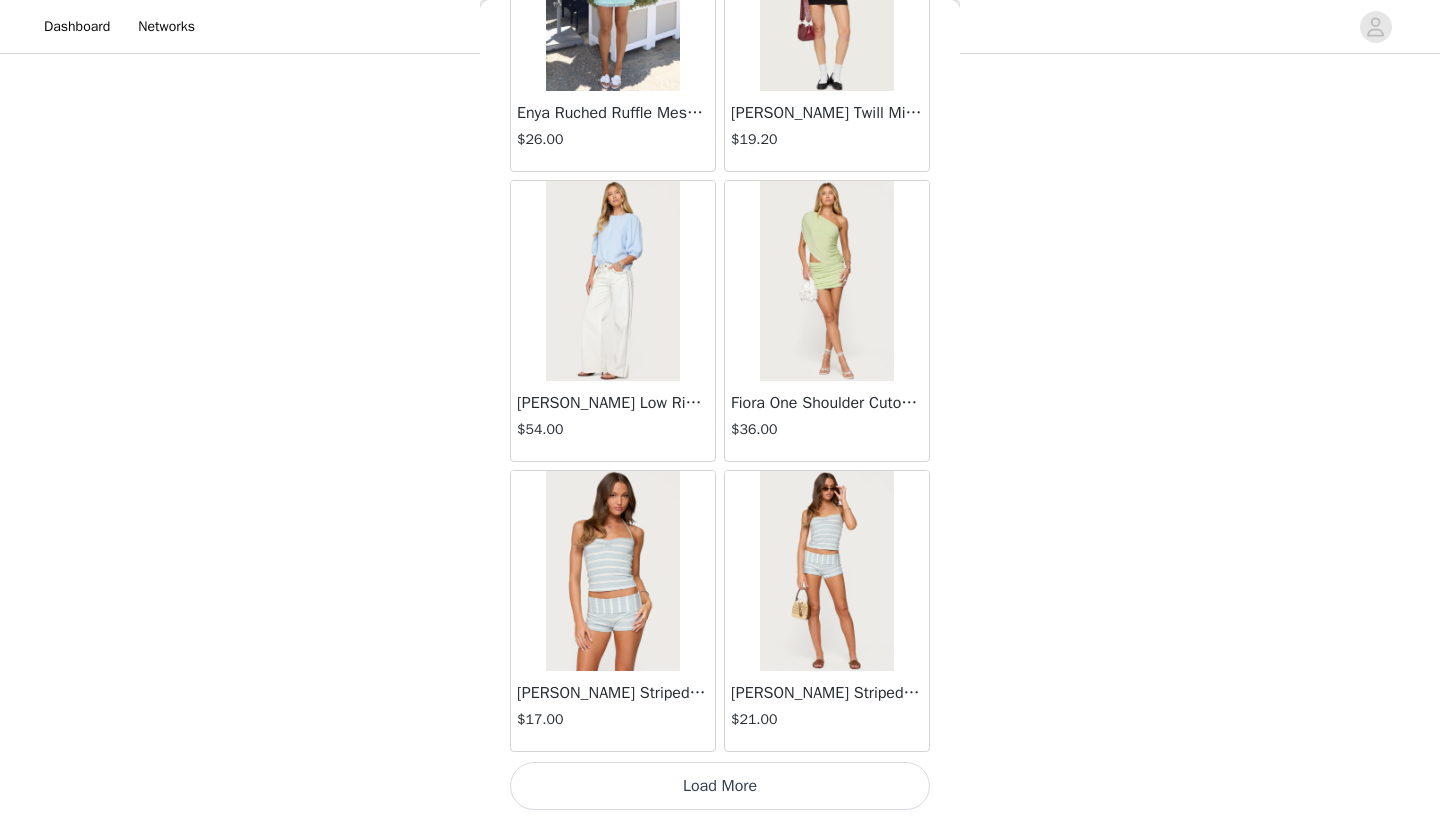 click on "Load More" at bounding box center (720, 786) 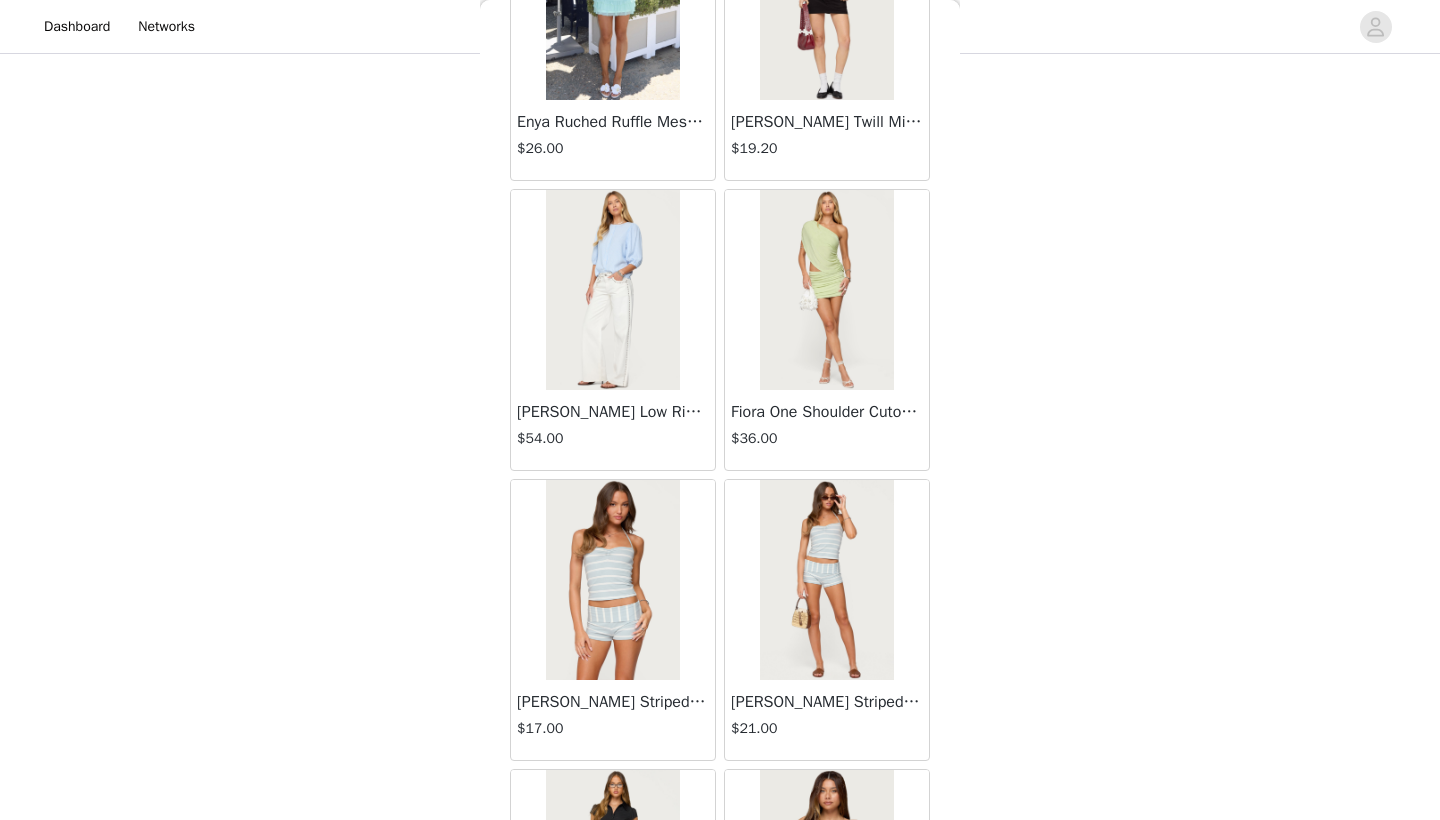 scroll, scrollTop: 1508, scrollLeft: 0, axis: vertical 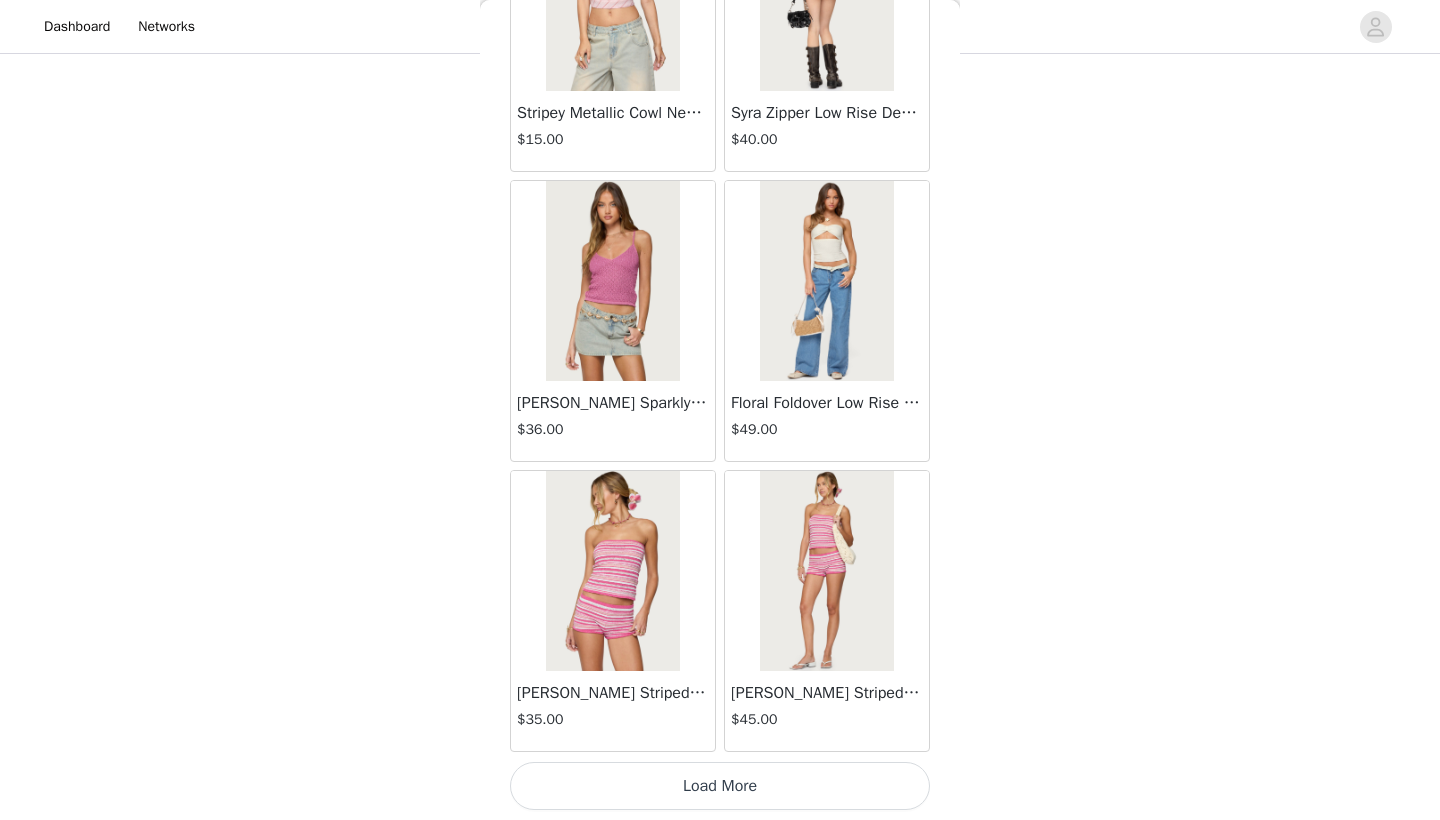 click on "Load More" at bounding box center (720, 786) 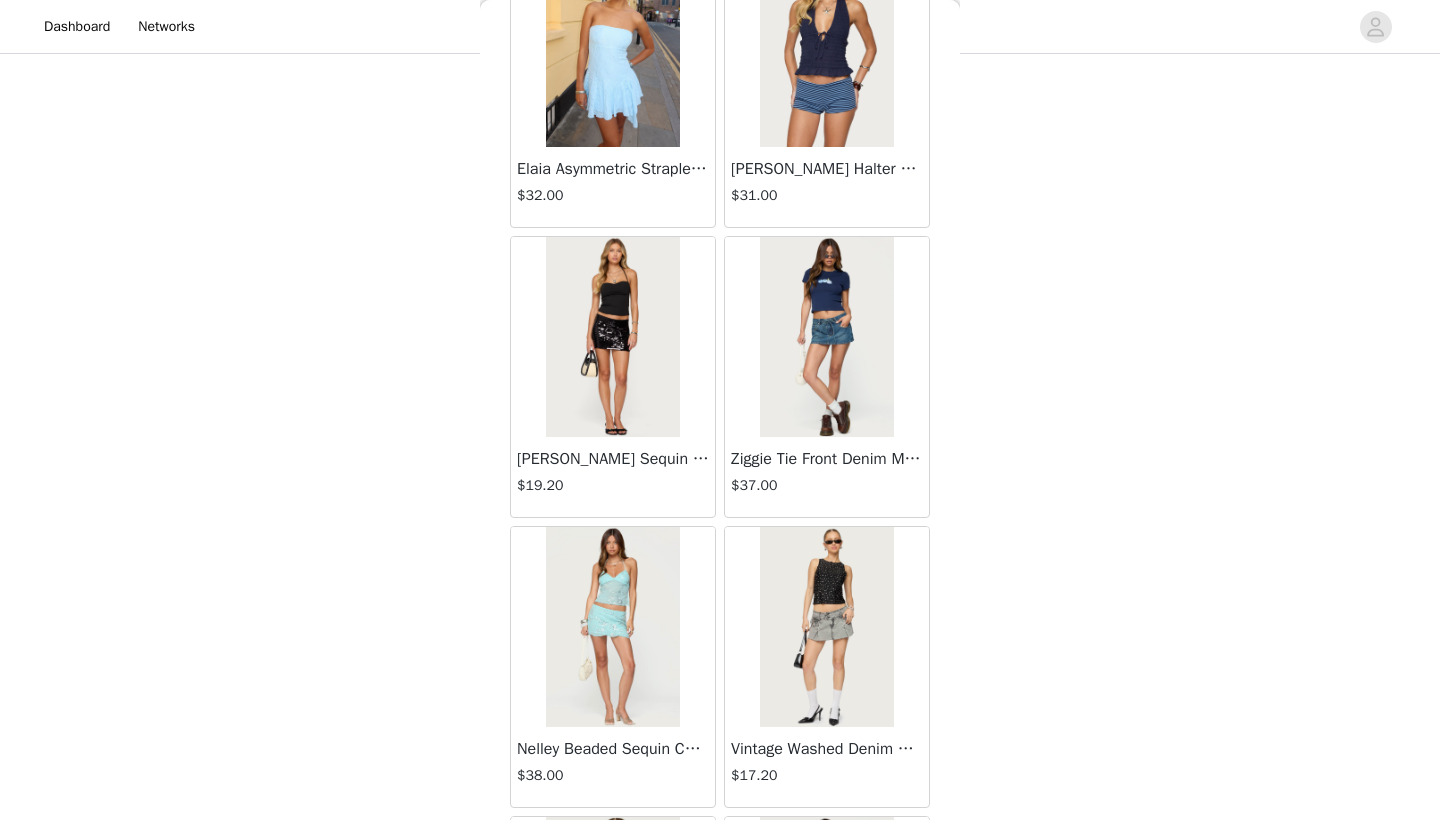 scroll, scrollTop: 6528, scrollLeft: 0, axis: vertical 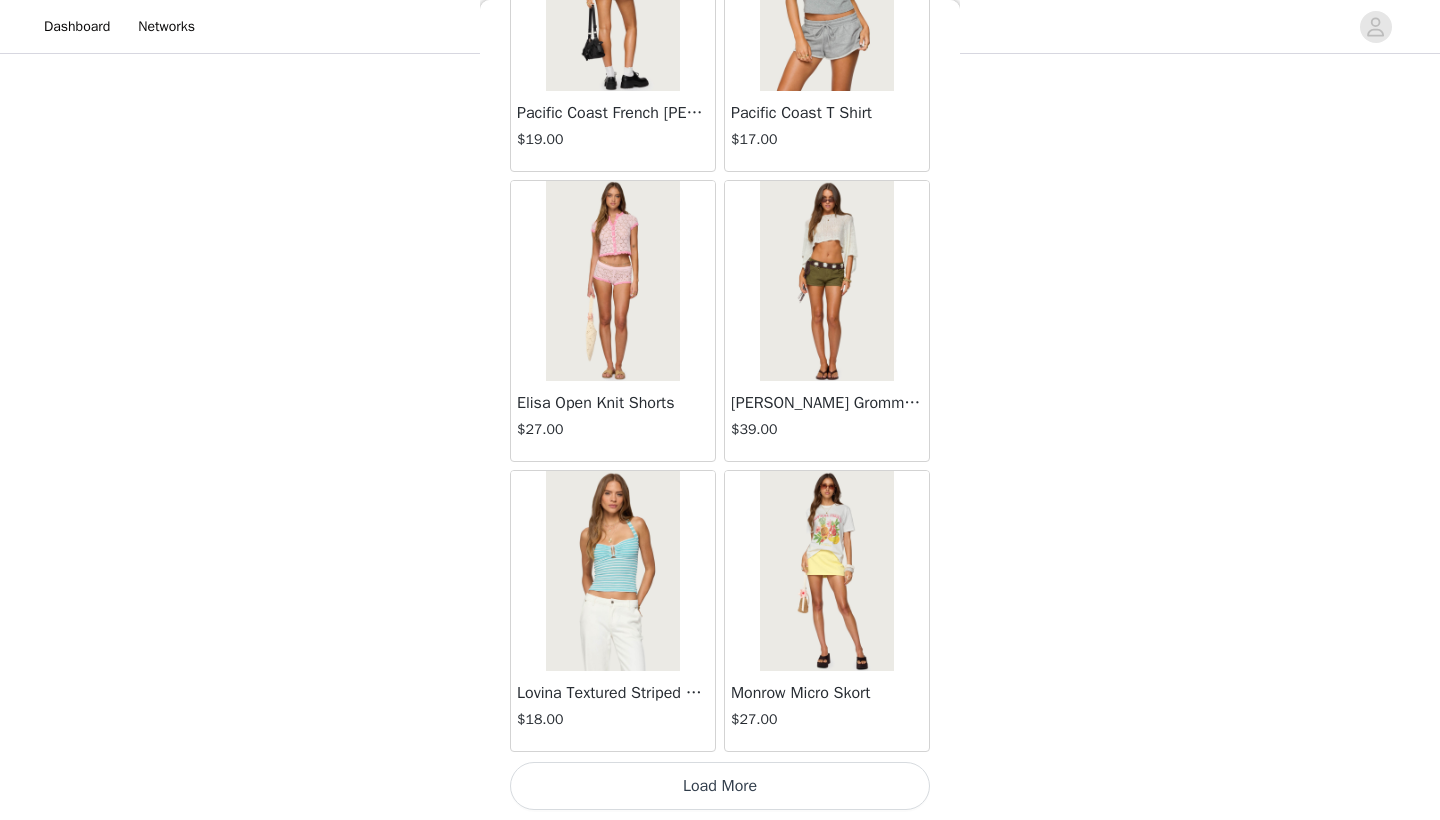 click on "Load More" at bounding box center (720, 786) 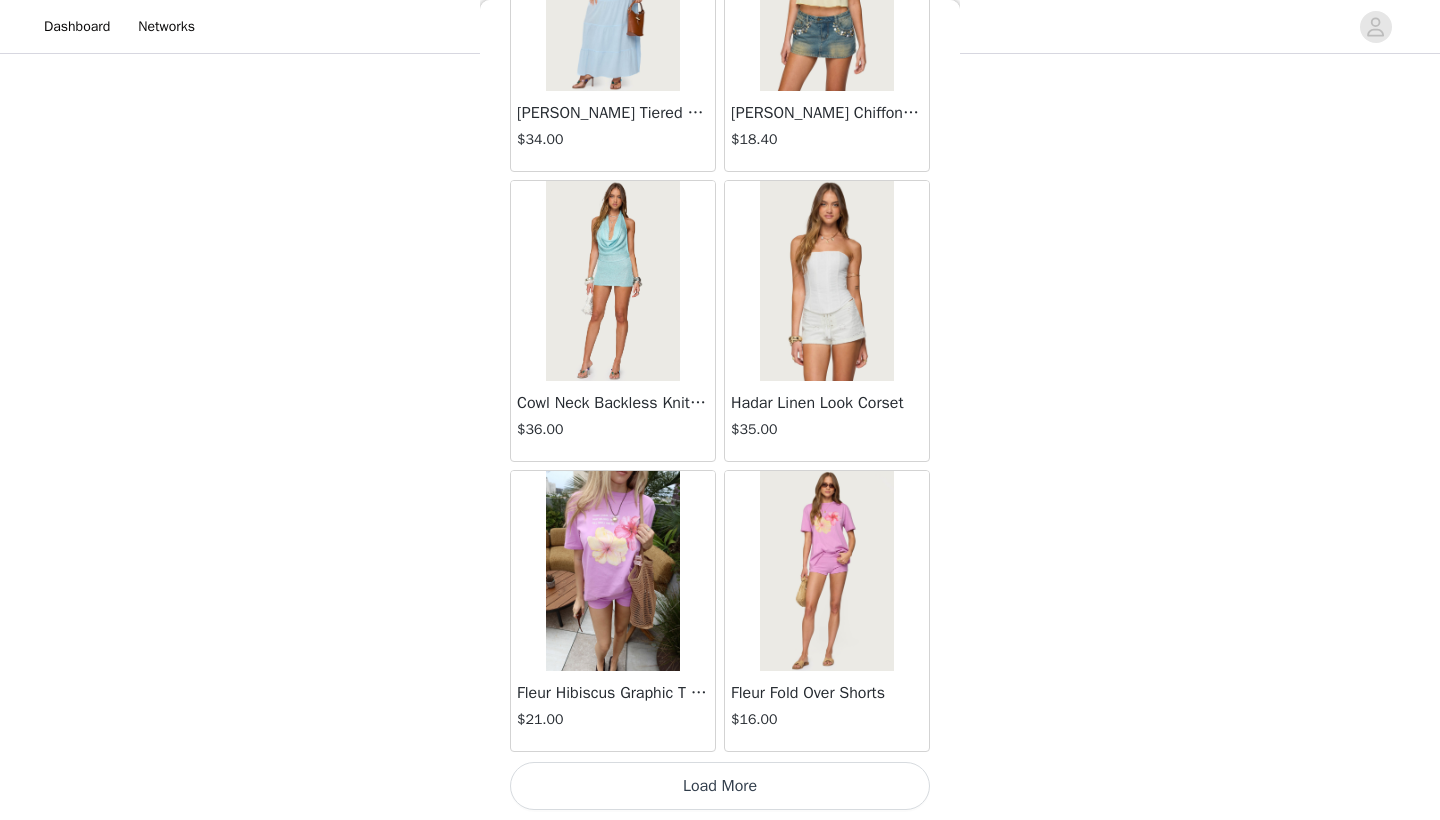 scroll, scrollTop: 13840, scrollLeft: 0, axis: vertical 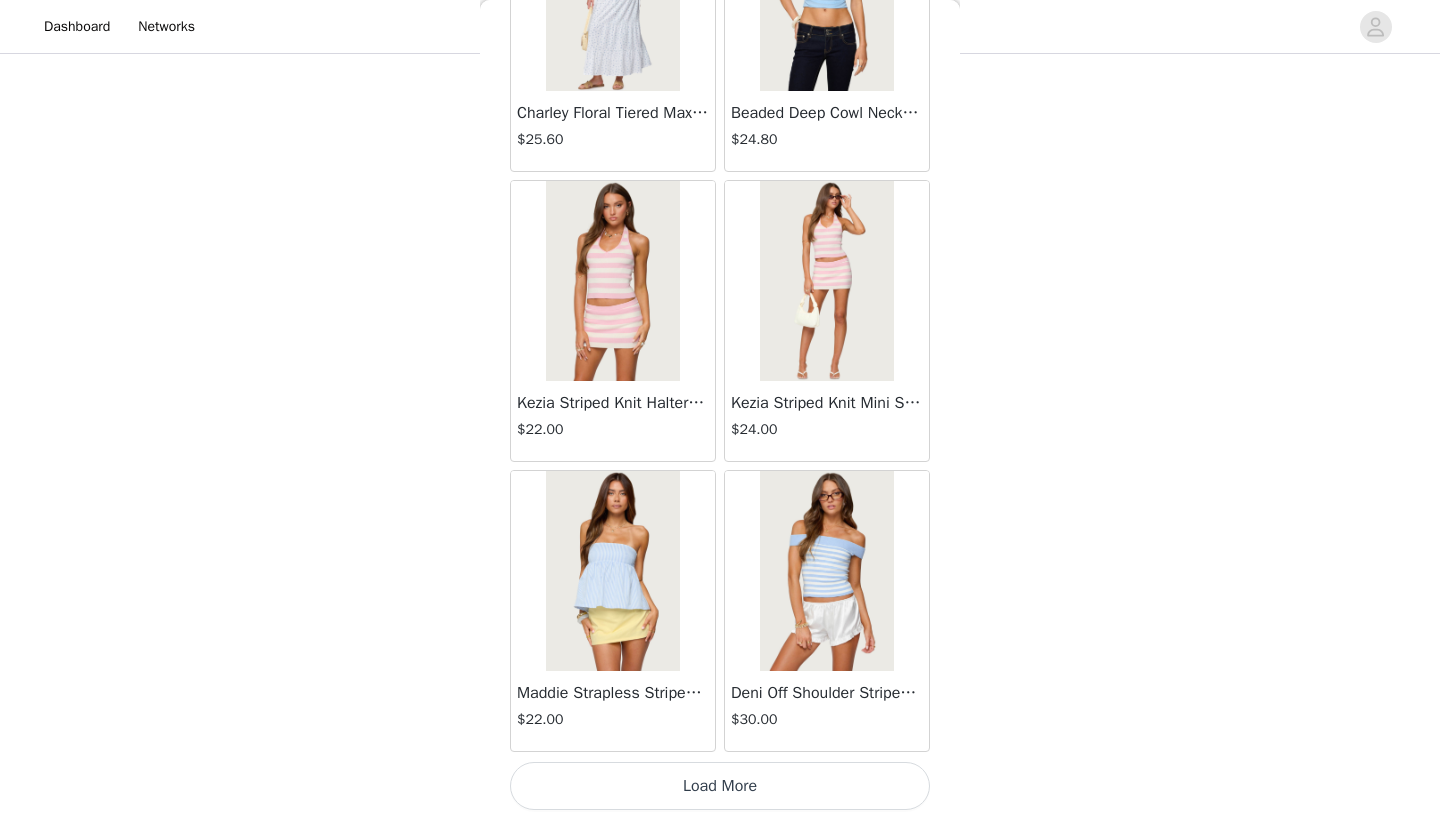 click on "Load More" at bounding box center (720, 786) 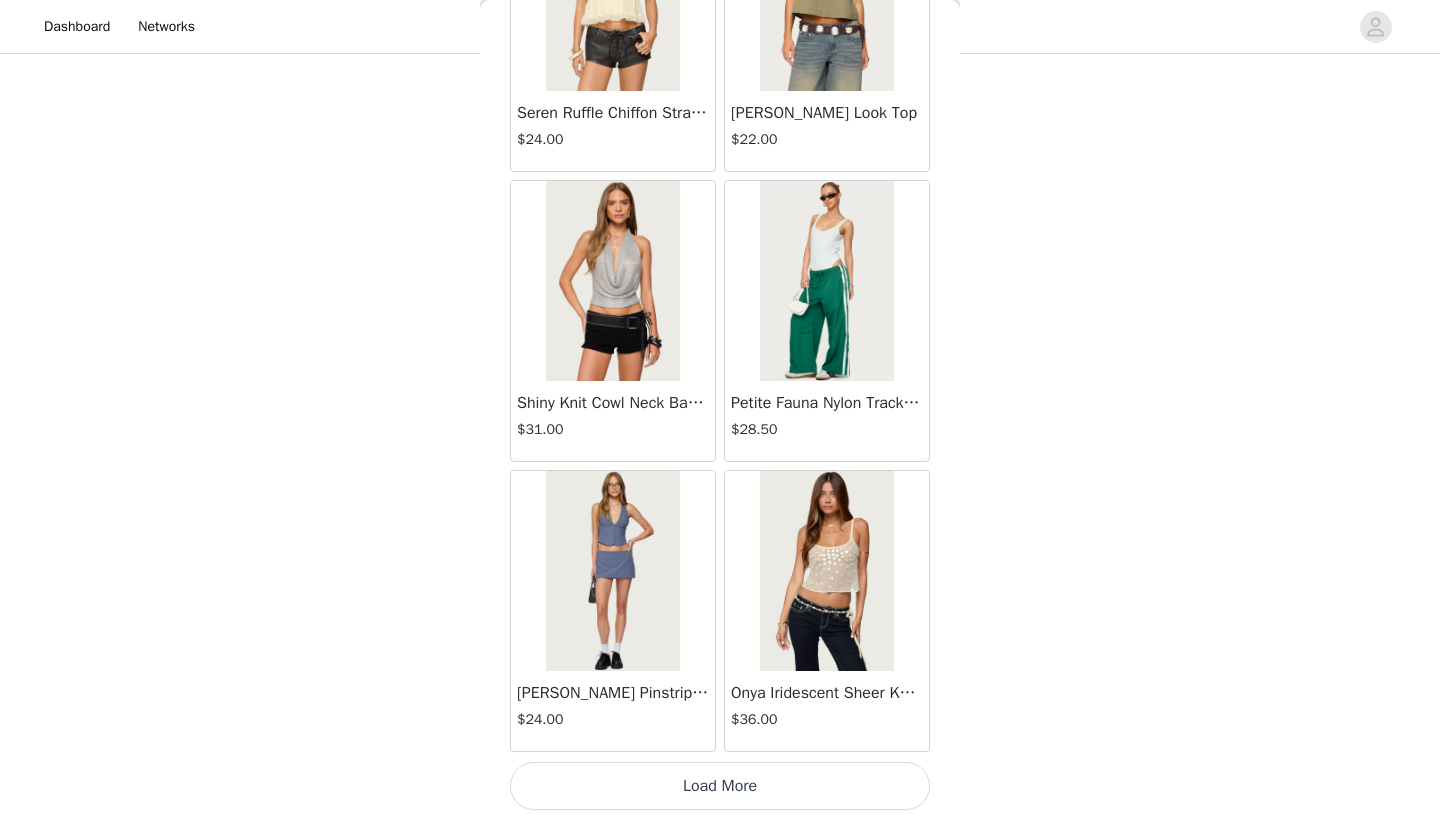 click on "Load More" at bounding box center (720, 786) 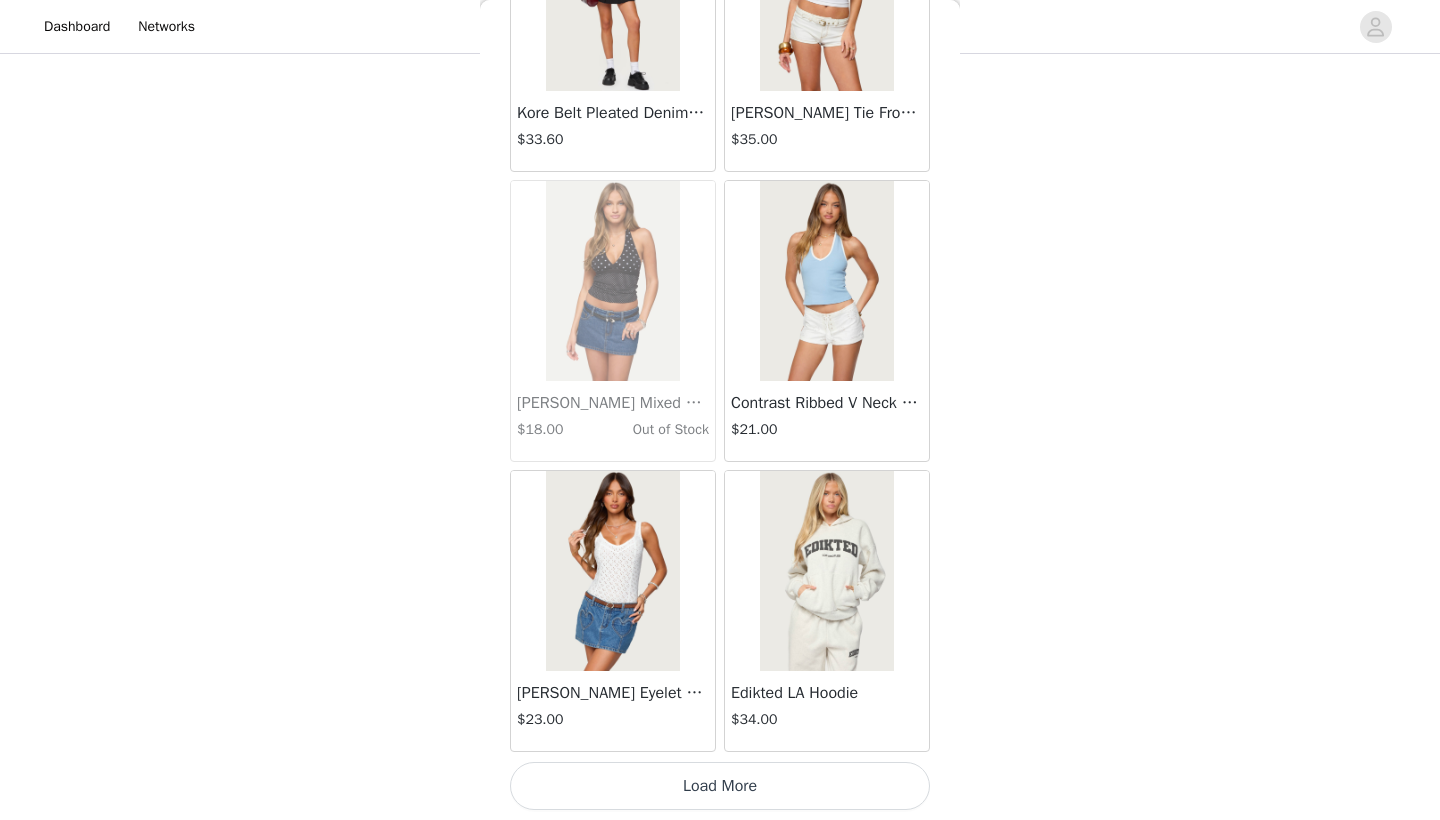 scroll, scrollTop: 22541, scrollLeft: 0, axis: vertical 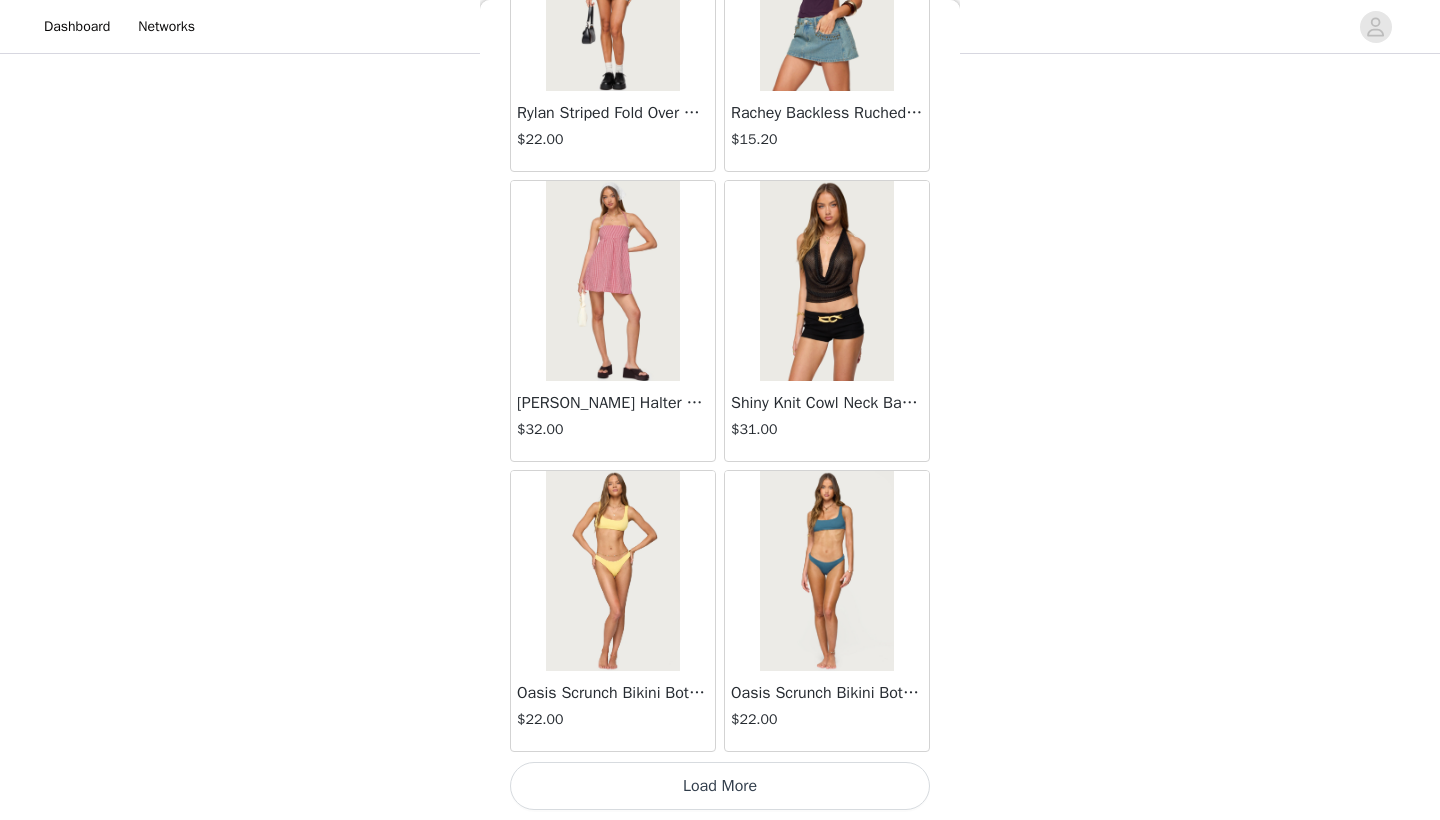 click on "Load More" at bounding box center (720, 786) 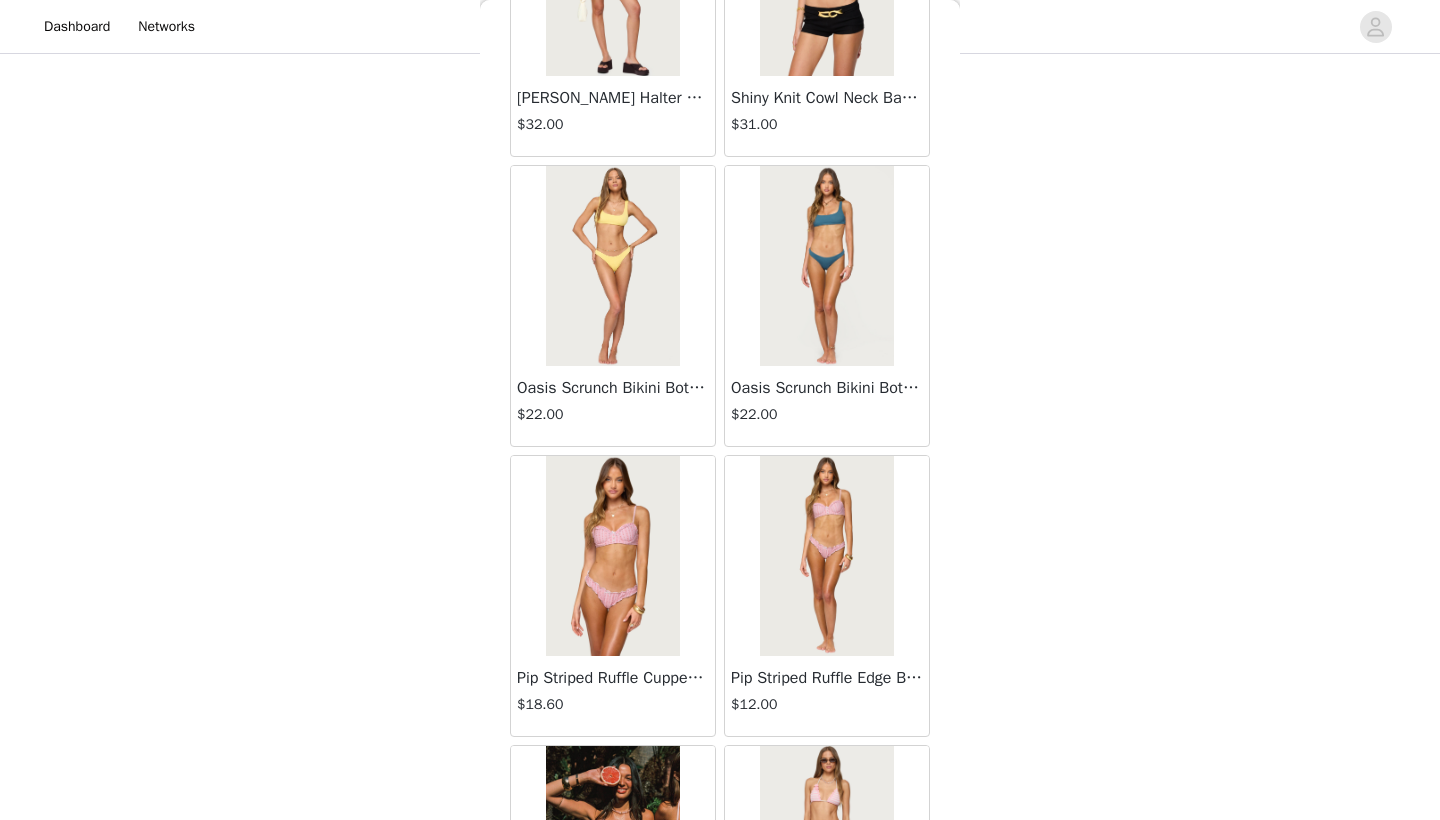 scroll, scrollTop: 25750, scrollLeft: 0, axis: vertical 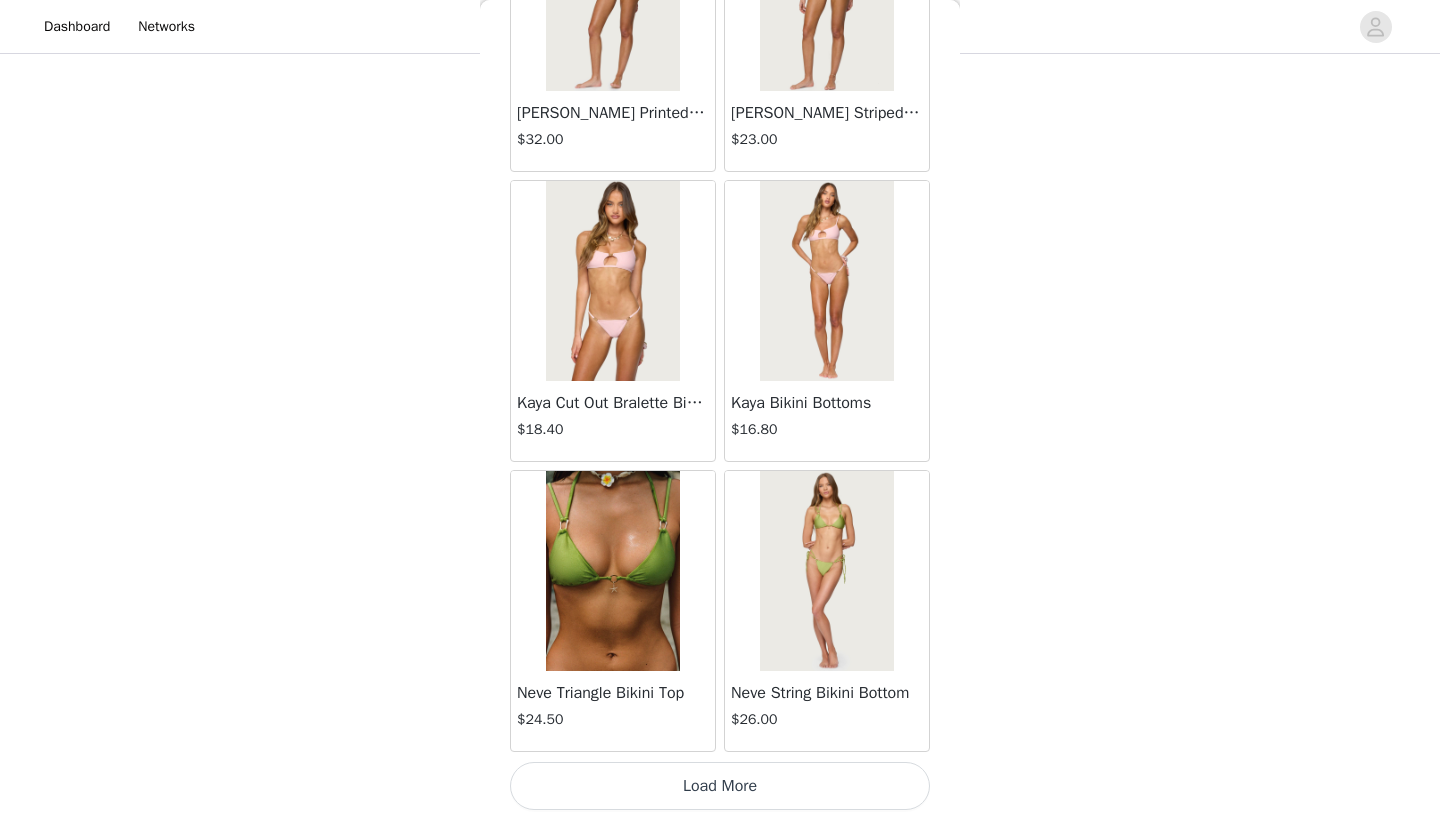 click on "Load More" at bounding box center (720, 786) 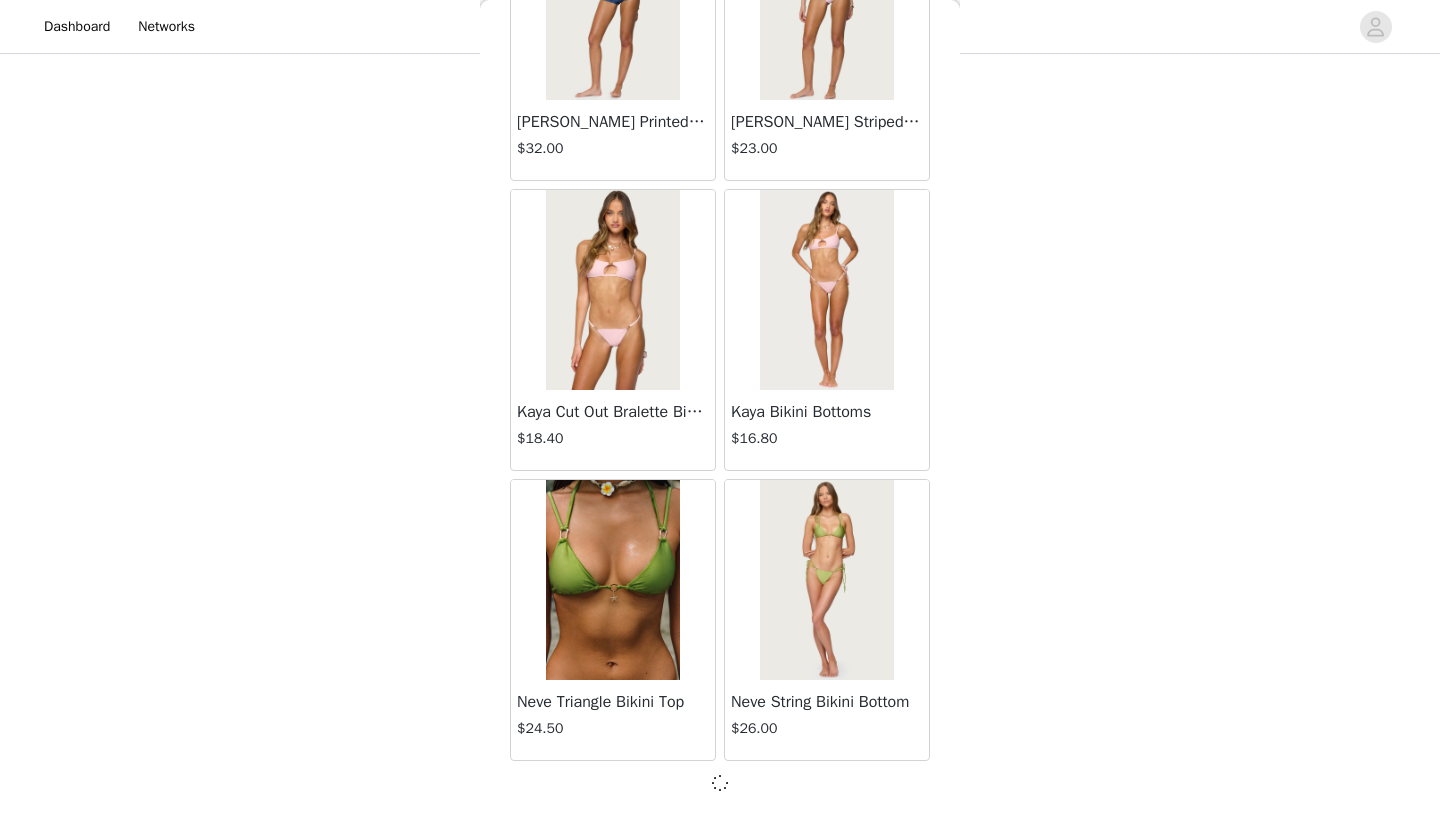 scroll, scrollTop: 28331, scrollLeft: 0, axis: vertical 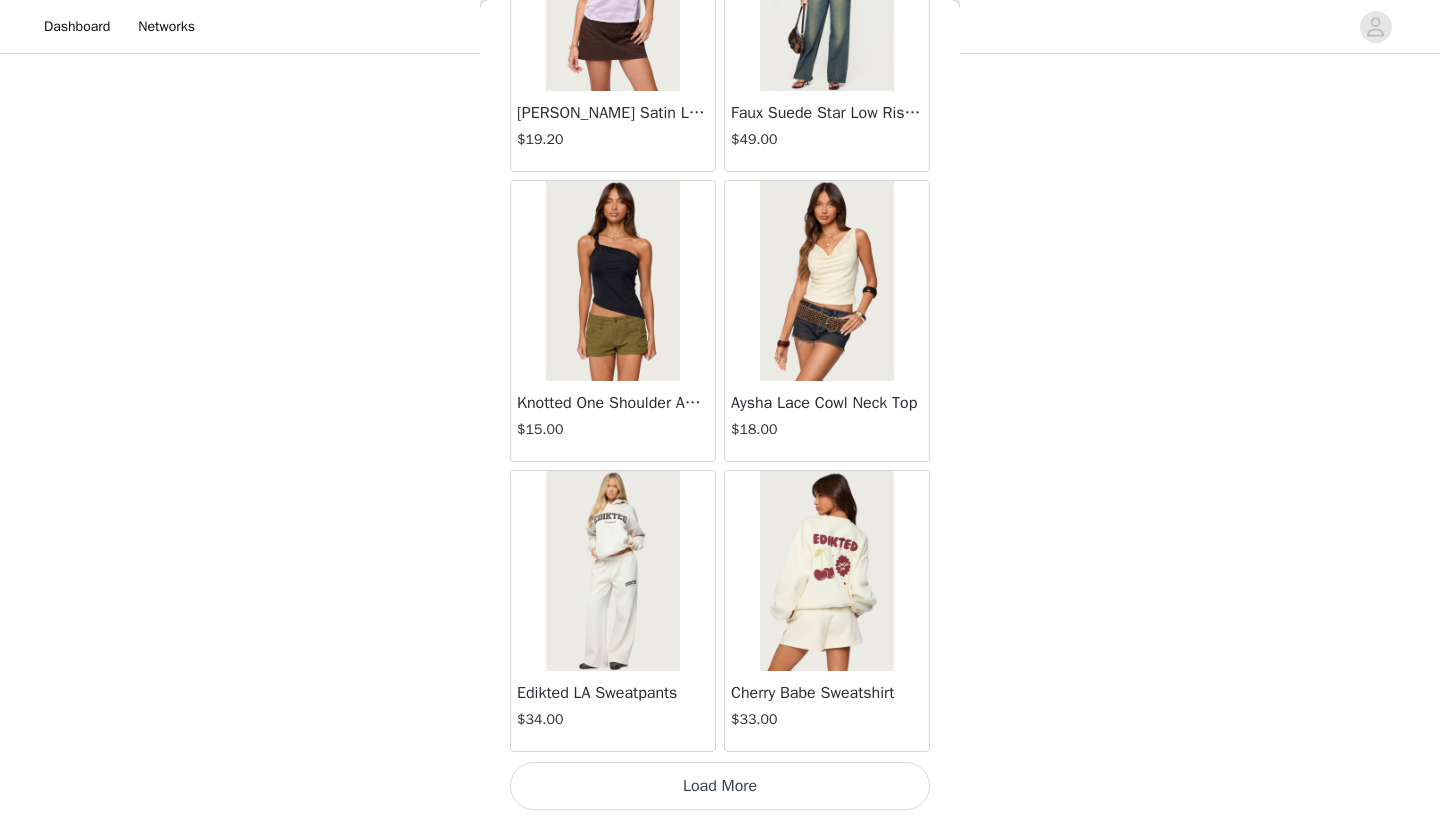 click on "Load More" at bounding box center [720, 786] 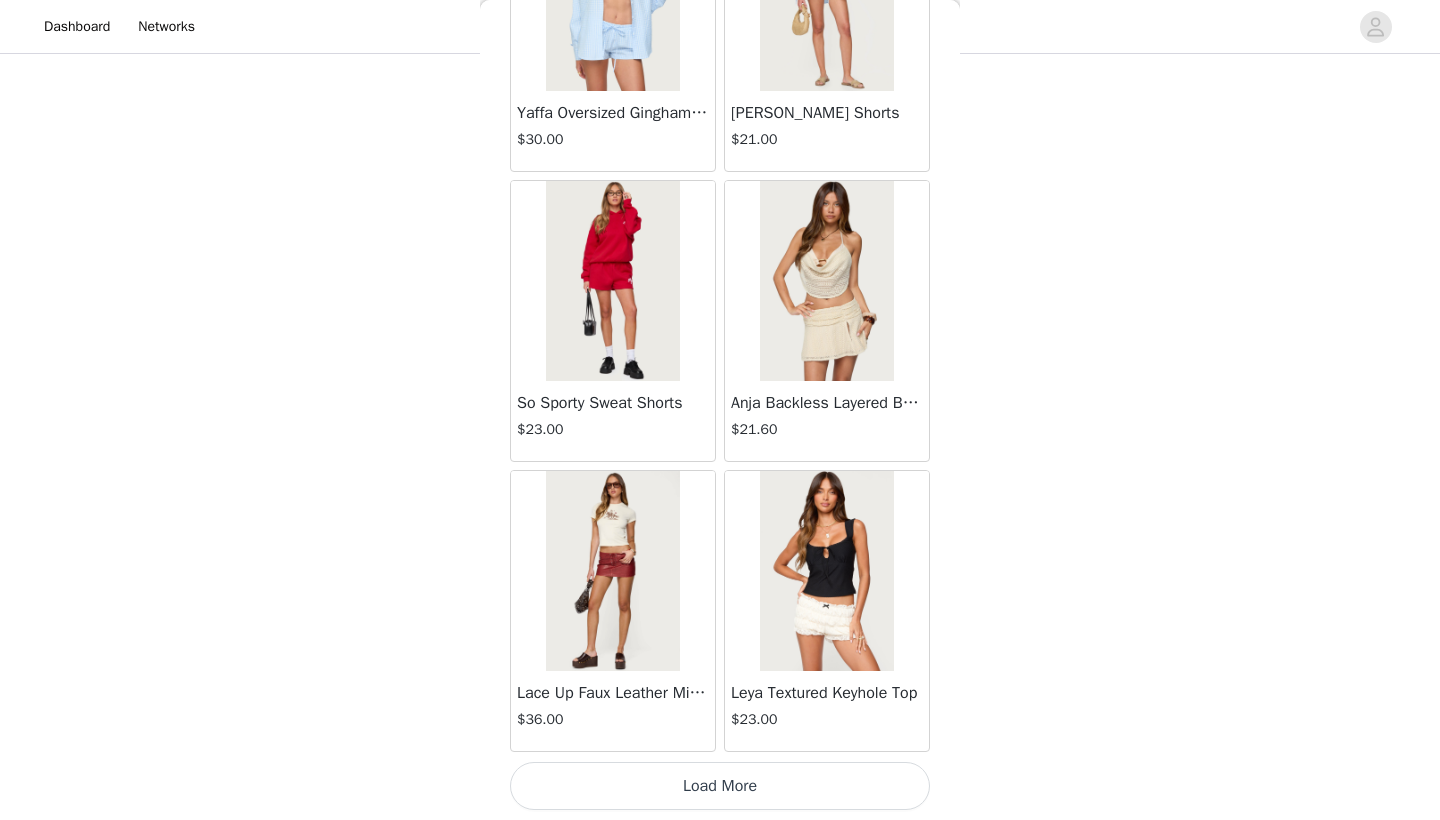 scroll, scrollTop: 34140, scrollLeft: 0, axis: vertical 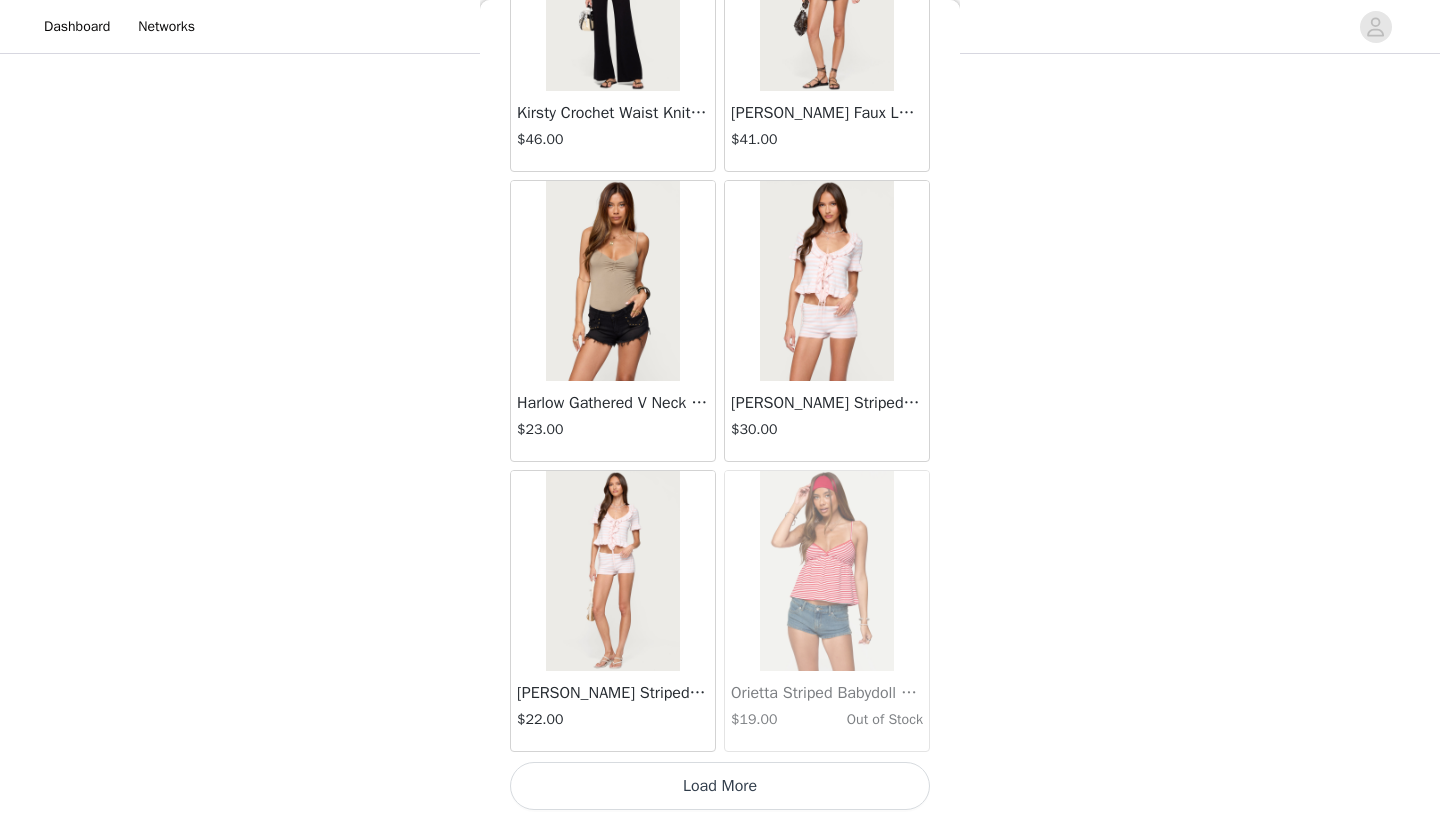 click on "Load More" at bounding box center (720, 786) 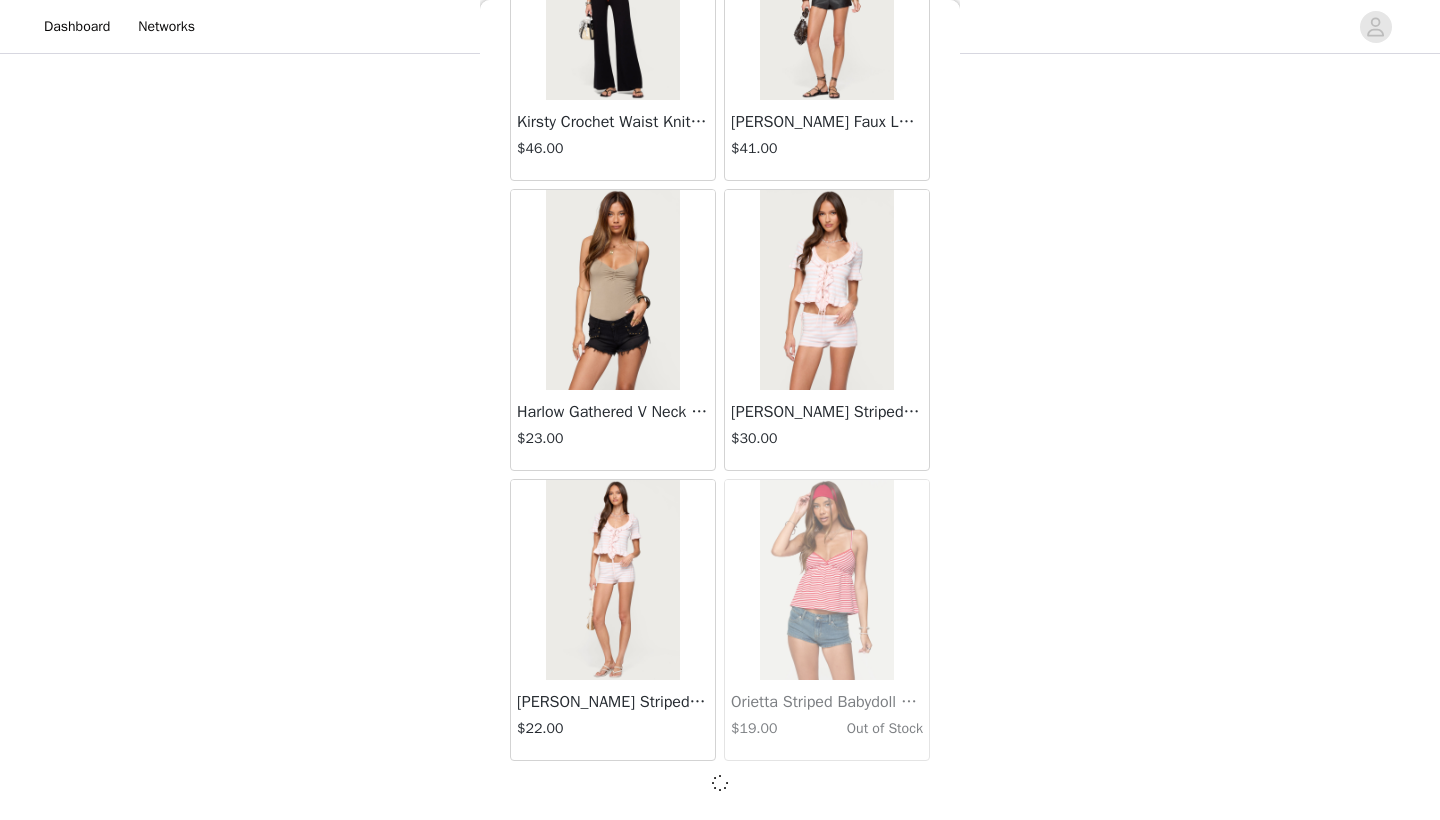 scroll, scrollTop: 37031, scrollLeft: 0, axis: vertical 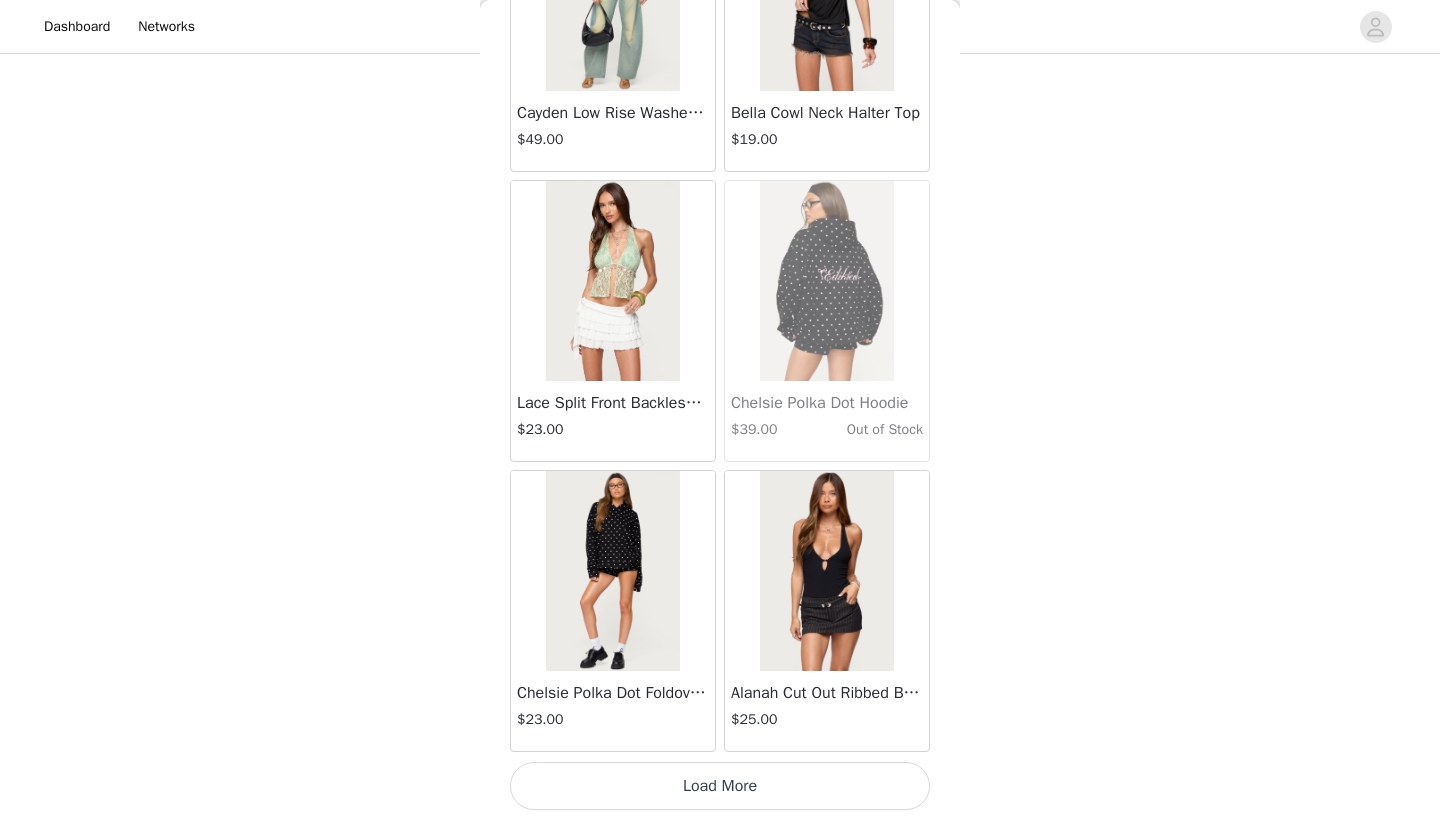click on "Load More" at bounding box center [720, 786] 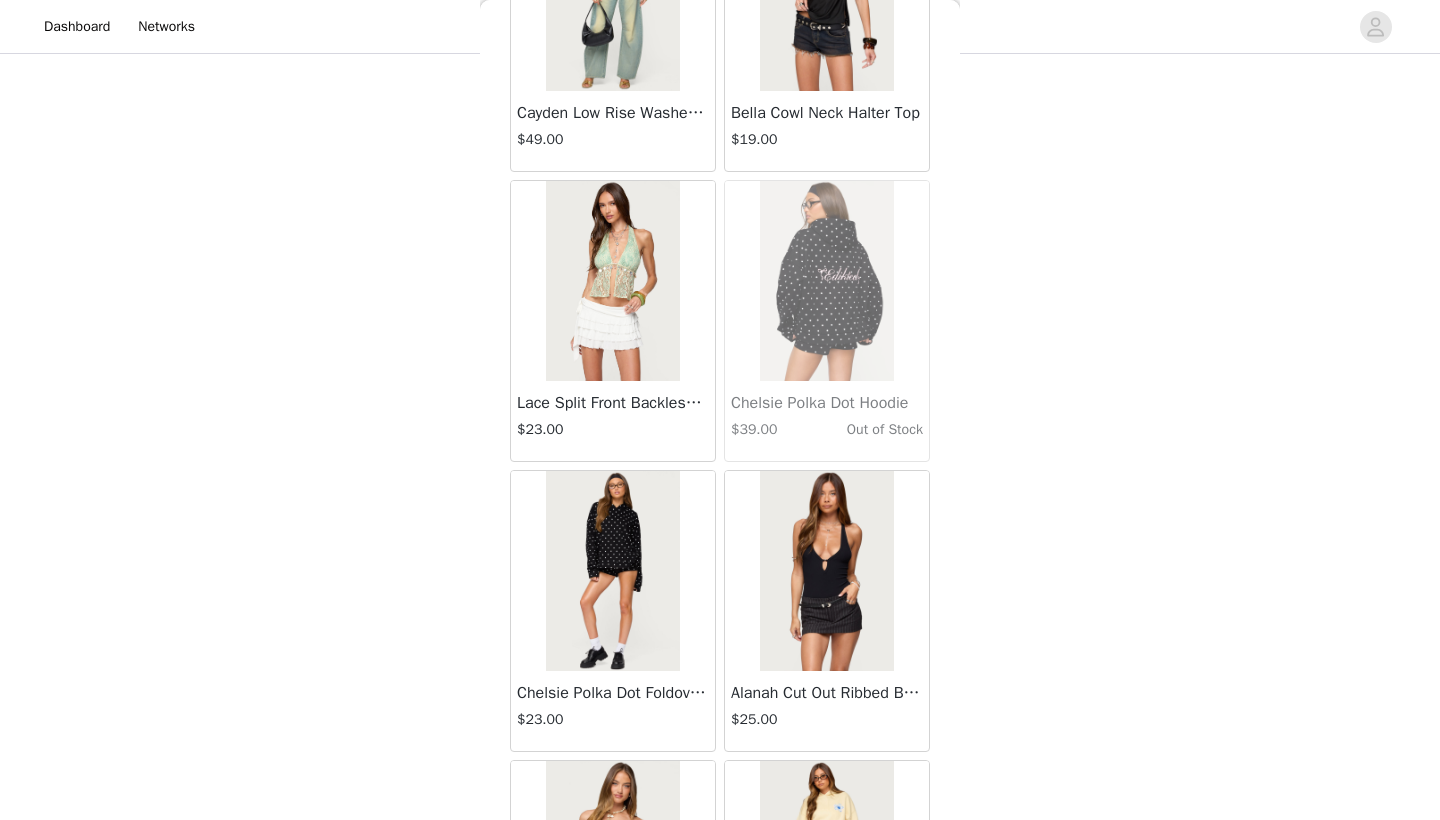 scroll, scrollTop: 1510, scrollLeft: 0, axis: vertical 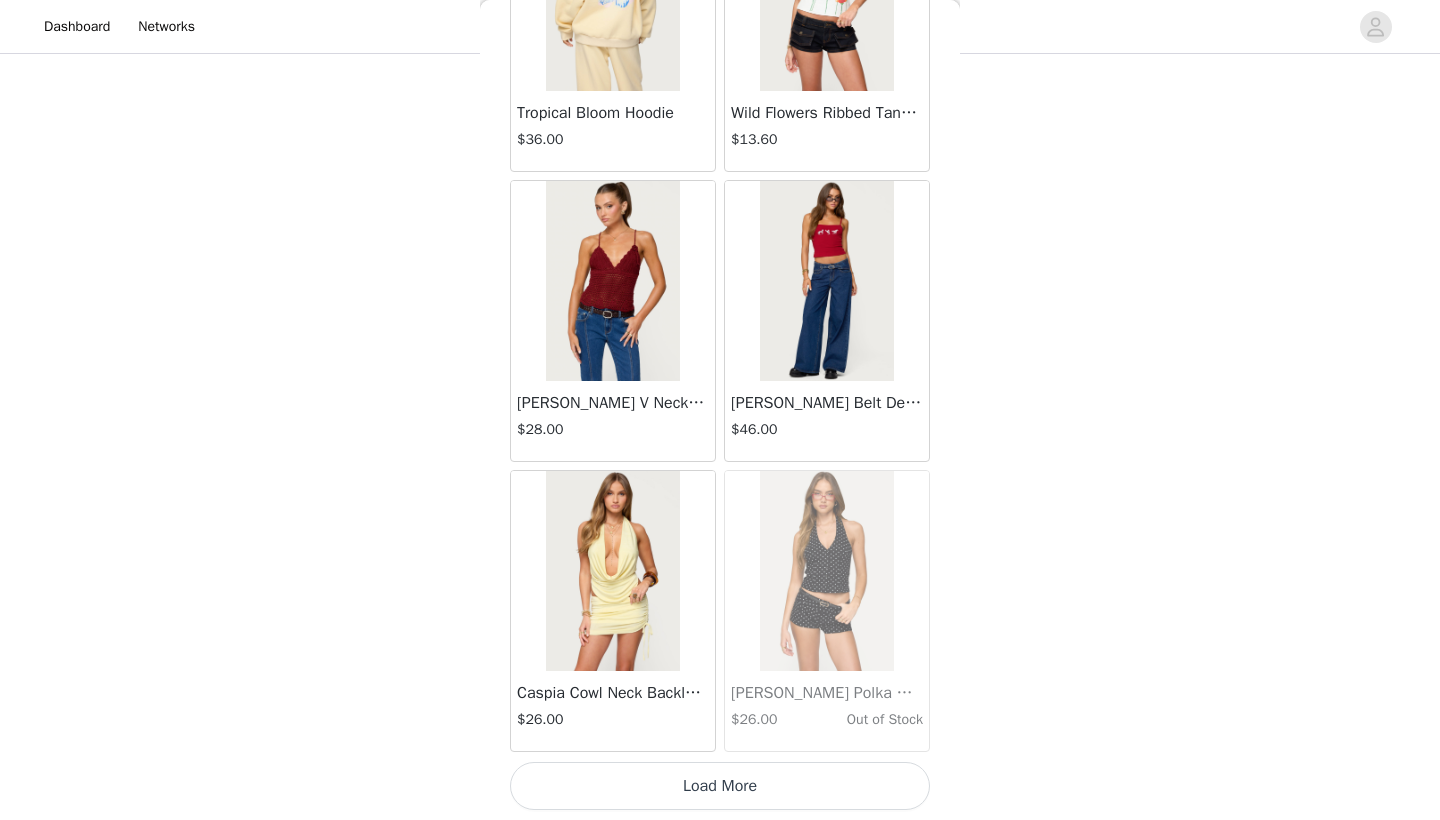 click on "Load More" at bounding box center (720, 786) 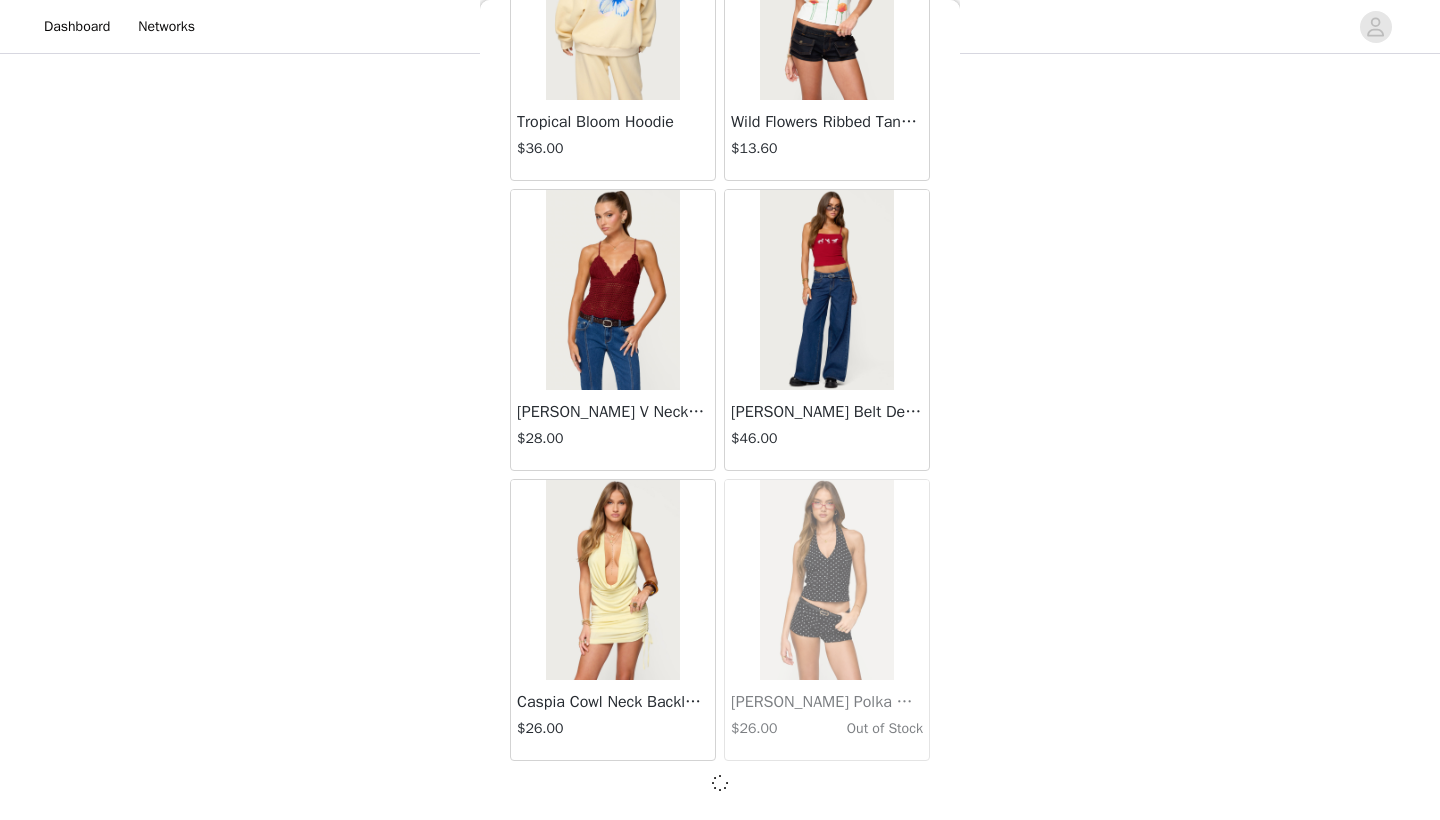 scroll, scrollTop: 42831, scrollLeft: 0, axis: vertical 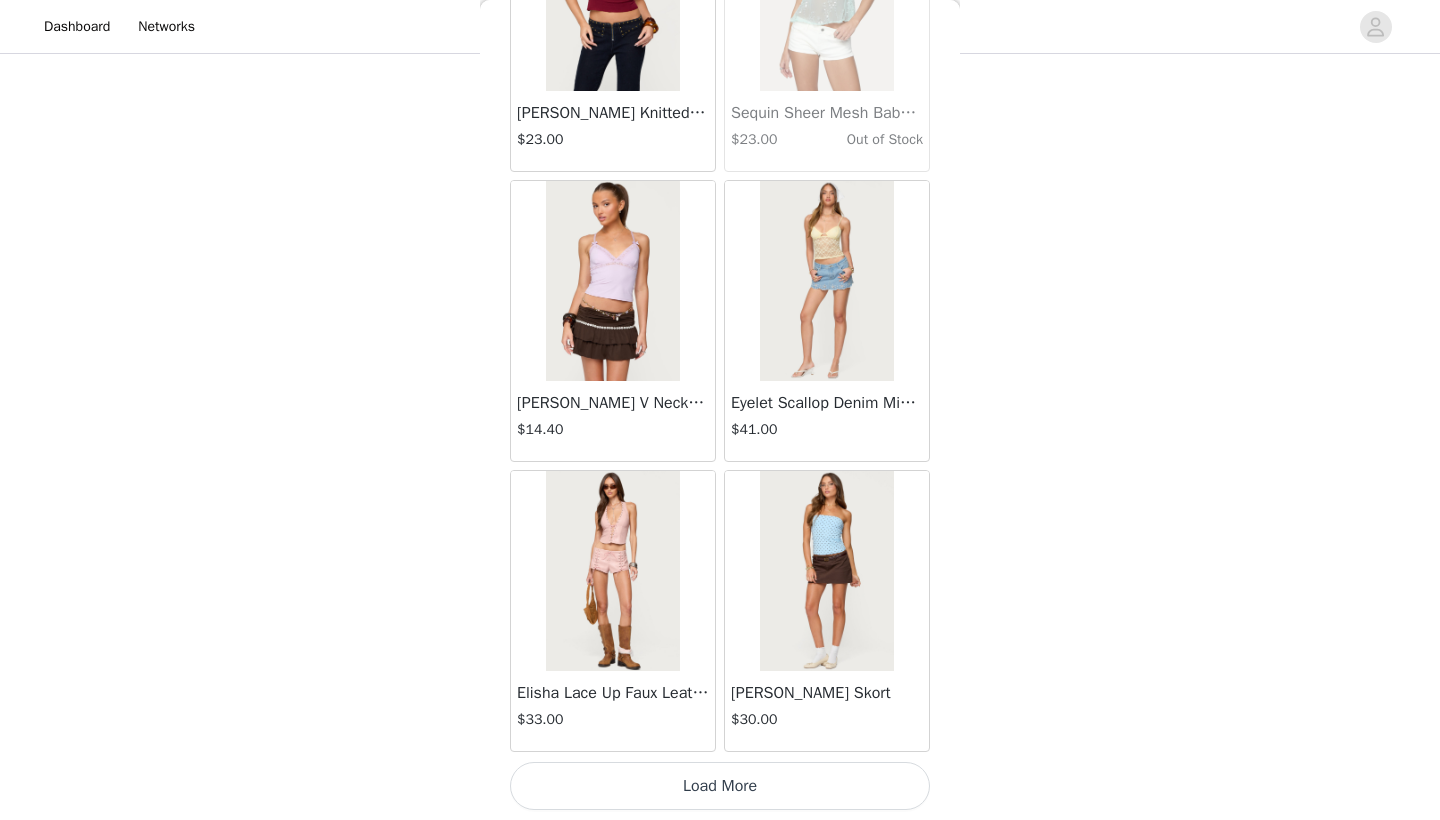 click on "Load More" at bounding box center [720, 786] 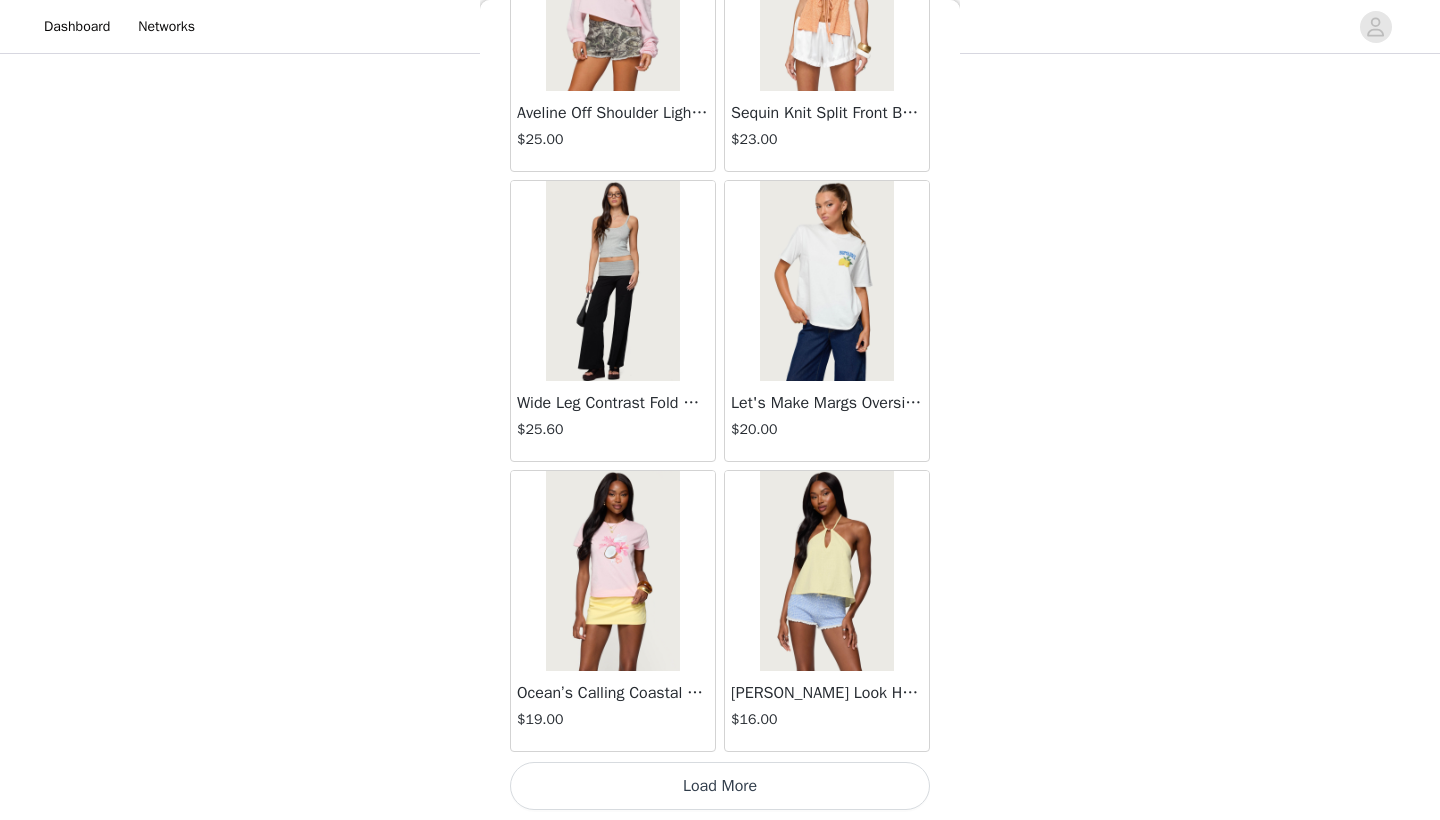 scroll, scrollTop: 48640, scrollLeft: 0, axis: vertical 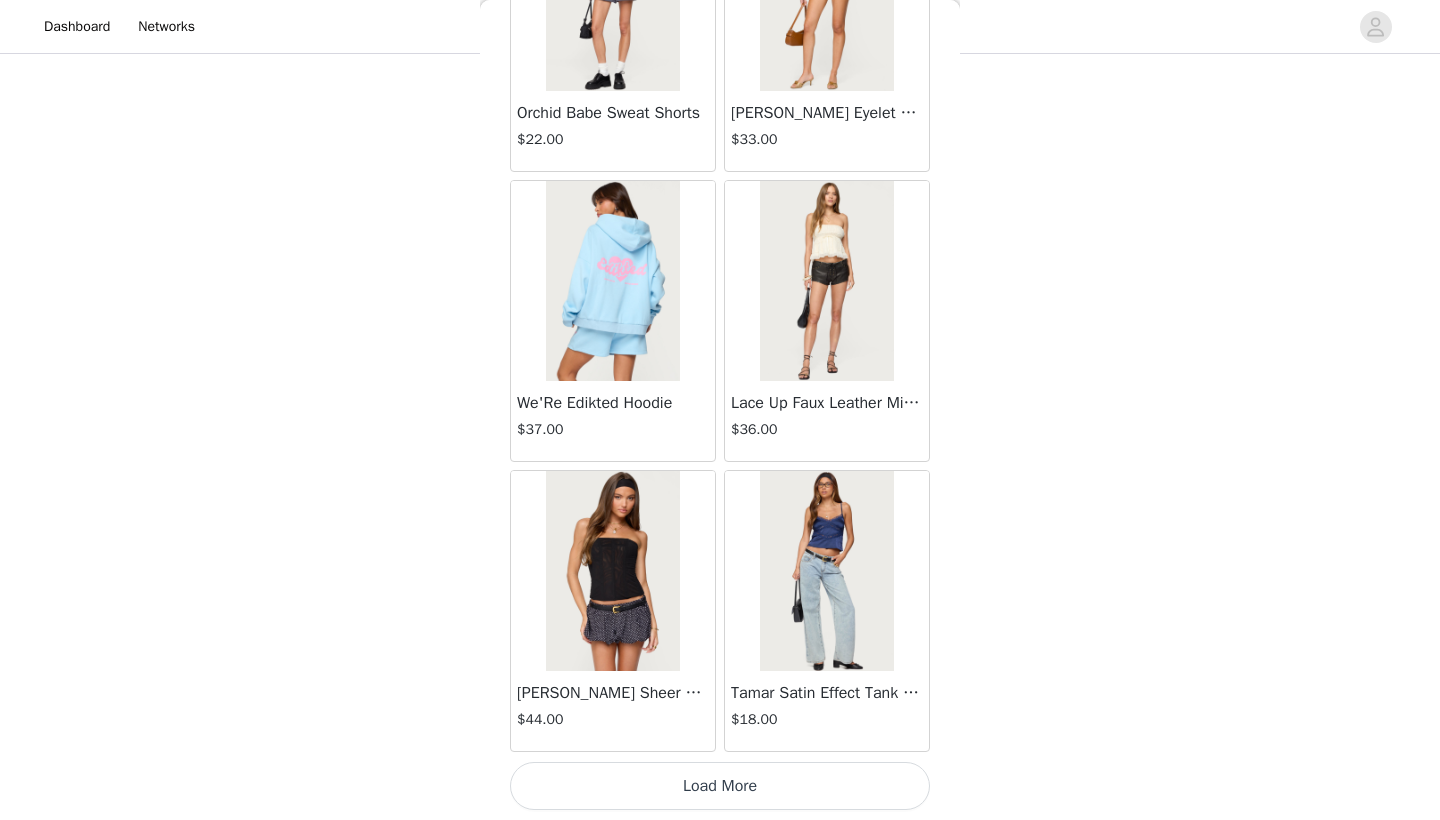 click on "Load More" at bounding box center [720, 786] 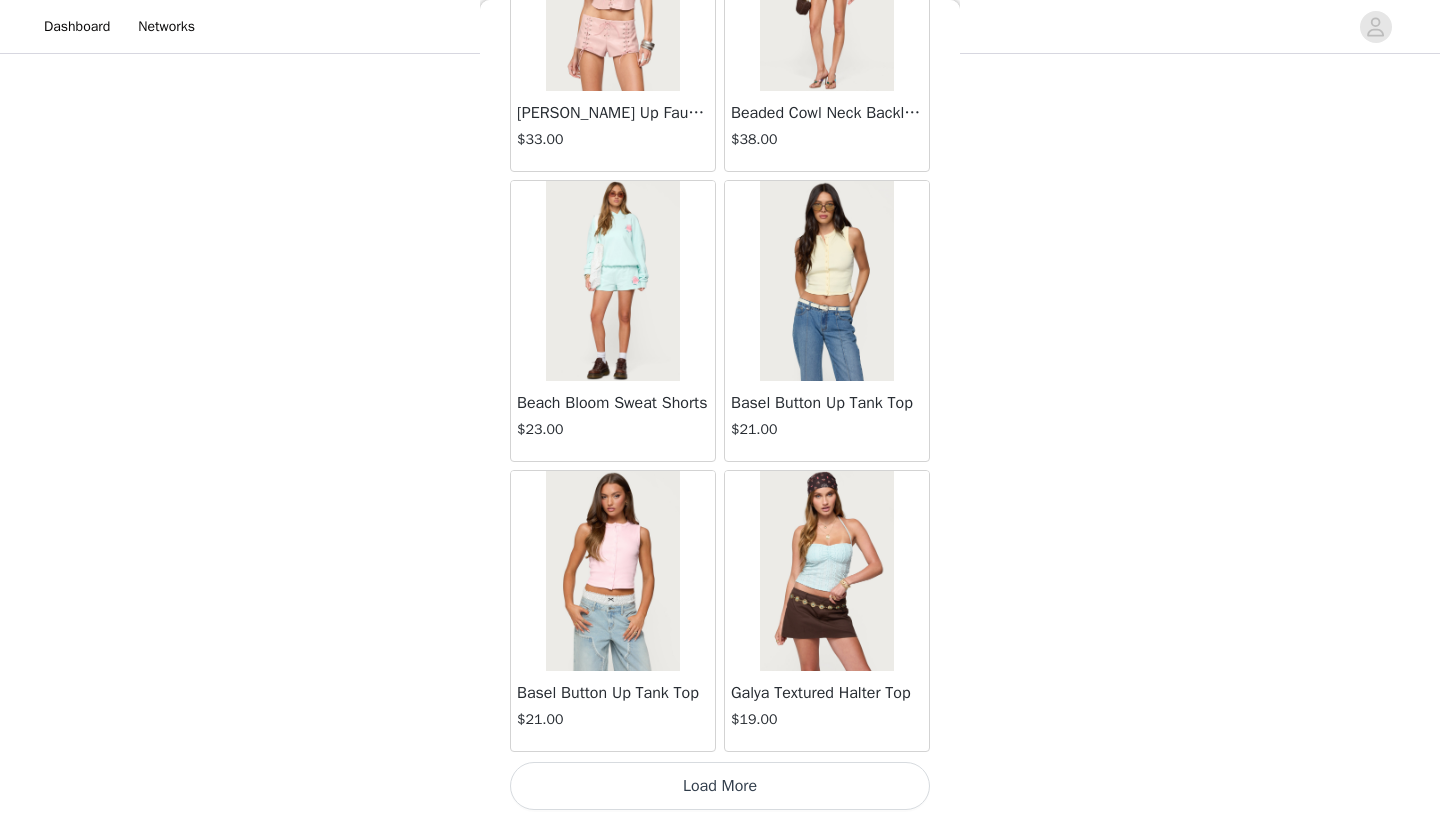 scroll, scrollTop: 54440, scrollLeft: 0, axis: vertical 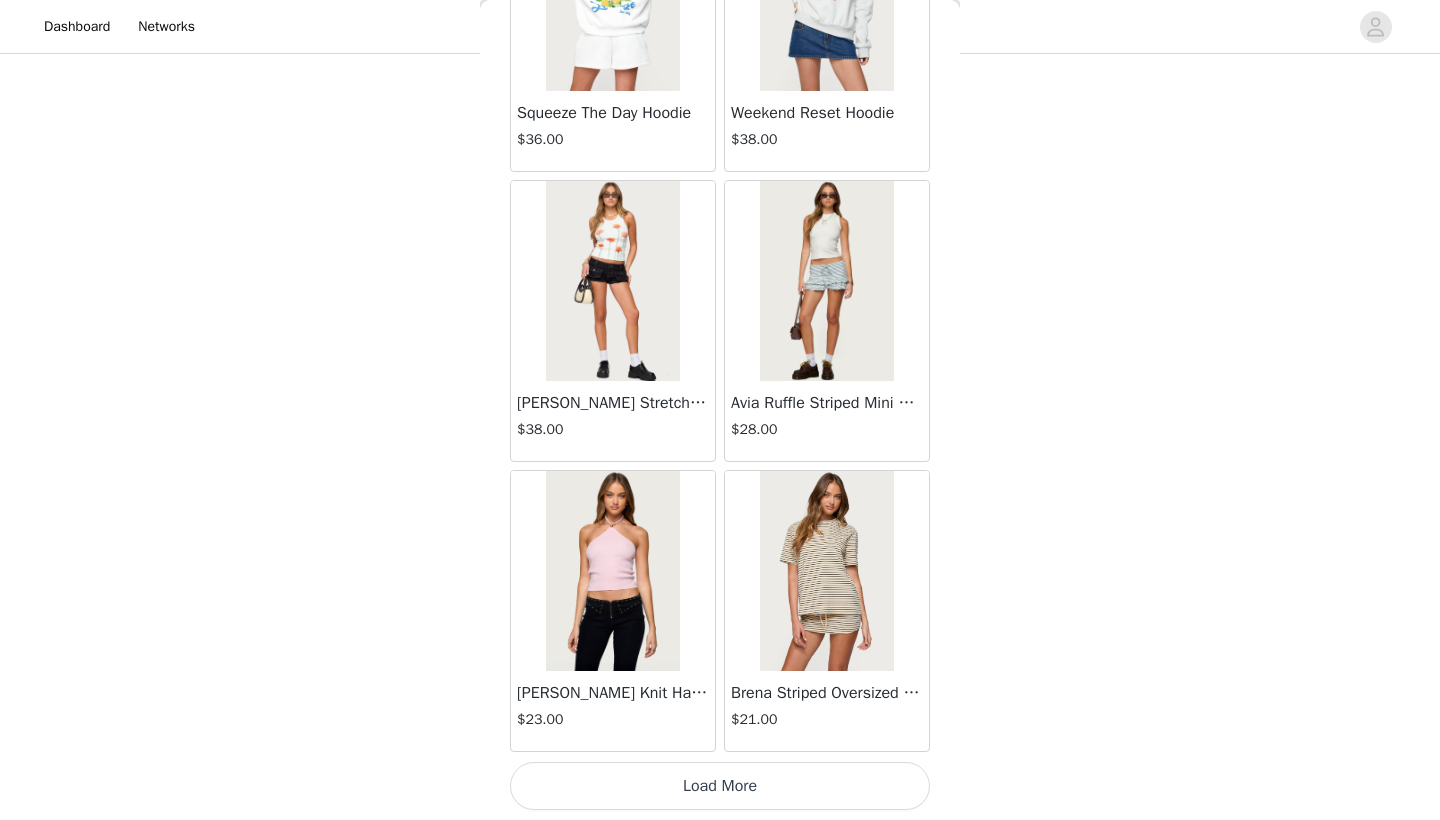 click on "Load More" at bounding box center [720, 786] 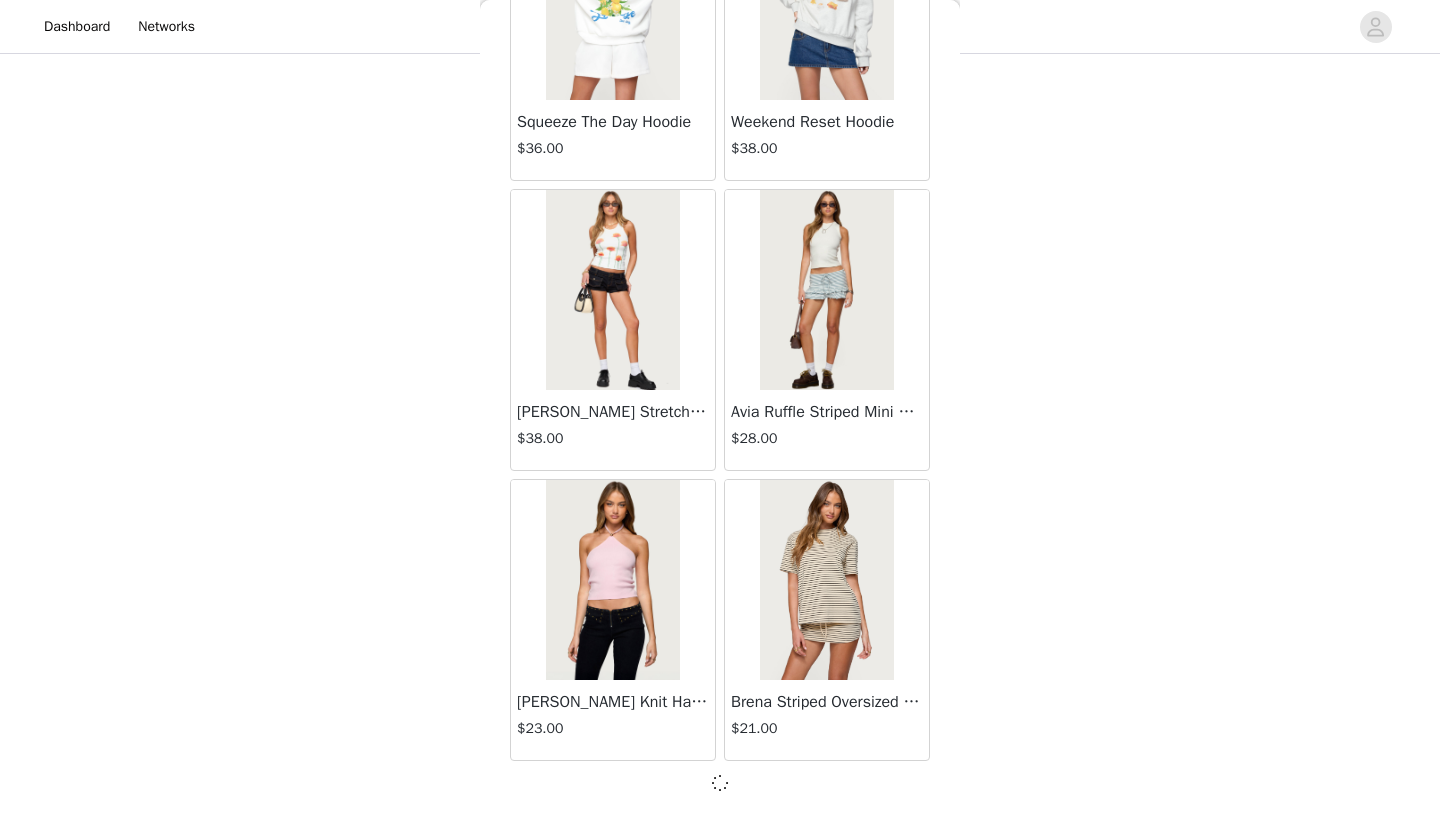 scroll, scrollTop: 57331, scrollLeft: 0, axis: vertical 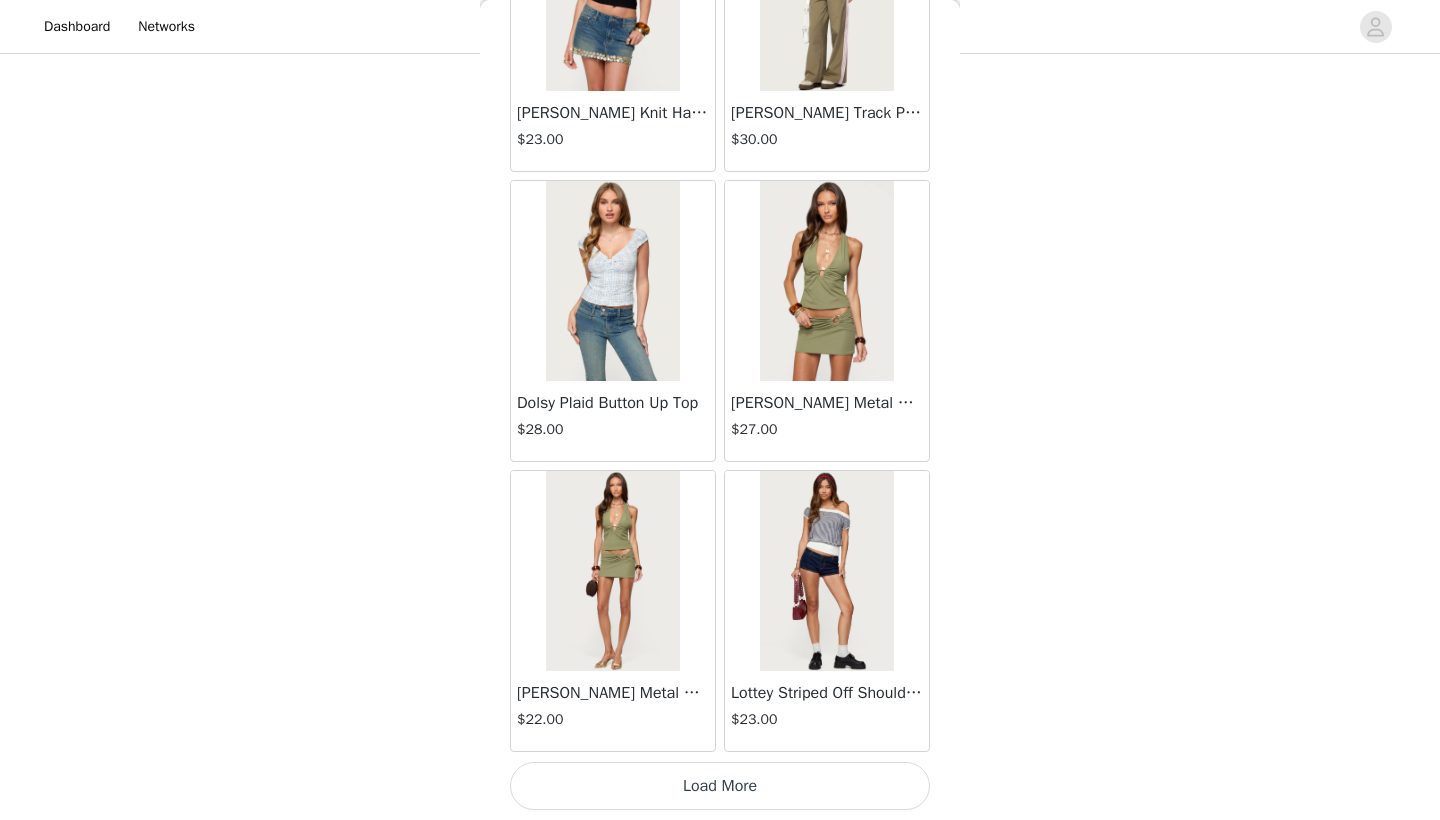 click on "Load More" at bounding box center [720, 786] 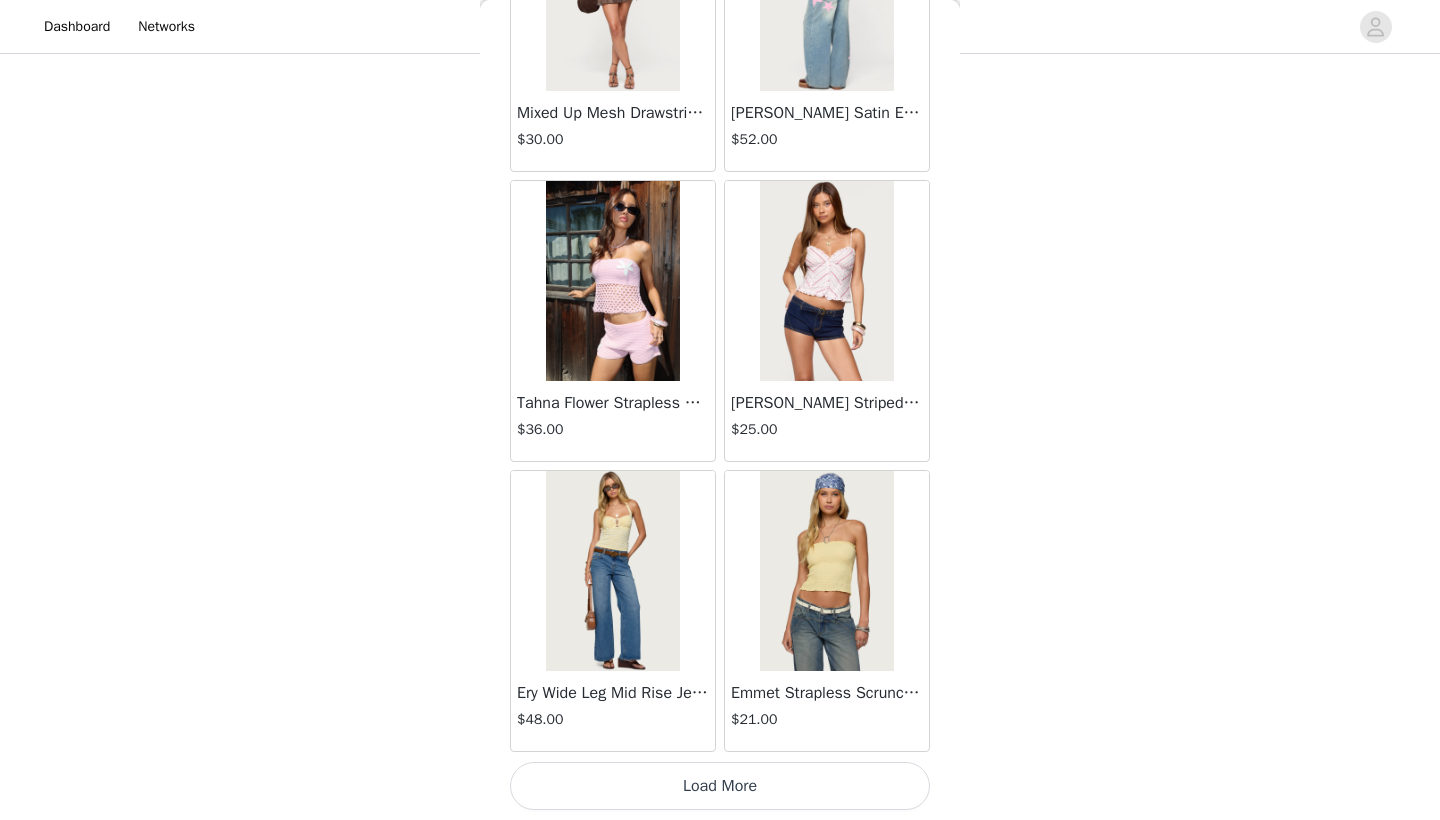 scroll, scrollTop: 63140, scrollLeft: 0, axis: vertical 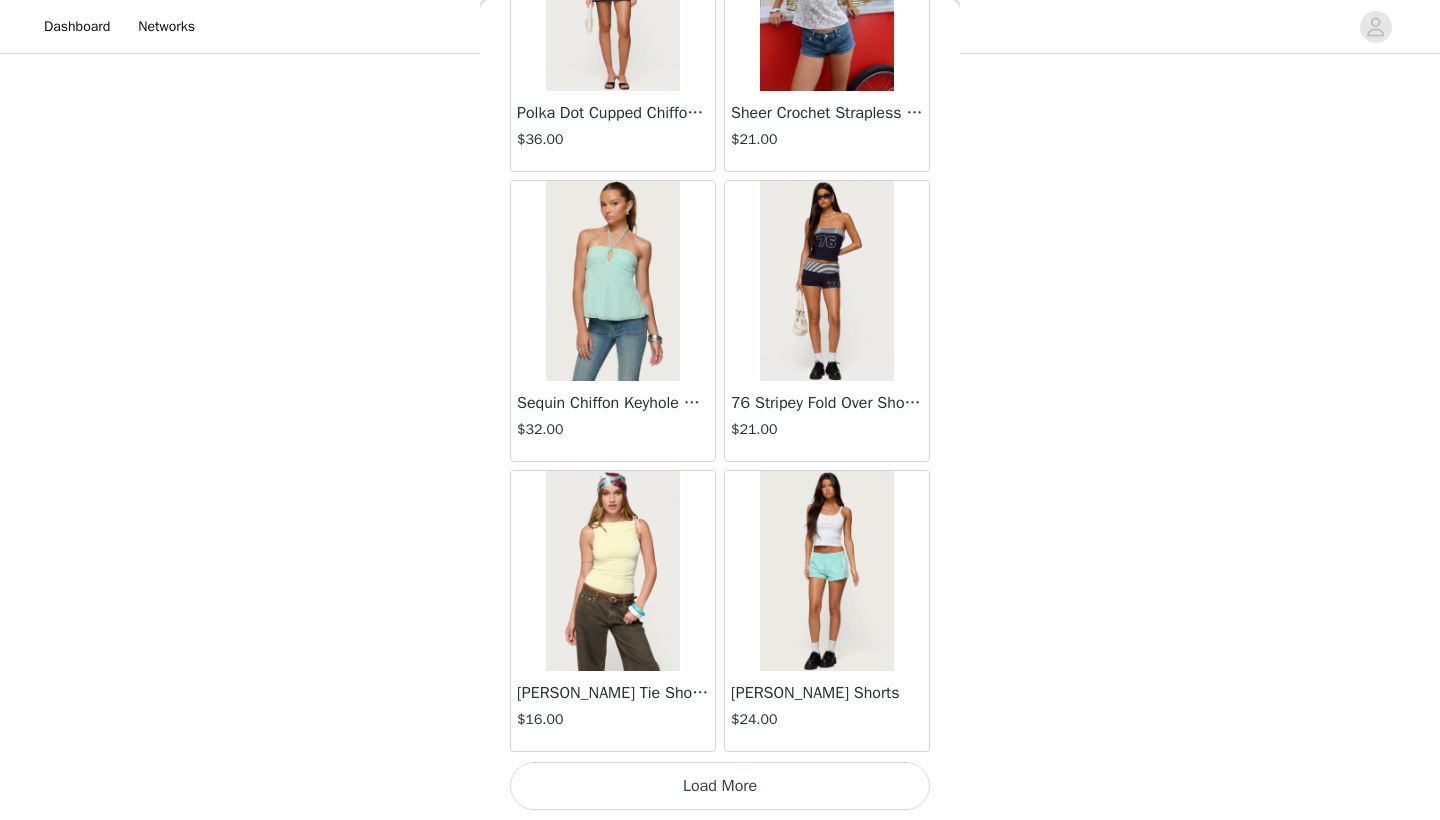 click on "Load More" at bounding box center [720, 786] 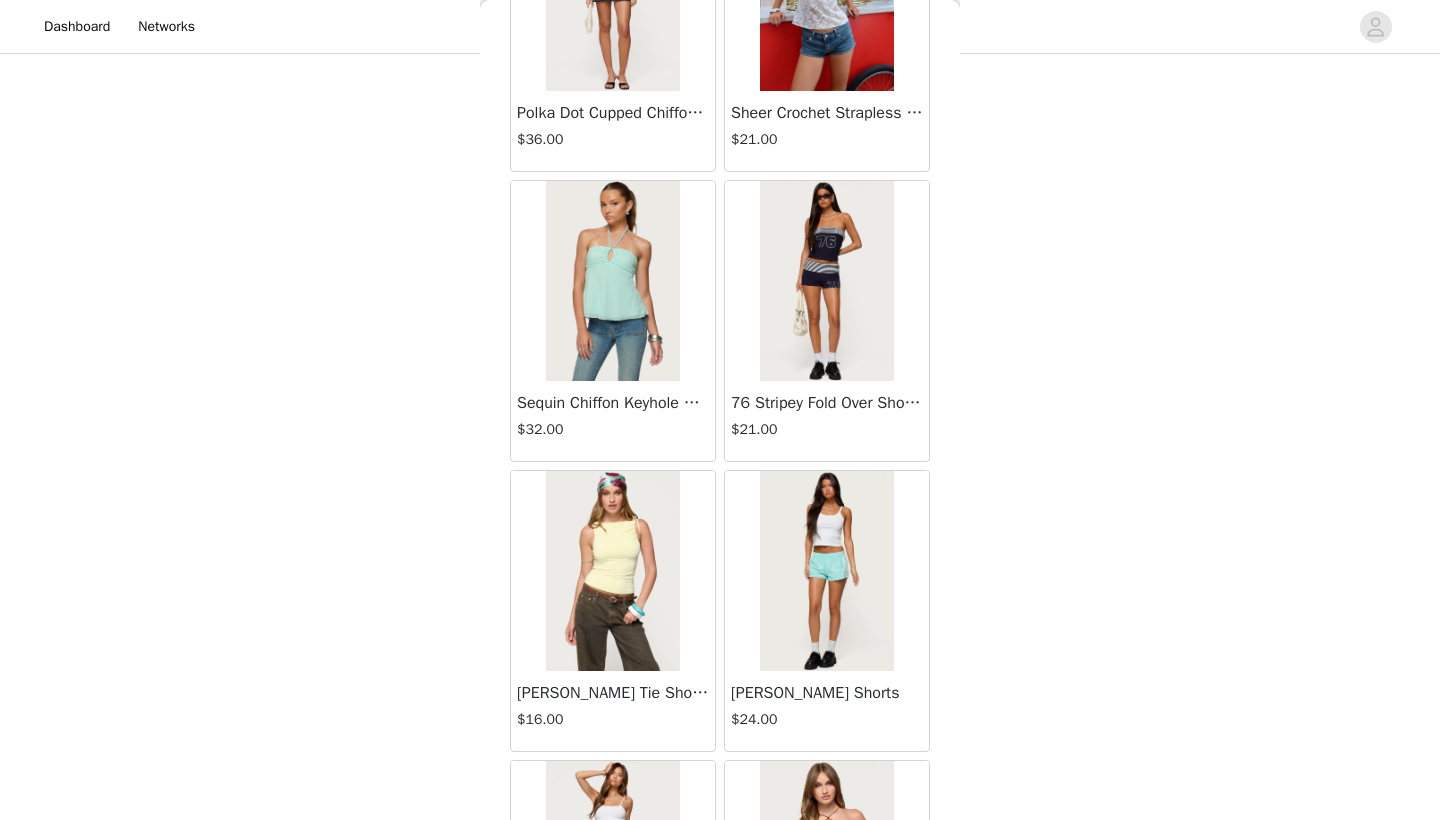 scroll, scrollTop: 1506, scrollLeft: 0, axis: vertical 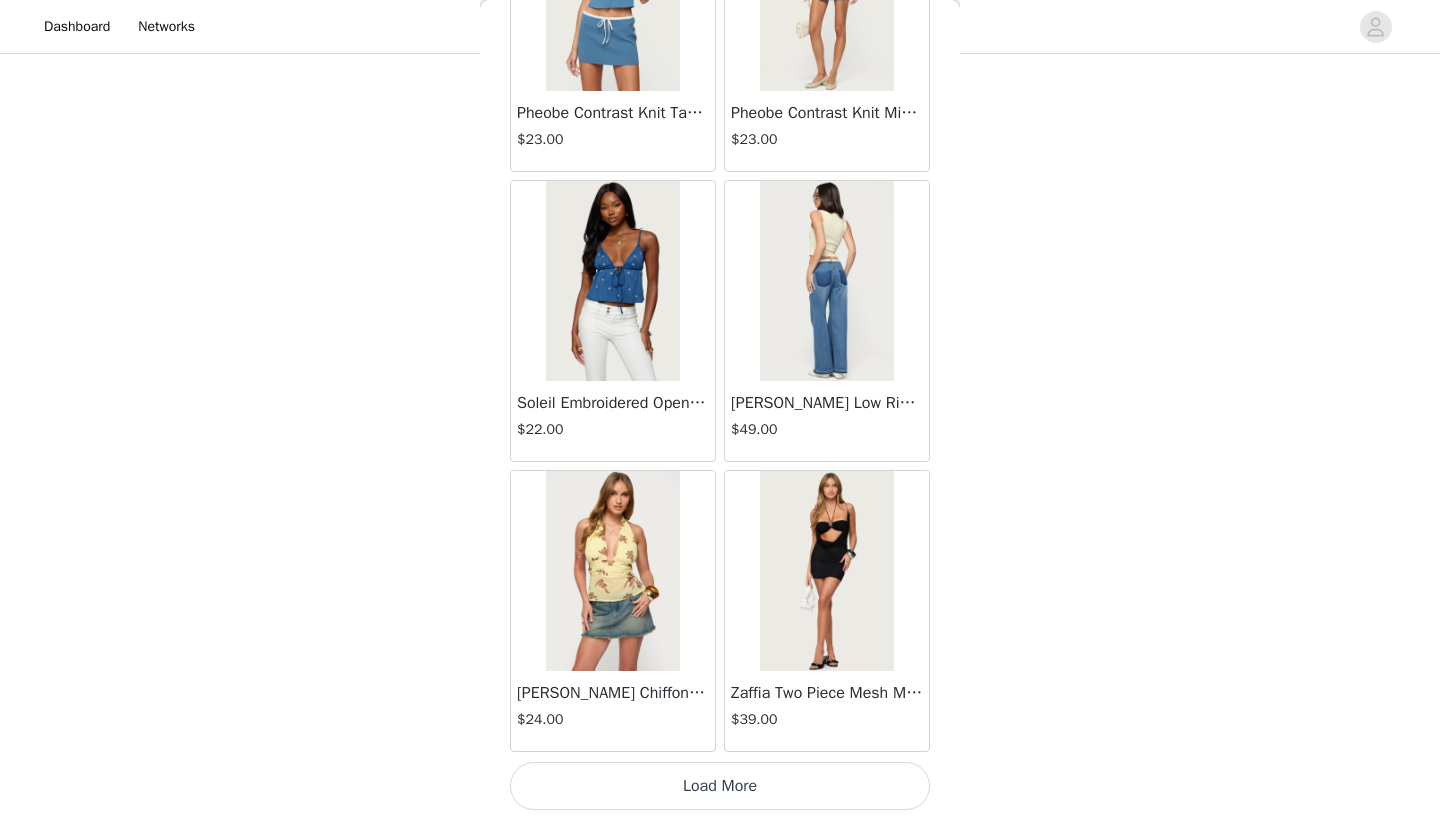 click on "Load More" at bounding box center [720, 786] 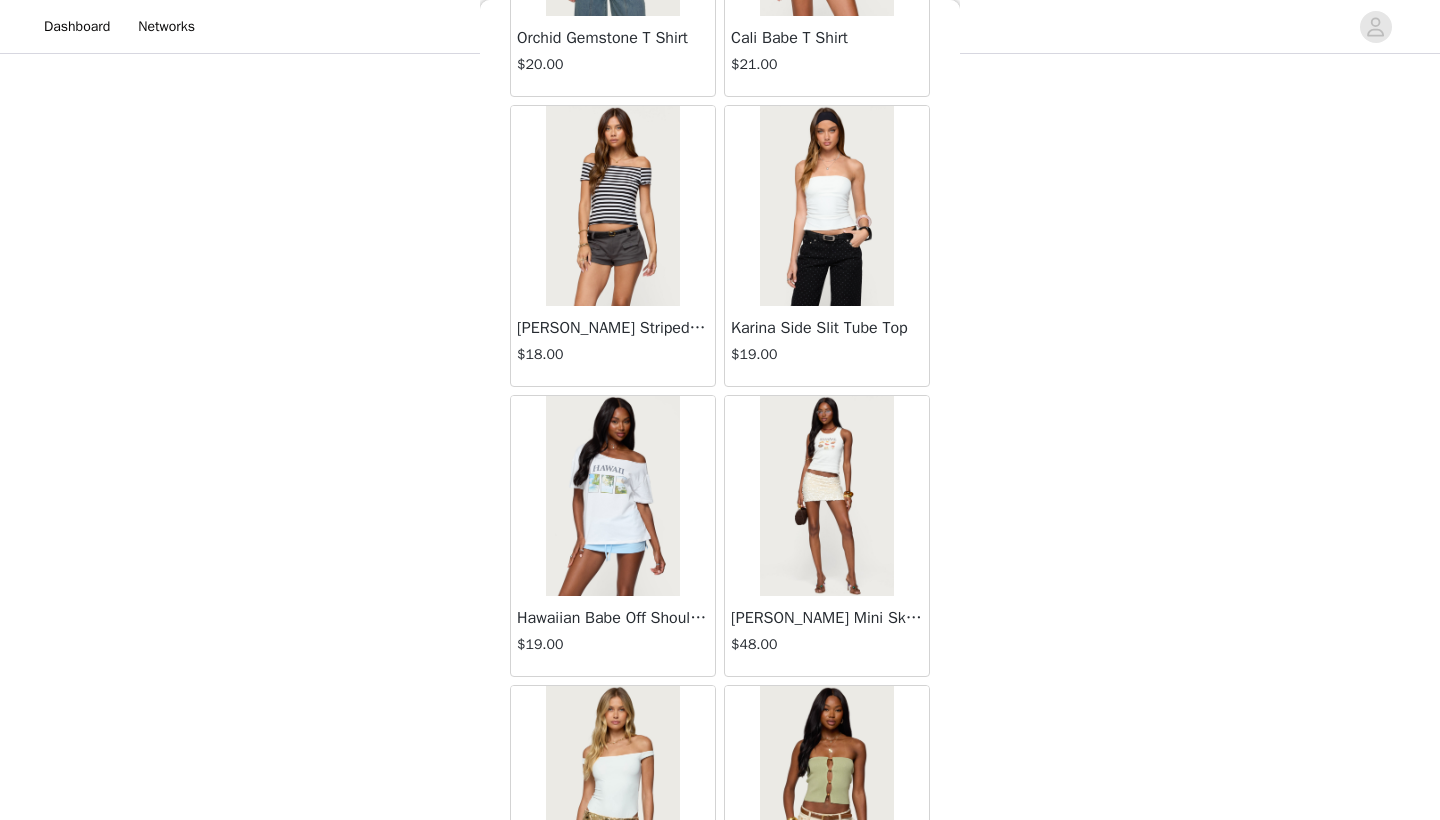 scroll, scrollTop: 71614, scrollLeft: 0, axis: vertical 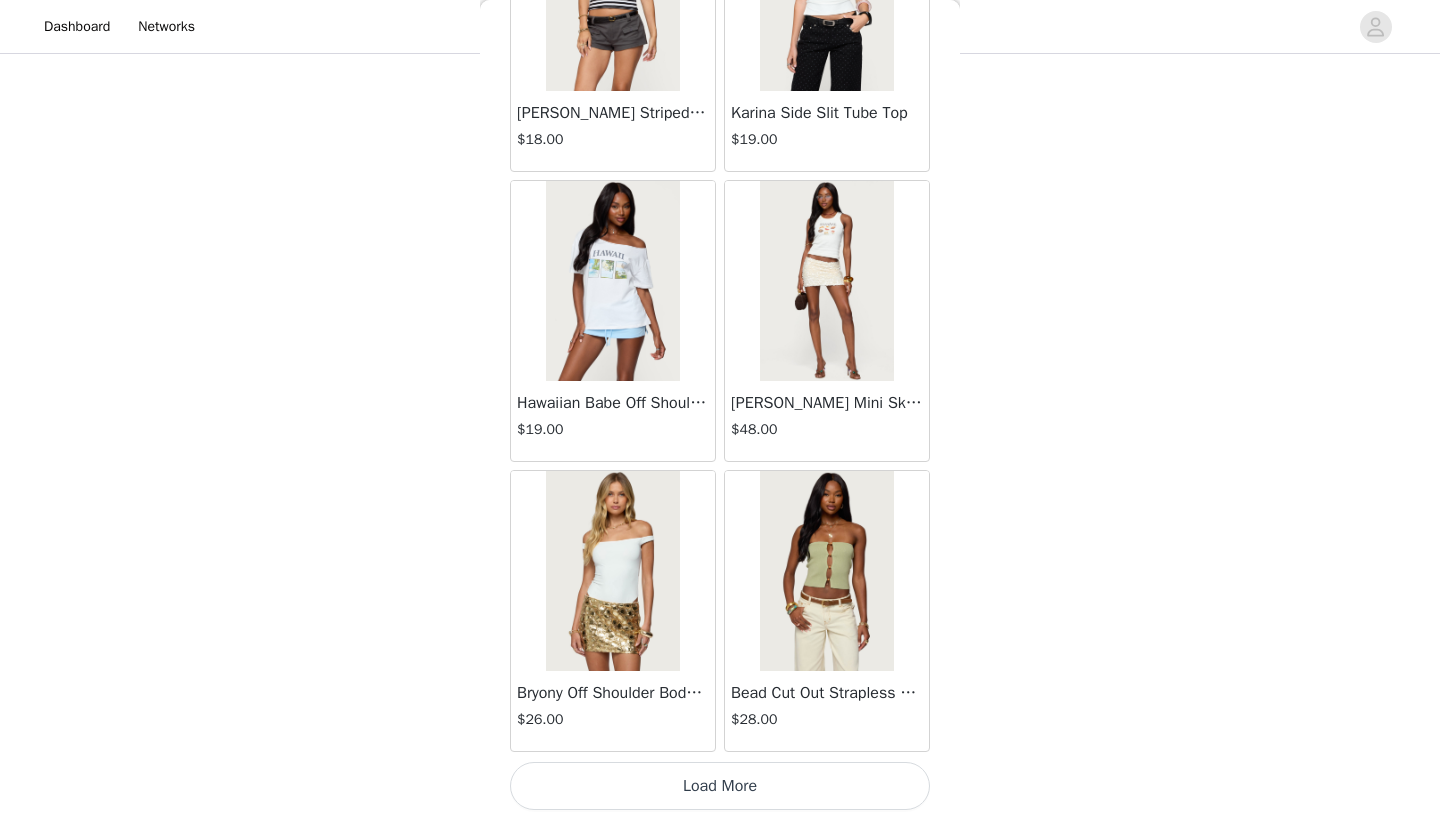 click on "Load More" at bounding box center (720, 786) 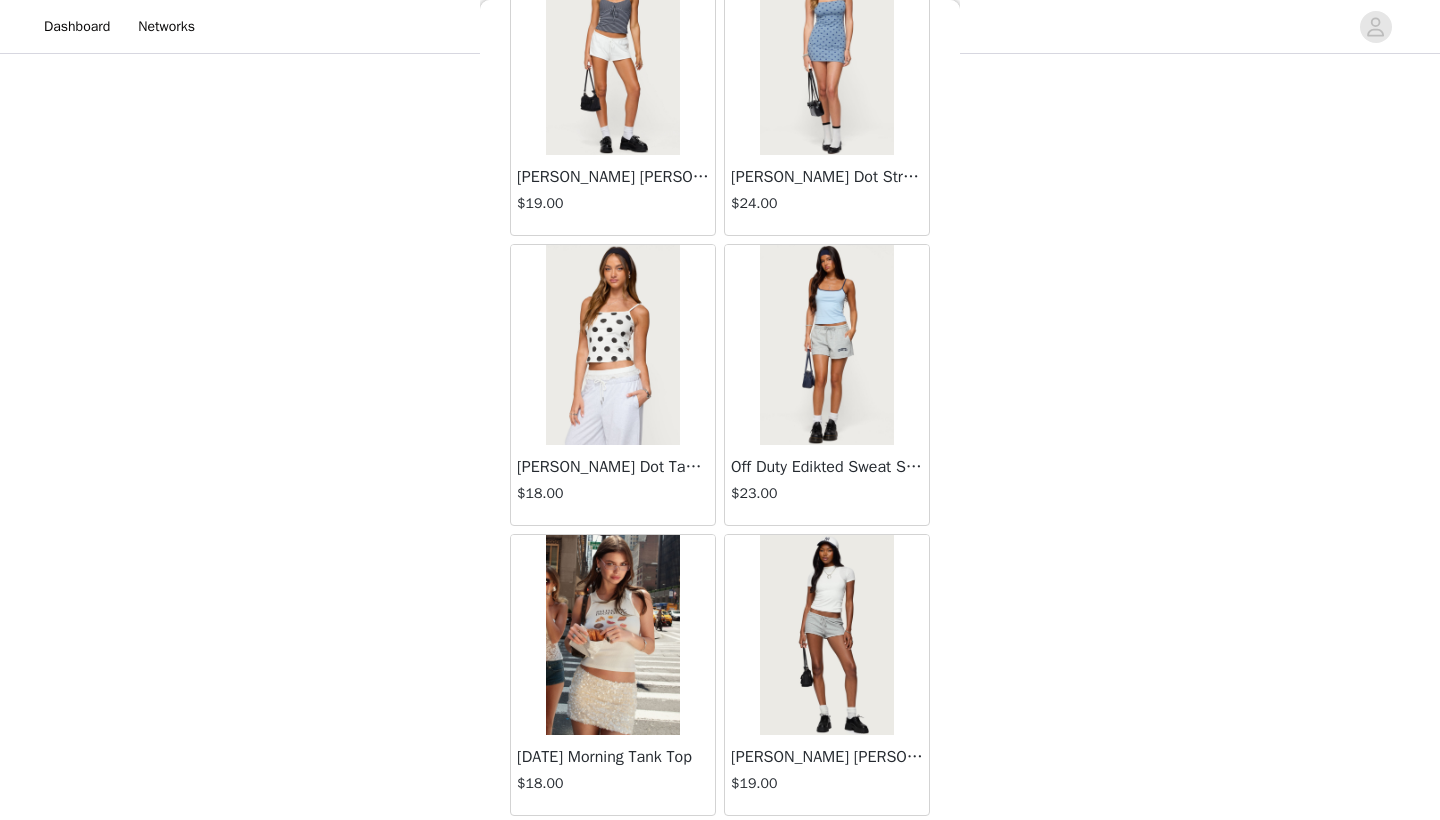 scroll, scrollTop: 73226, scrollLeft: 0, axis: vertical 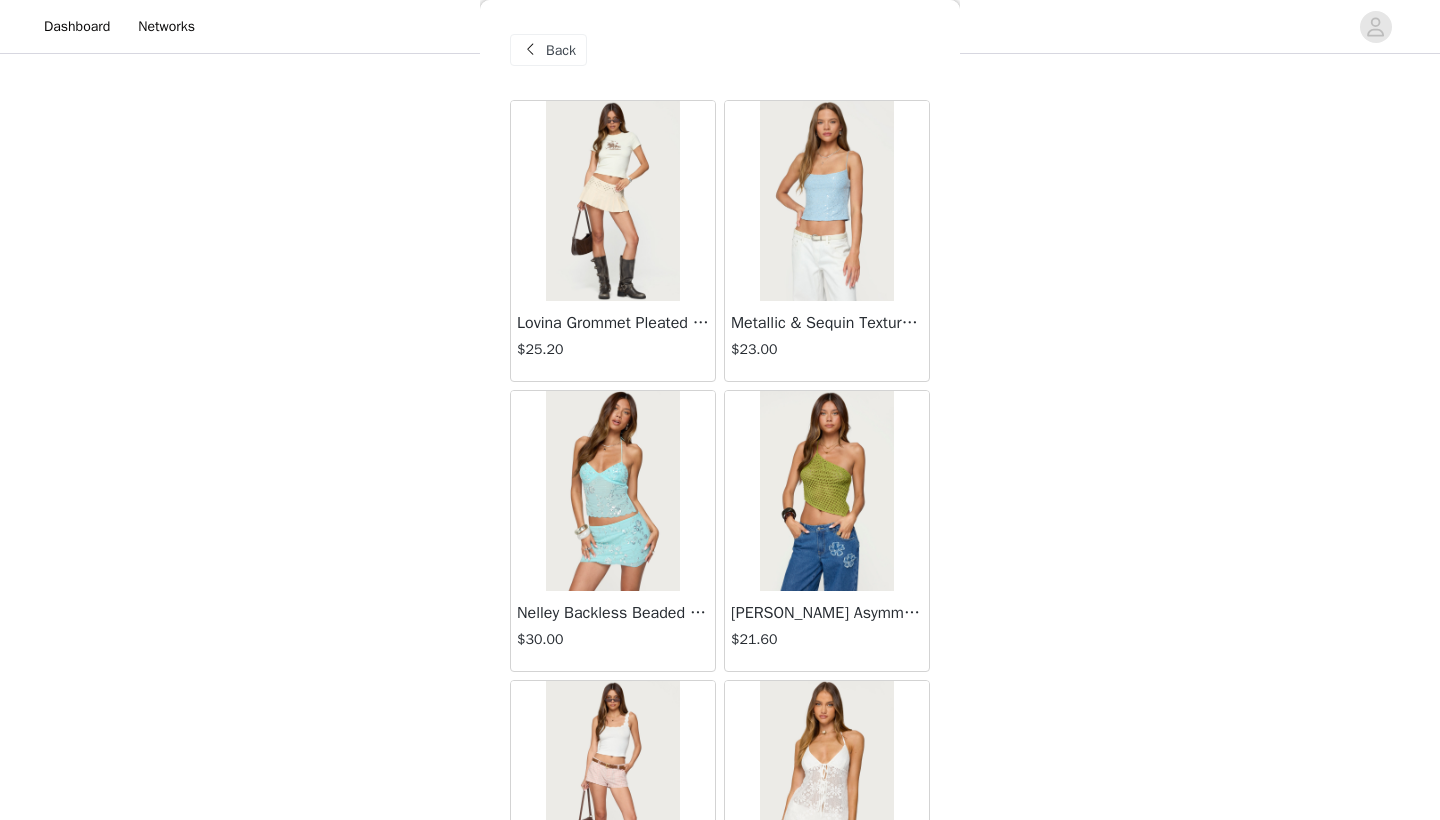 click on "Back" at bounding box center (561, 50) 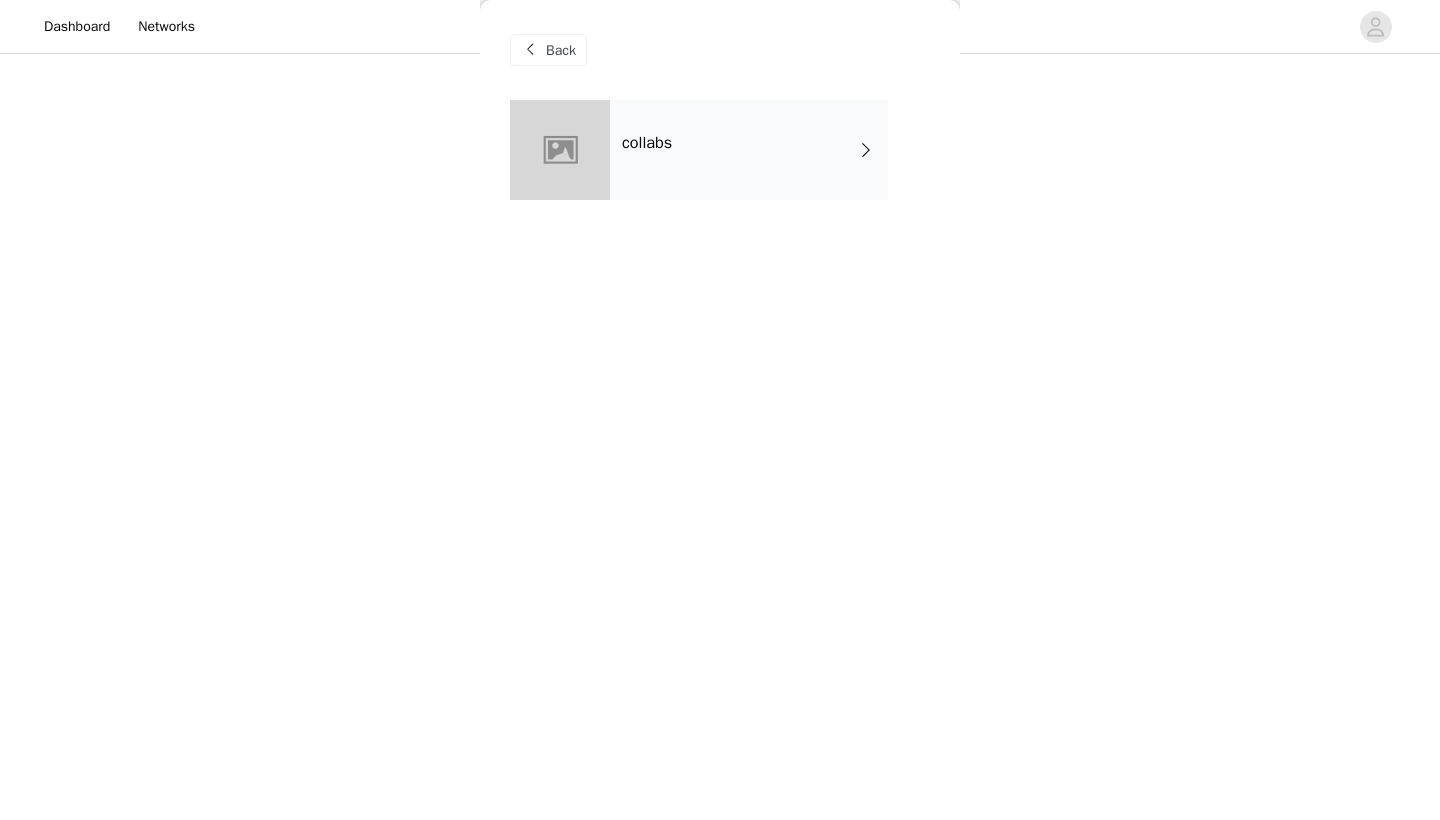 click on "Back" at bounding box center (561, 50) 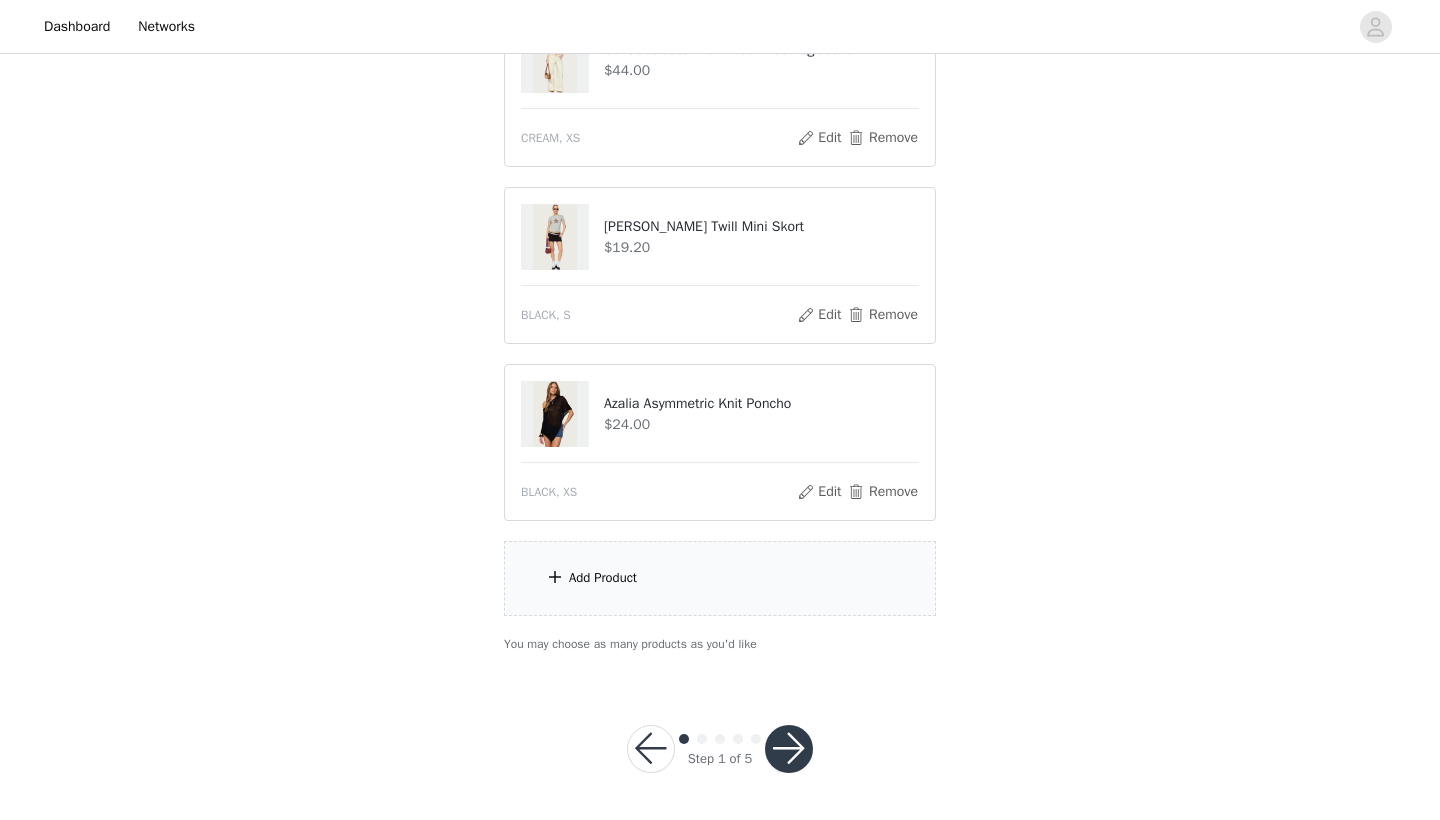 click at bounding box center (789, 749) 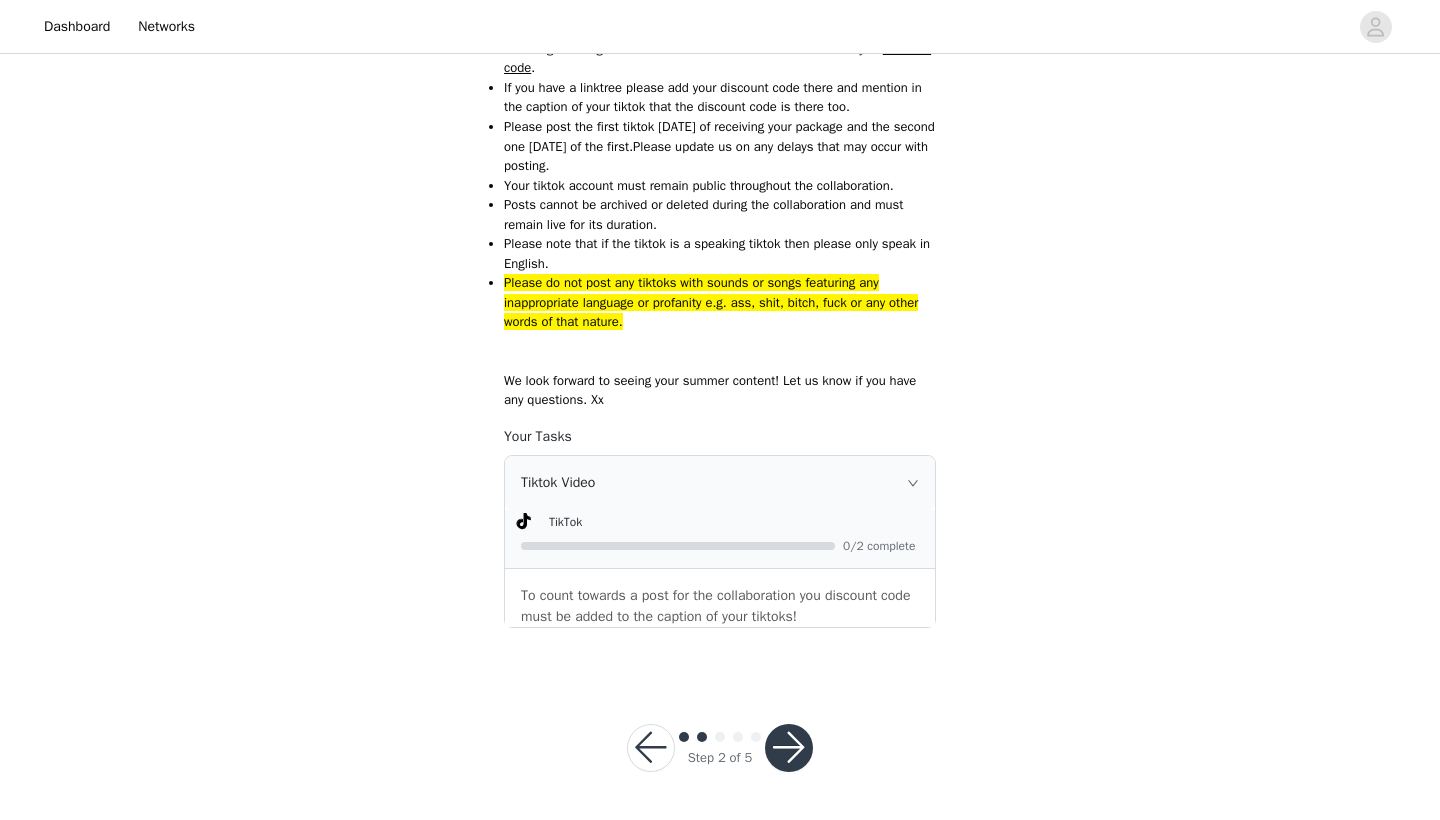 scroll, scrollTop: 847, scrollLeft: 0, axis: vertical 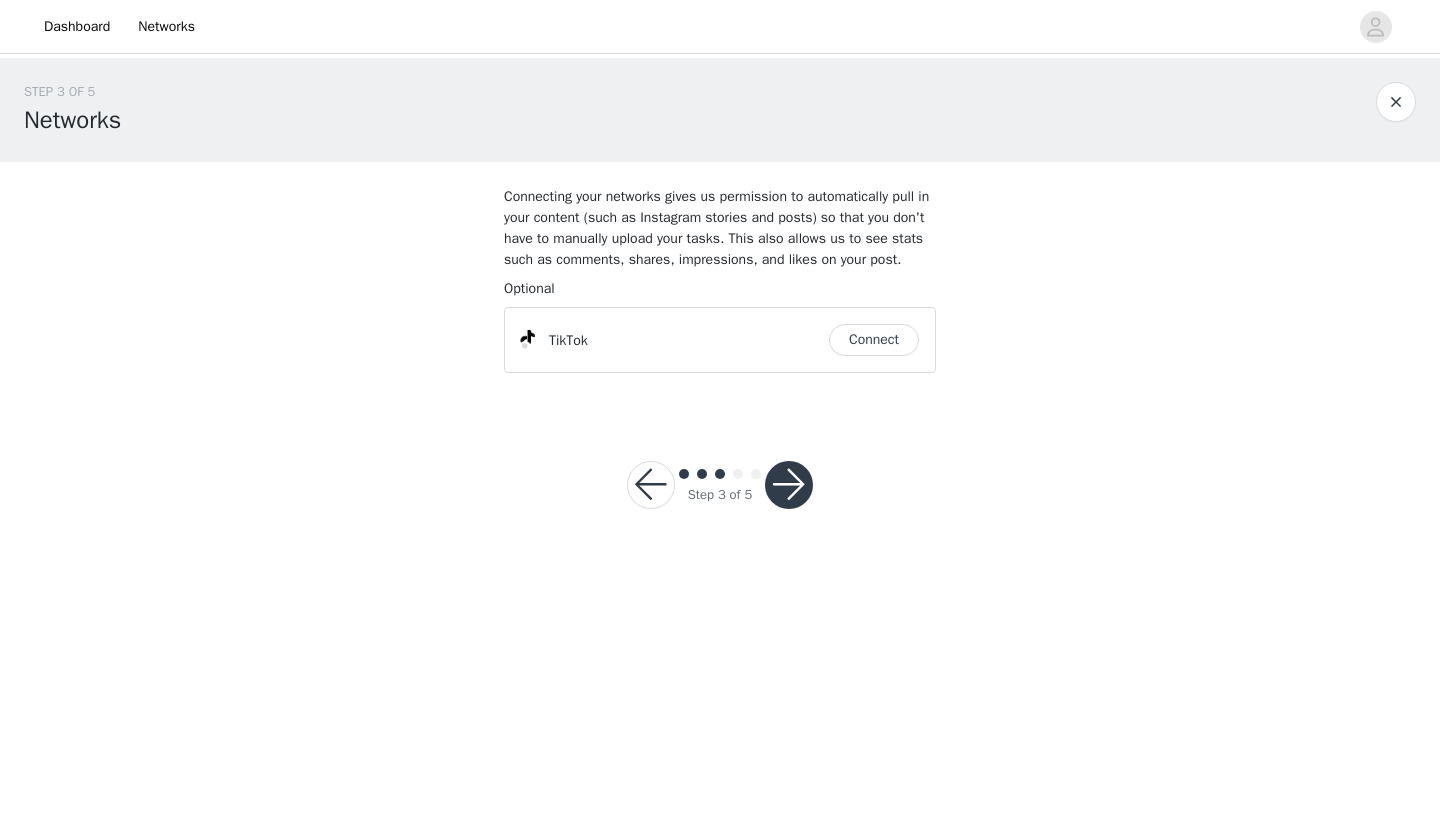 click on "Connect" at bounding box center [874, 340] 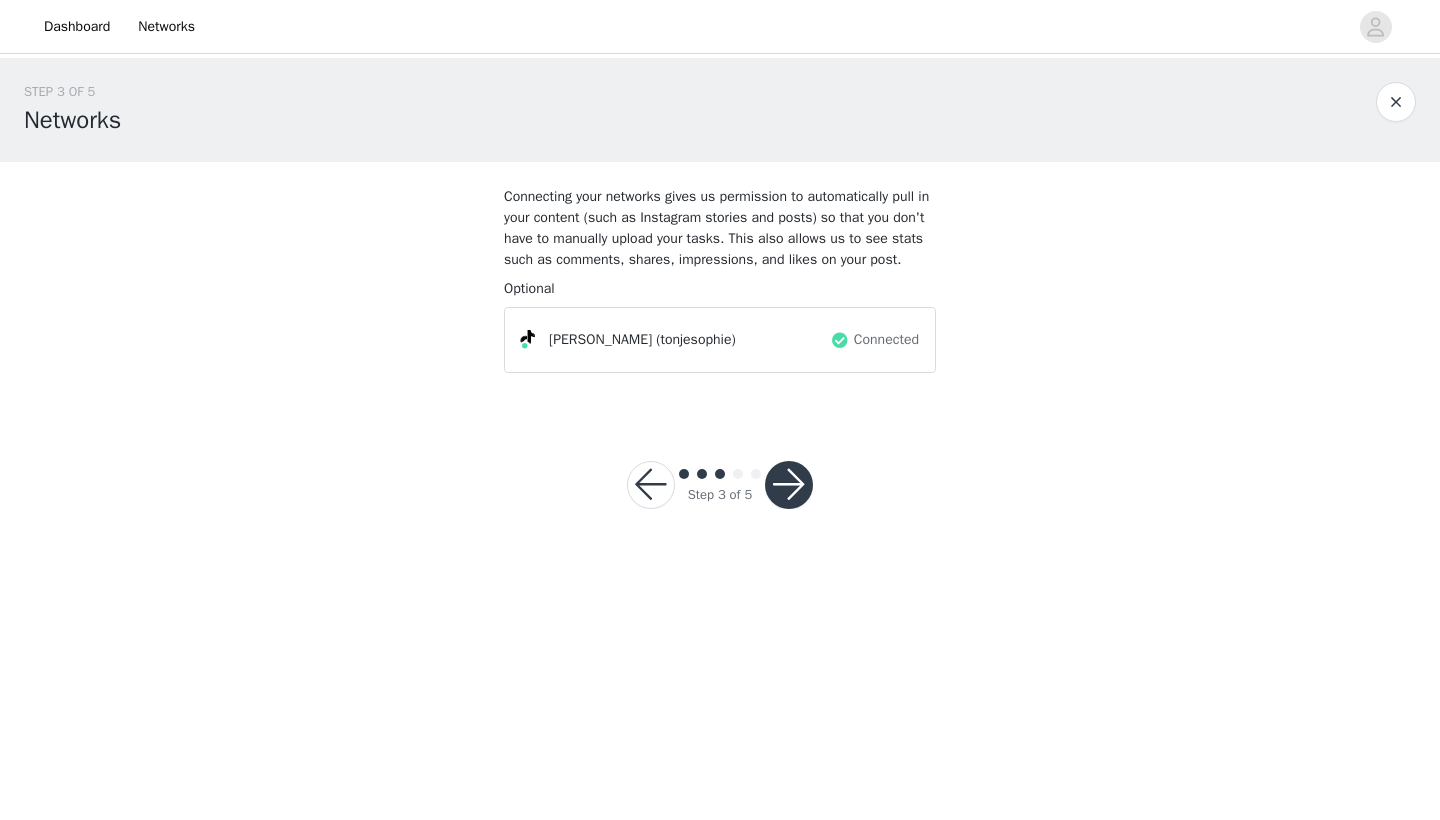 click at bounding box center [789, 485] 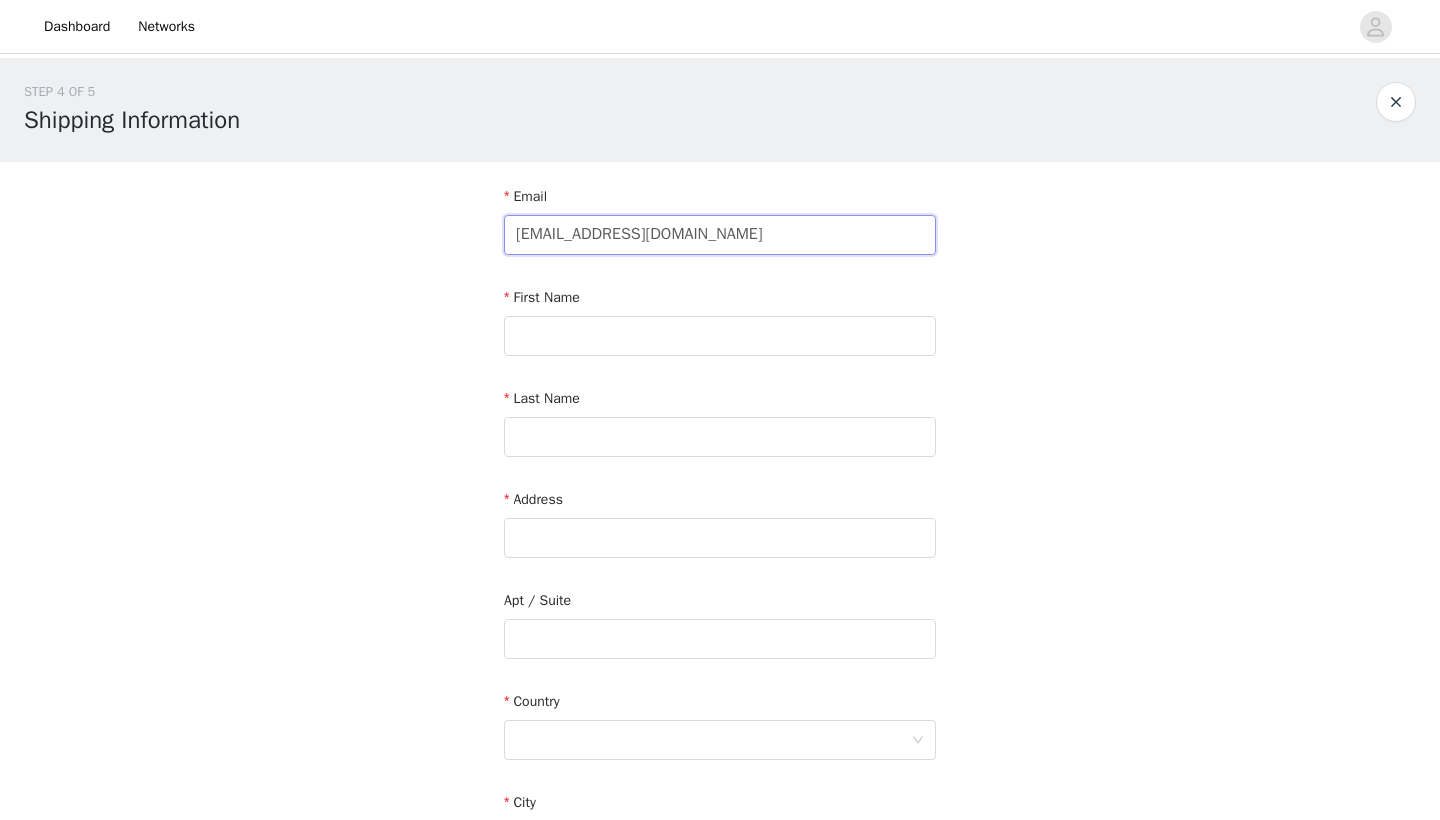 type on "[EMAIL_ADDRESS][DOMAIN_NAME]" 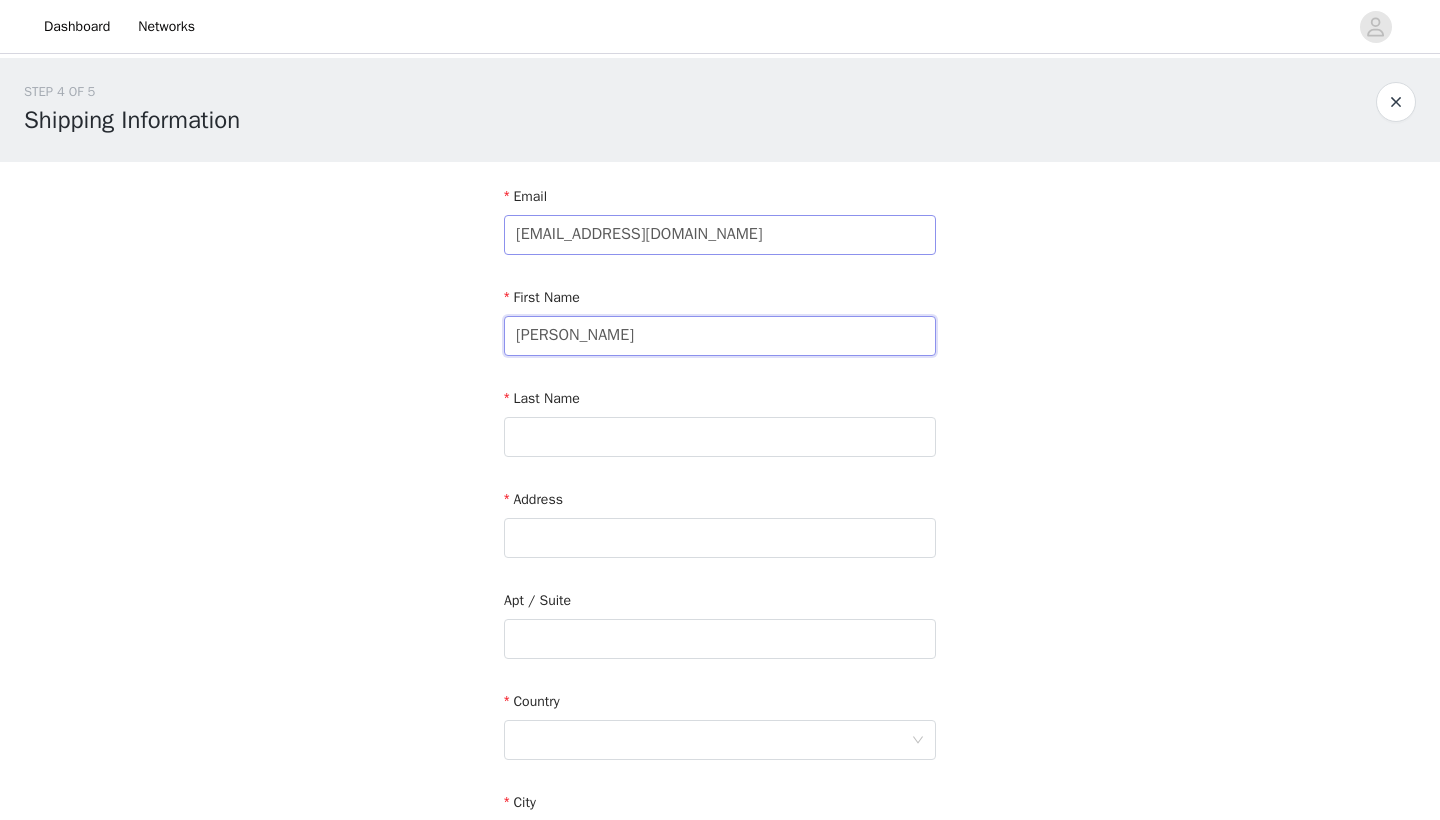 type on "[PERSON_NAME]" 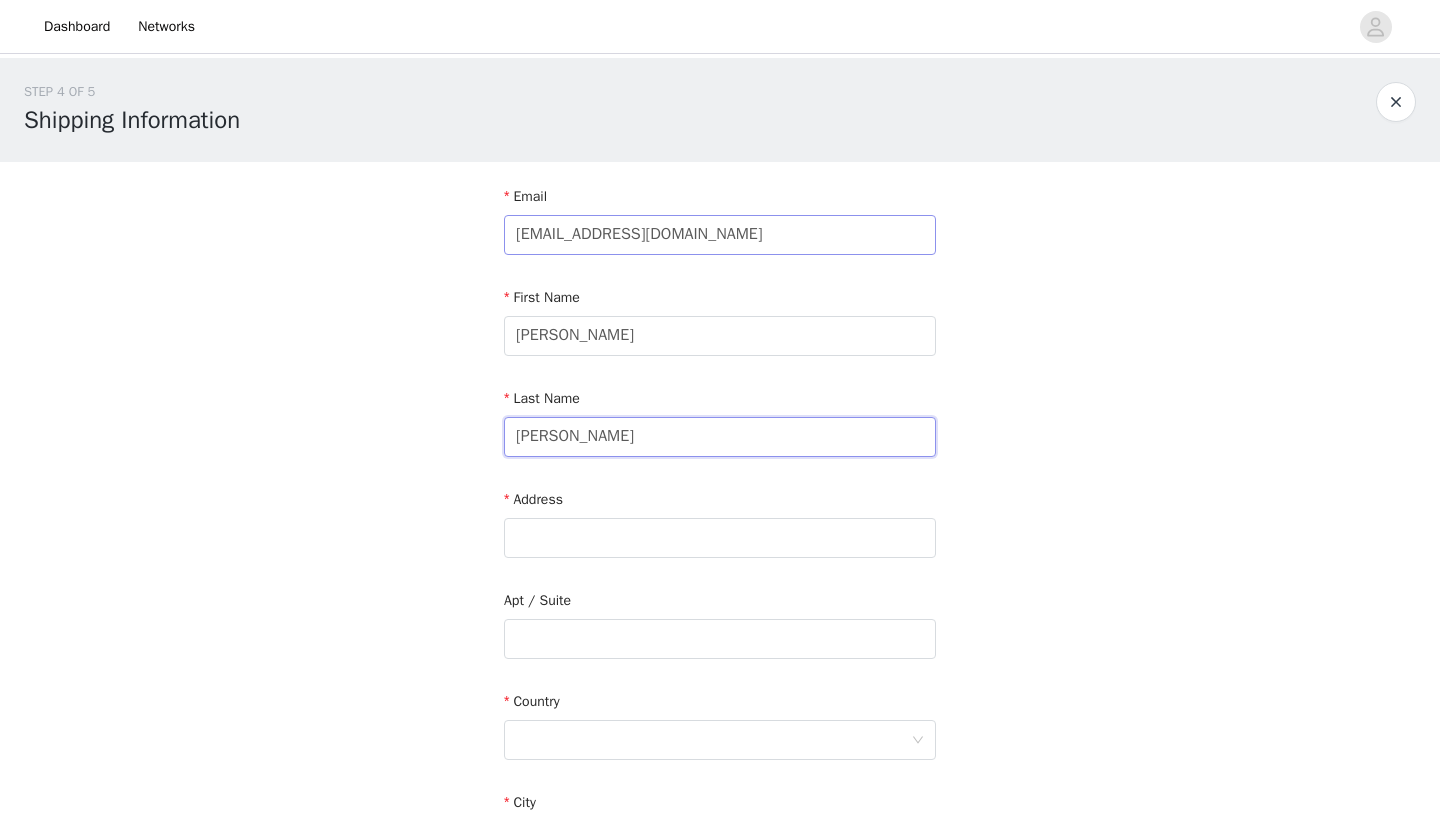 type on "[PERSON_NAME]" 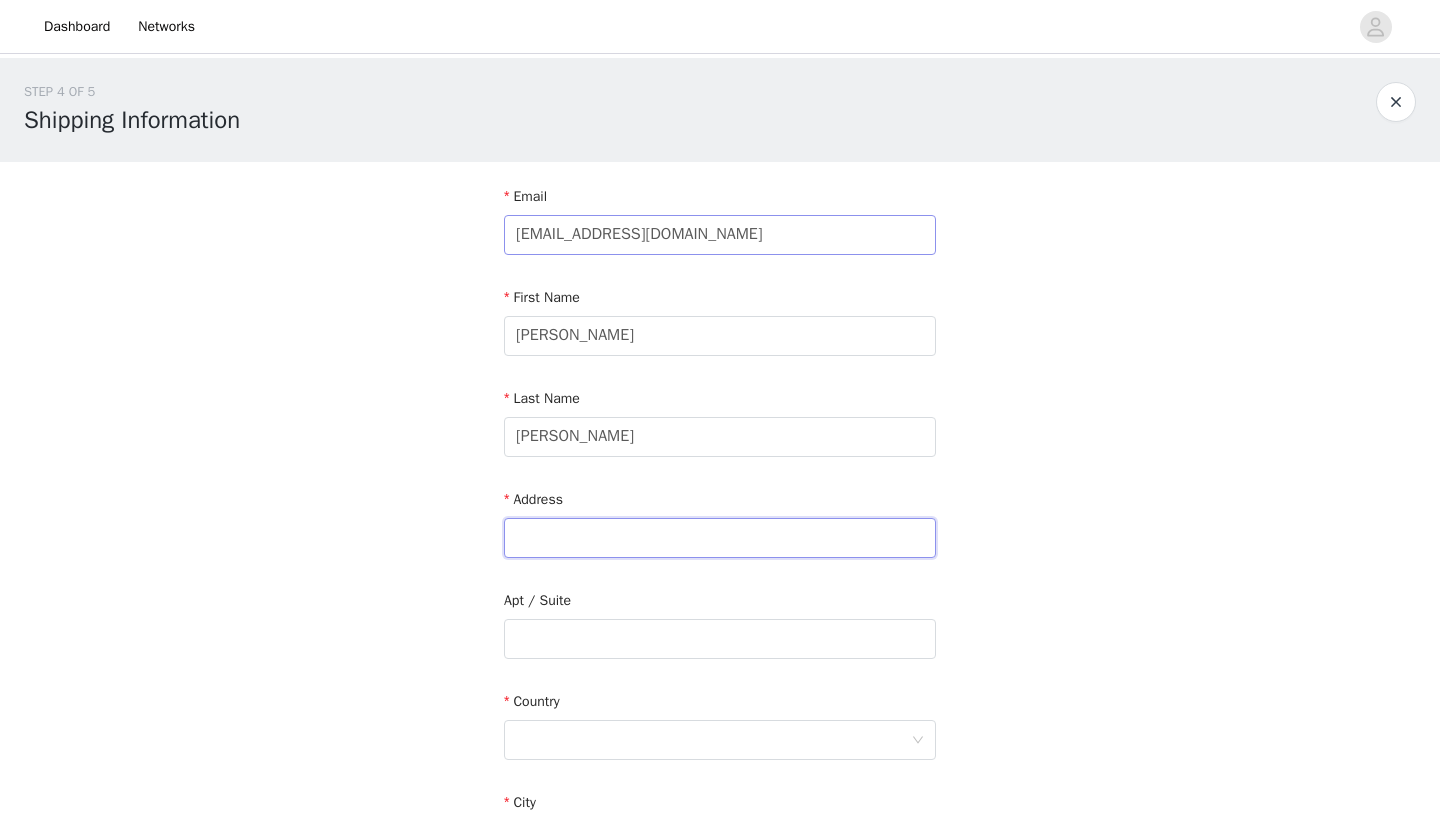 type on "E" 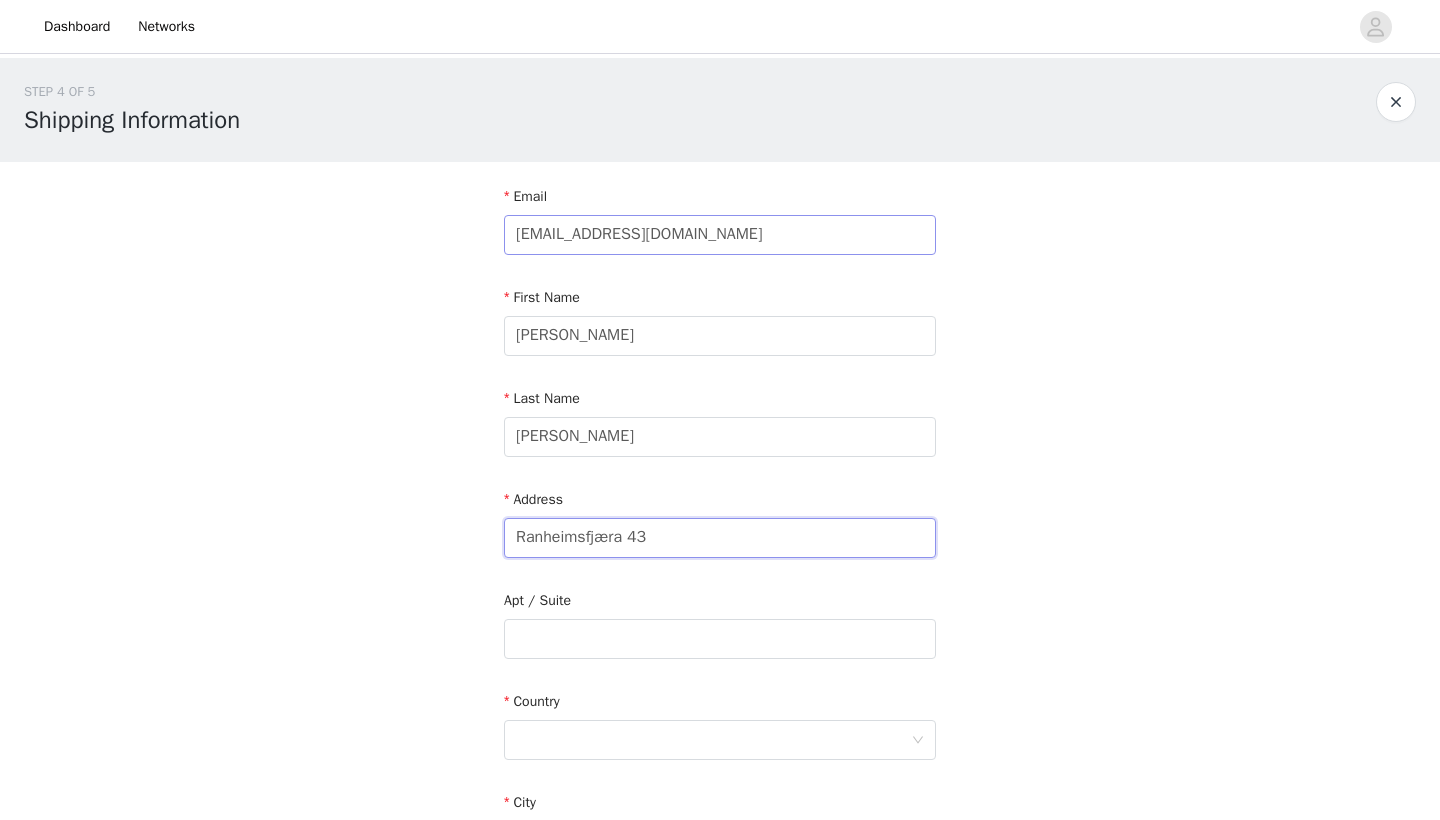 type on "Ranheimsfjæra 43" 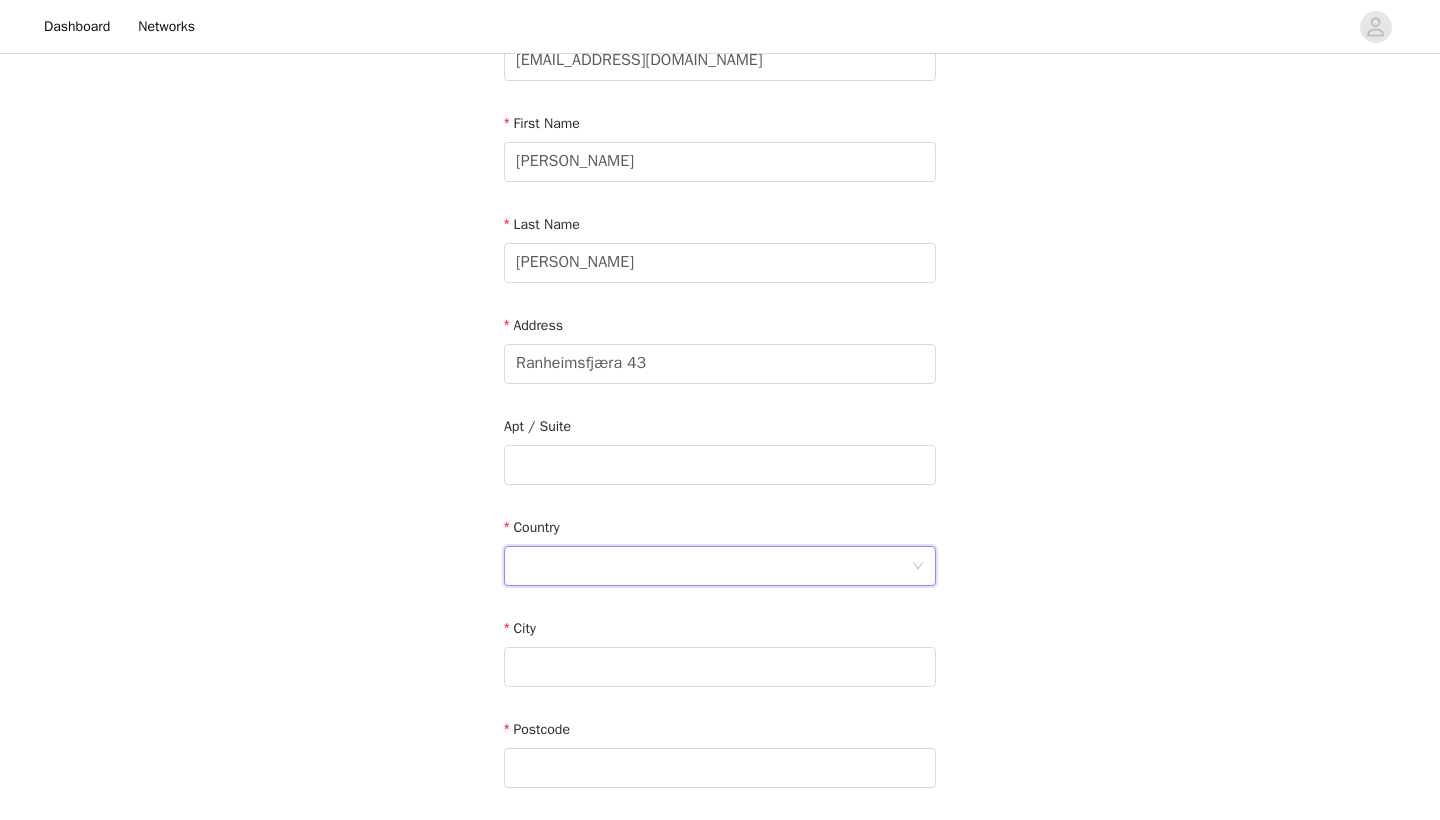 scroll, scrollTop: 239, scrollLeft: 0, axis: vertical 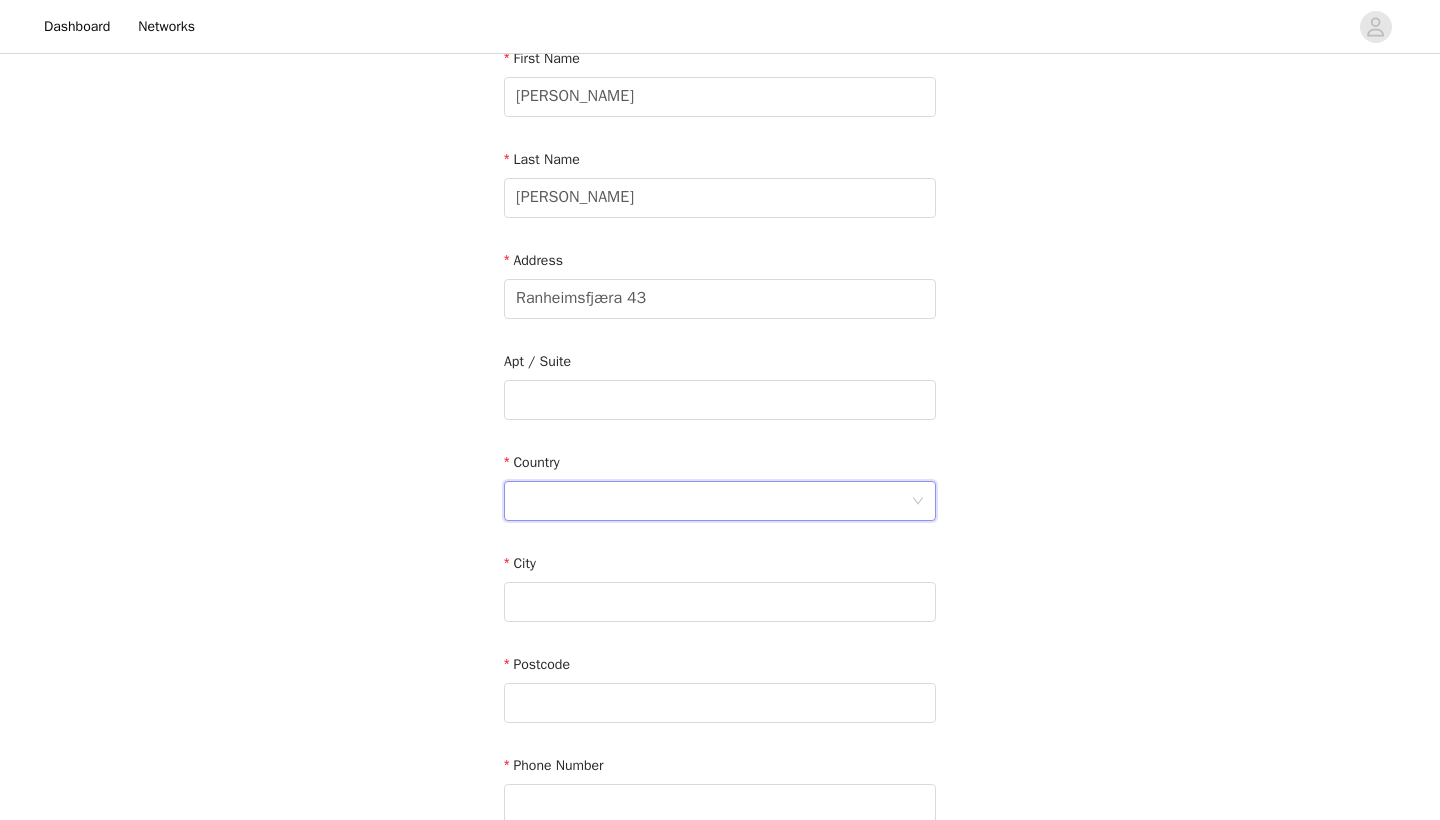 click at bounding box center [713, 501] 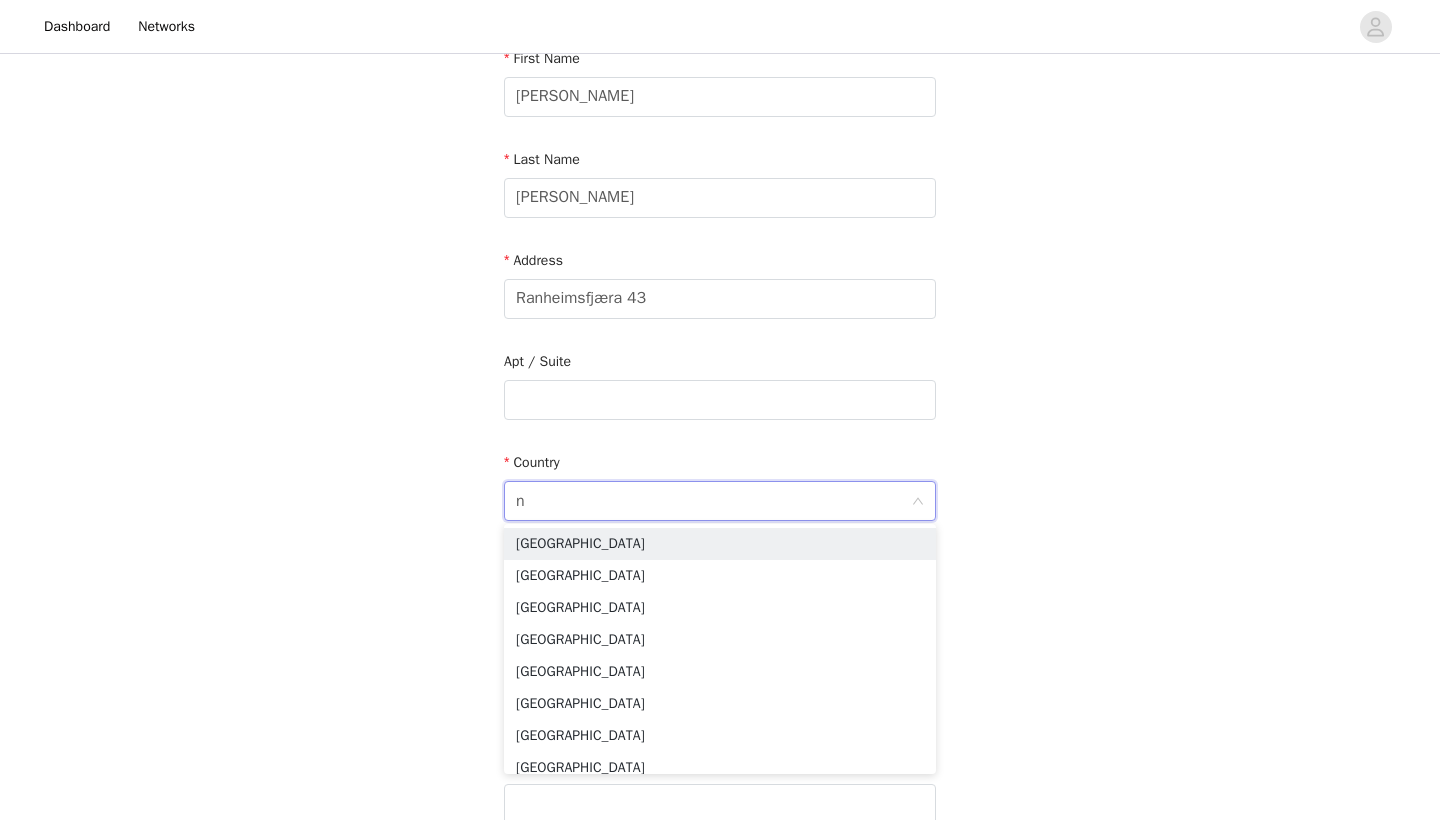 type on "no" 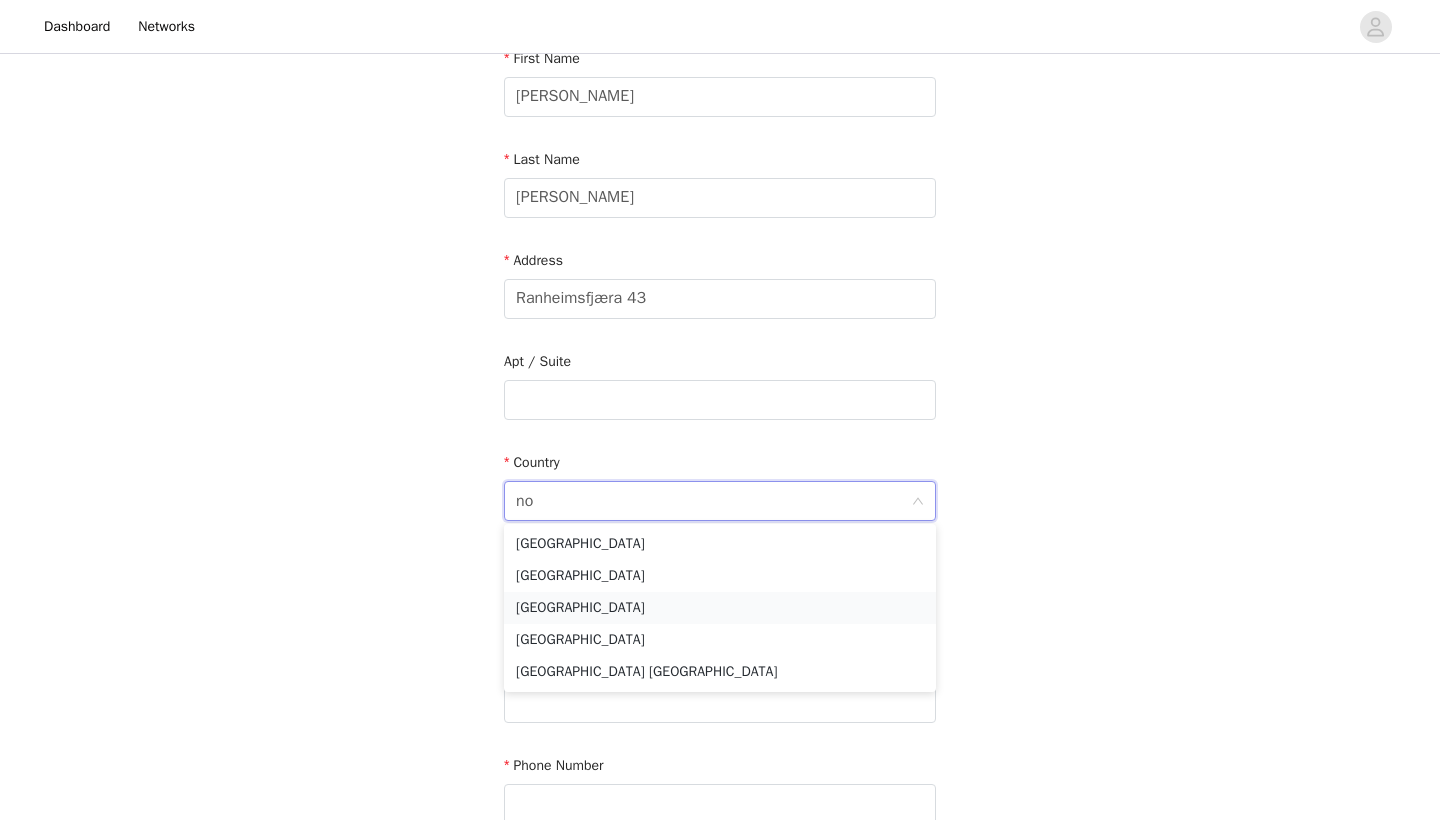click on "[GEOGRAPHIC_DATA]" at bounding box center [720, 608] 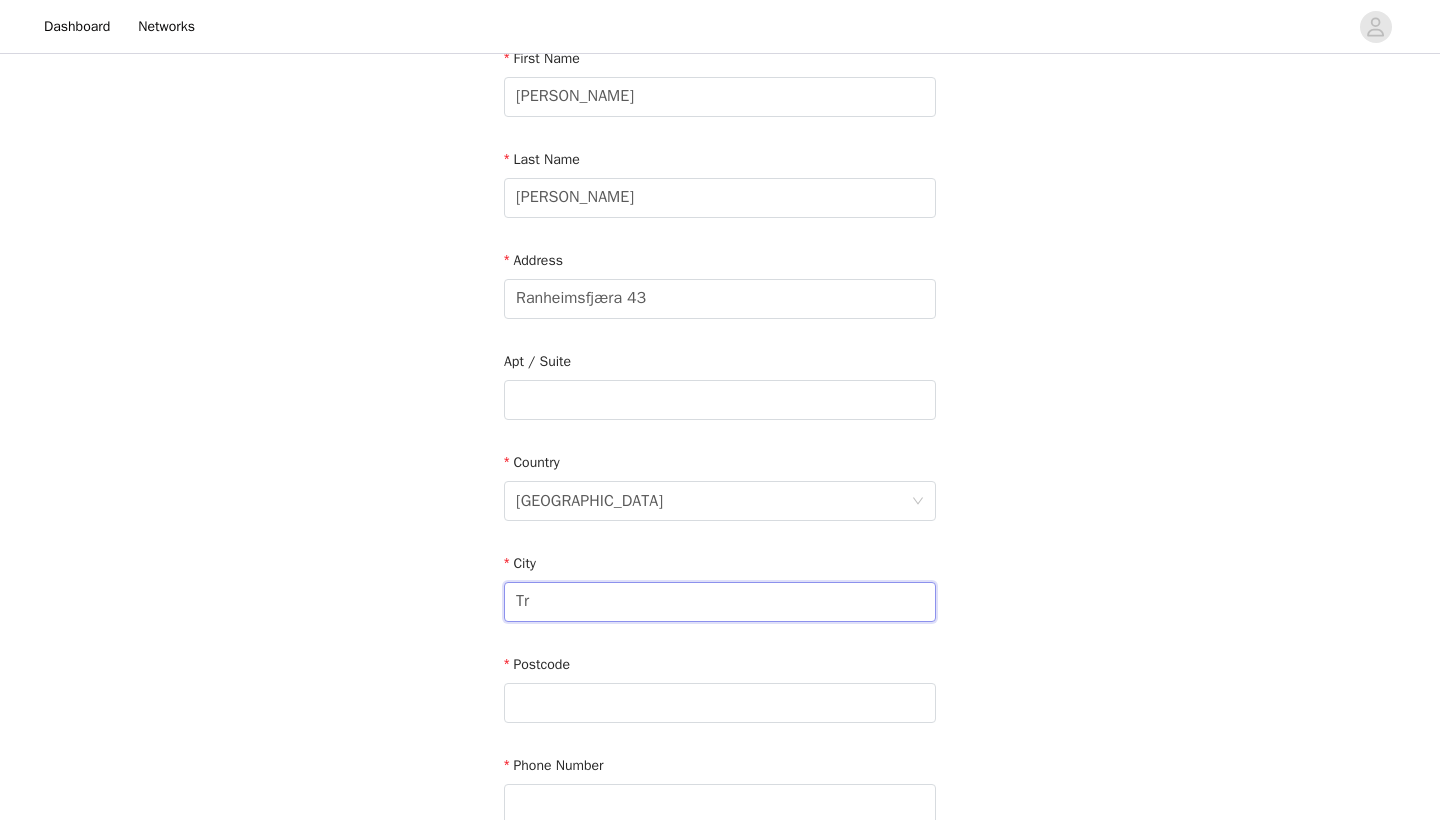 type on "T" 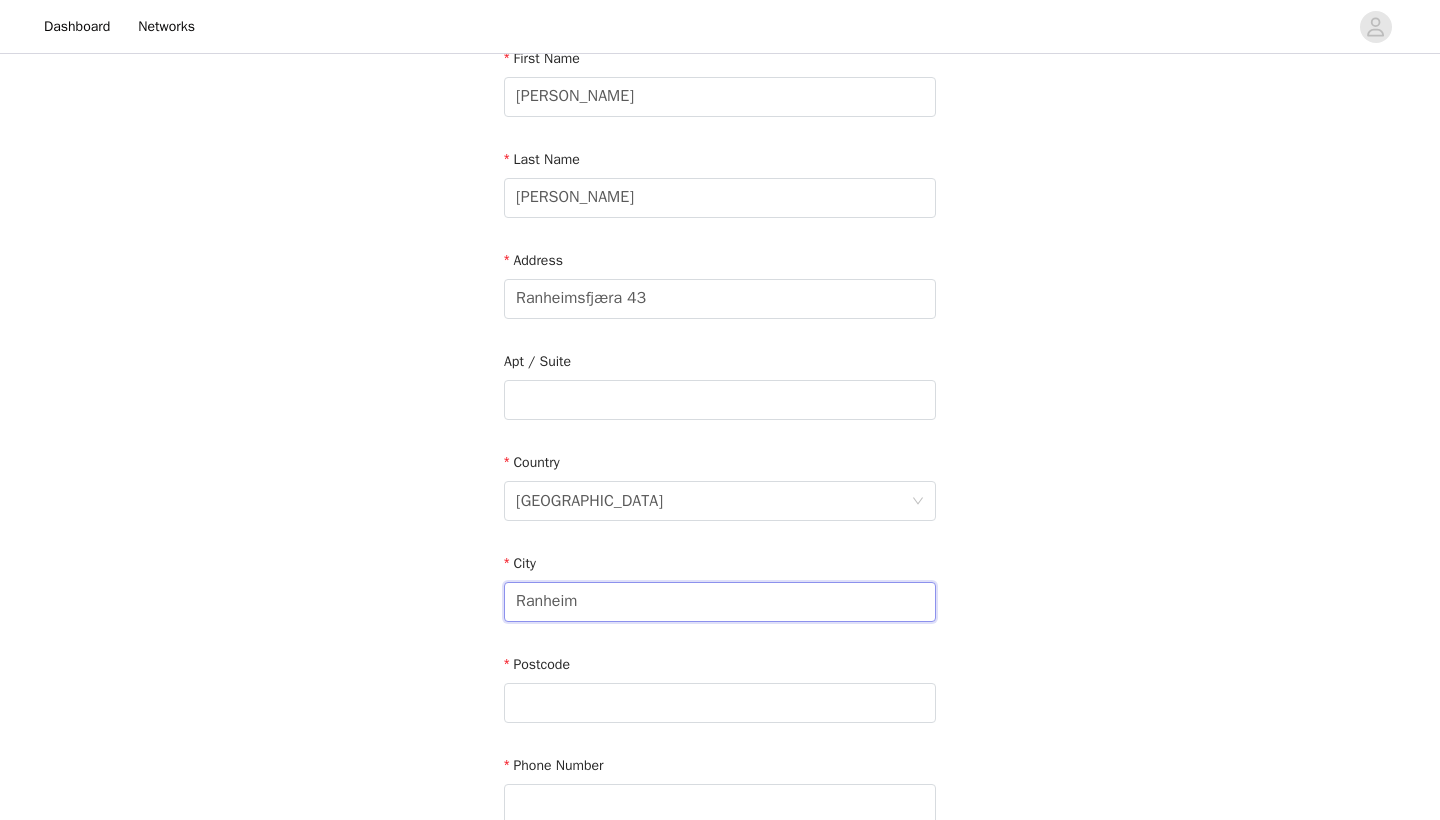 type on "Ranheim" 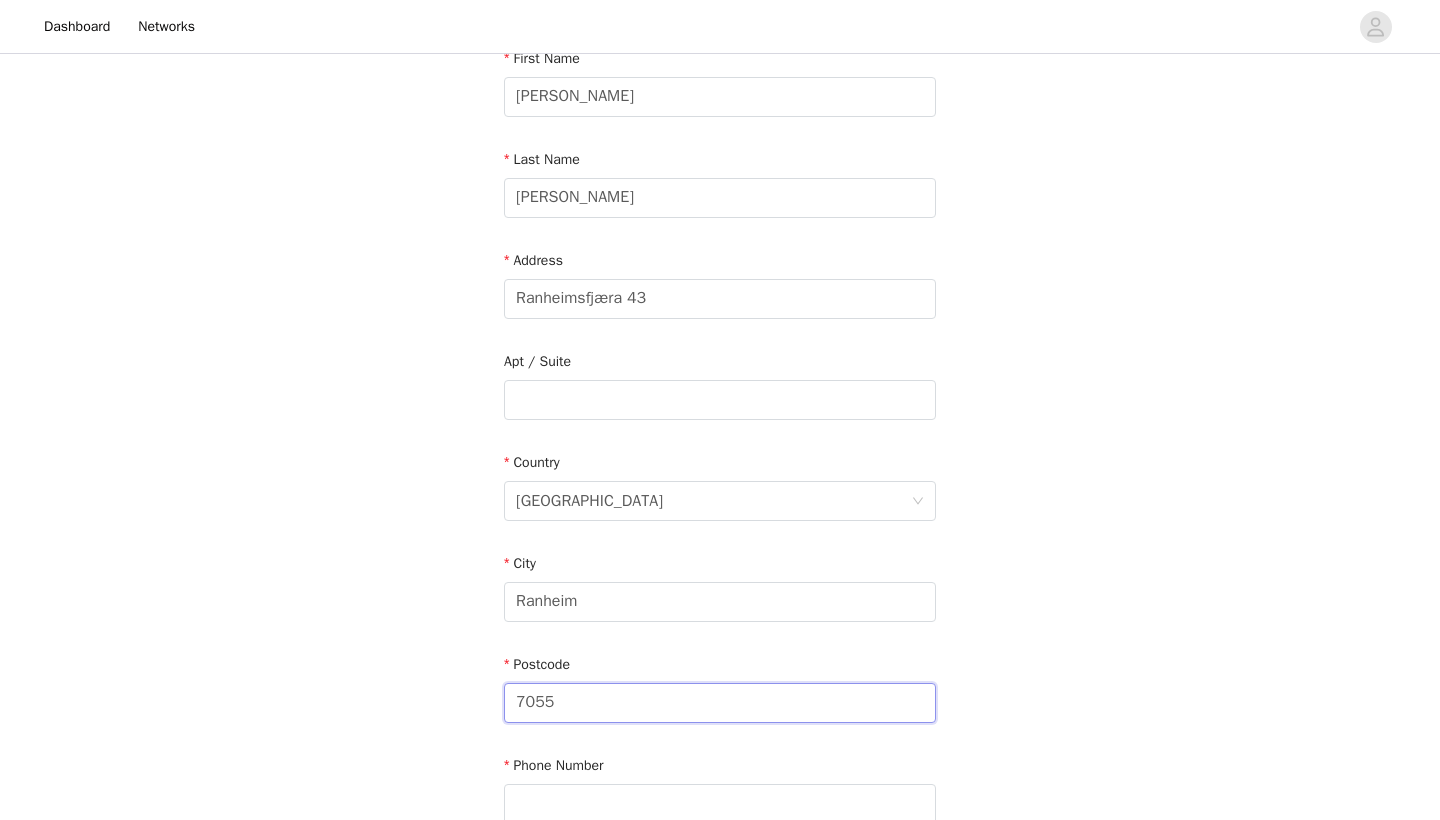 scroll, scrollTop: 304, scrollLeft: 0, axis: vertical 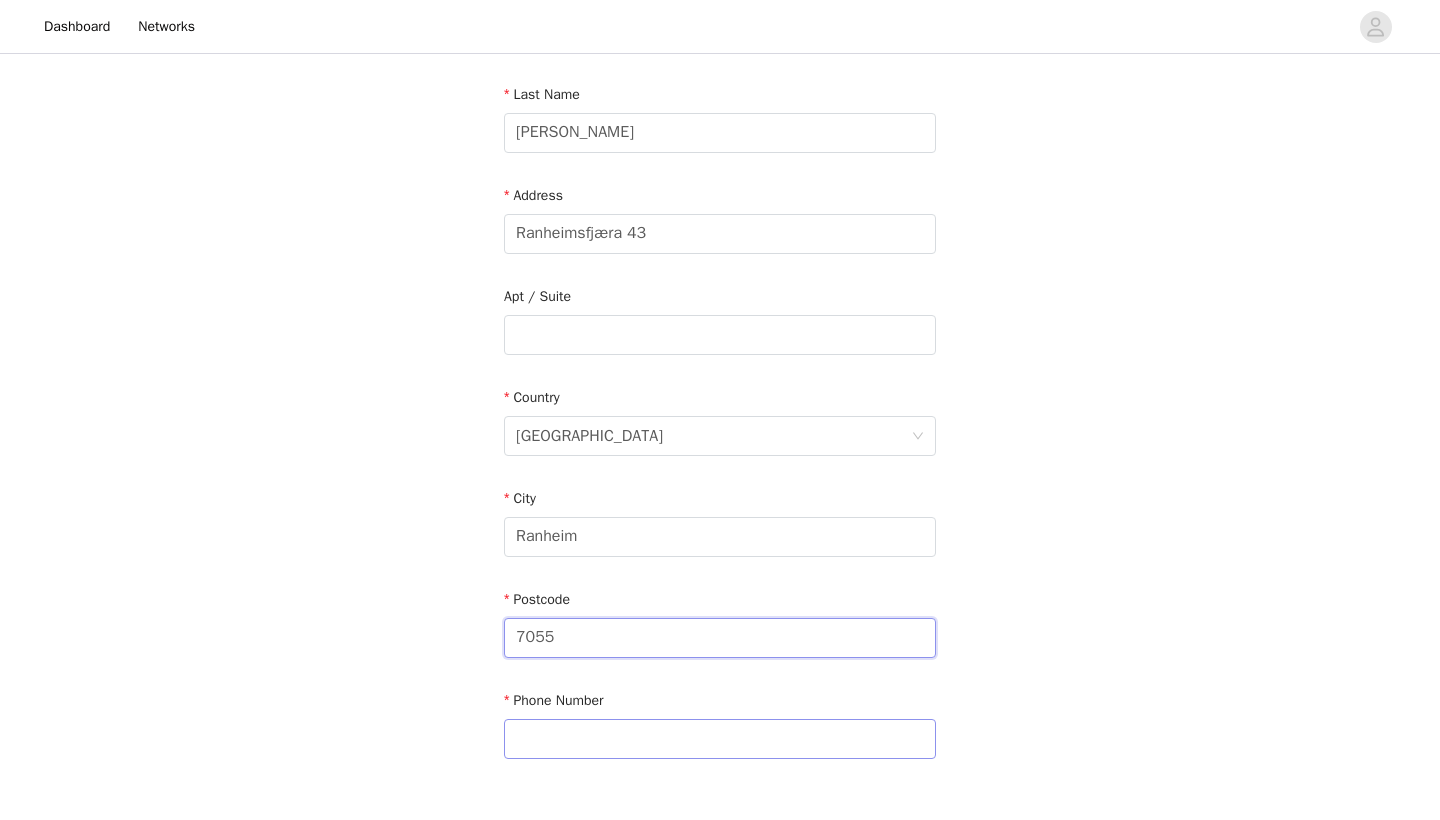 type on "7055" 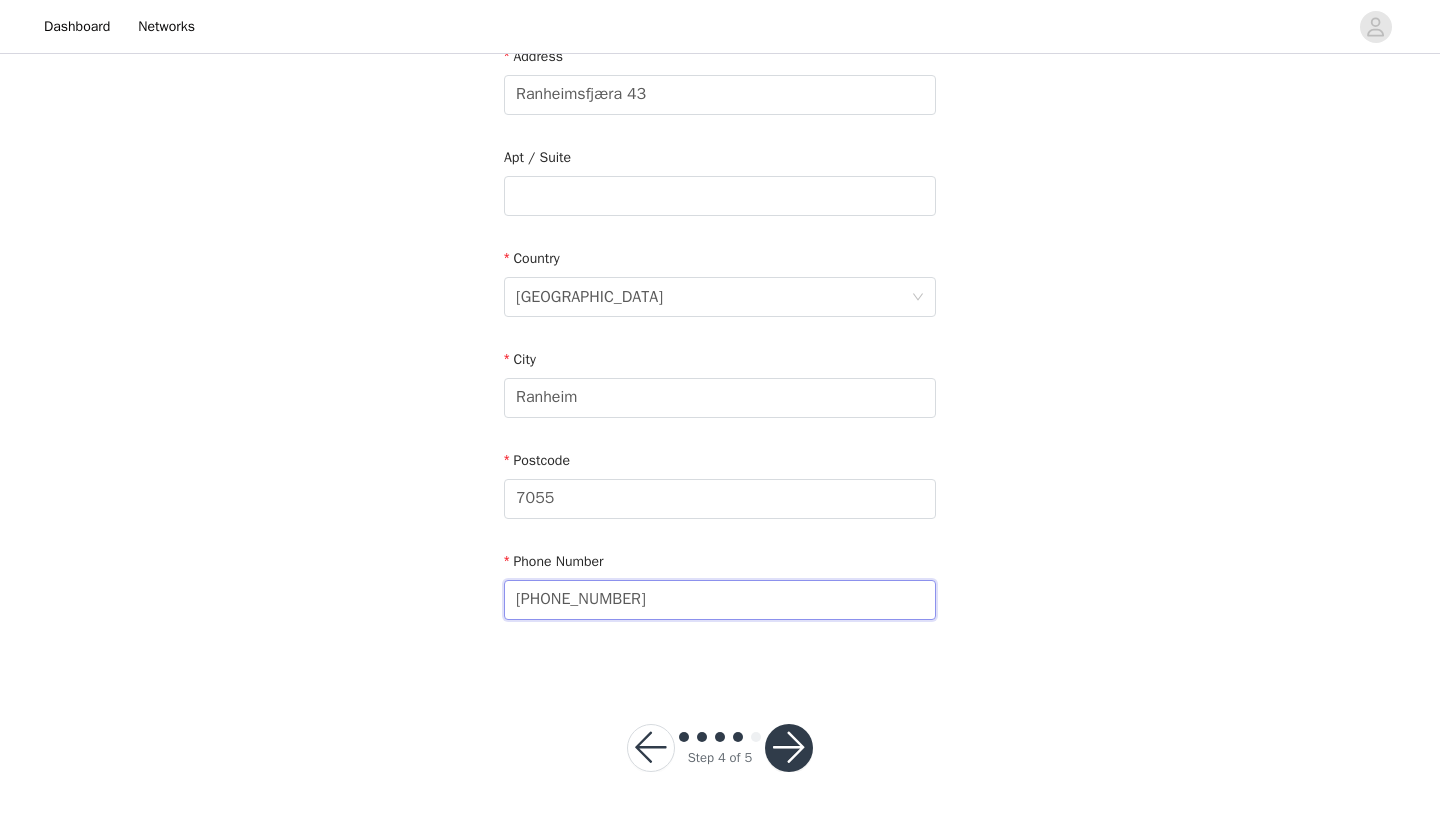 scroll, scrollTop: 442, scrollLeft: 0, axis: vertical 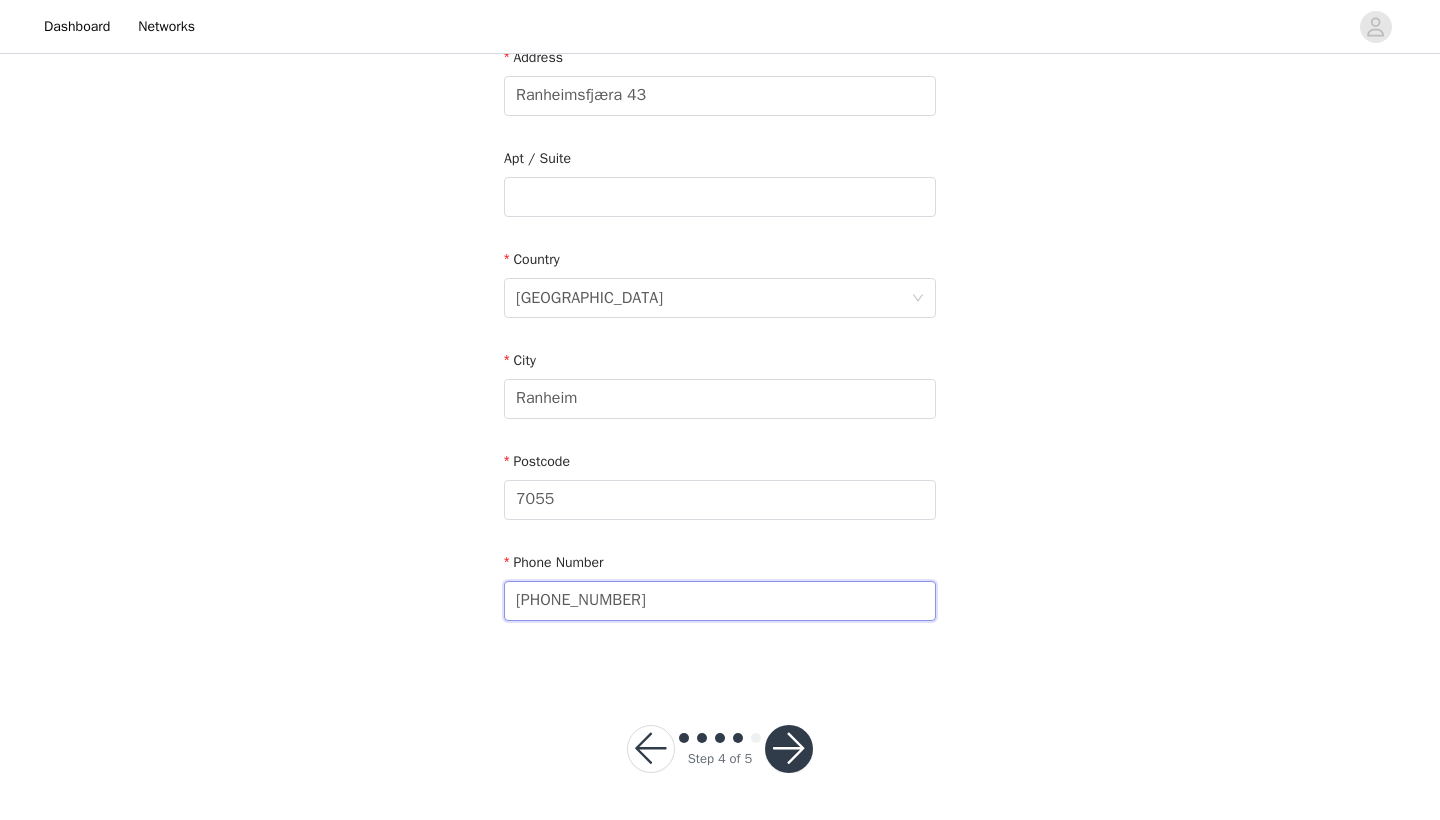 type on "[PHONE_NUMBER]" 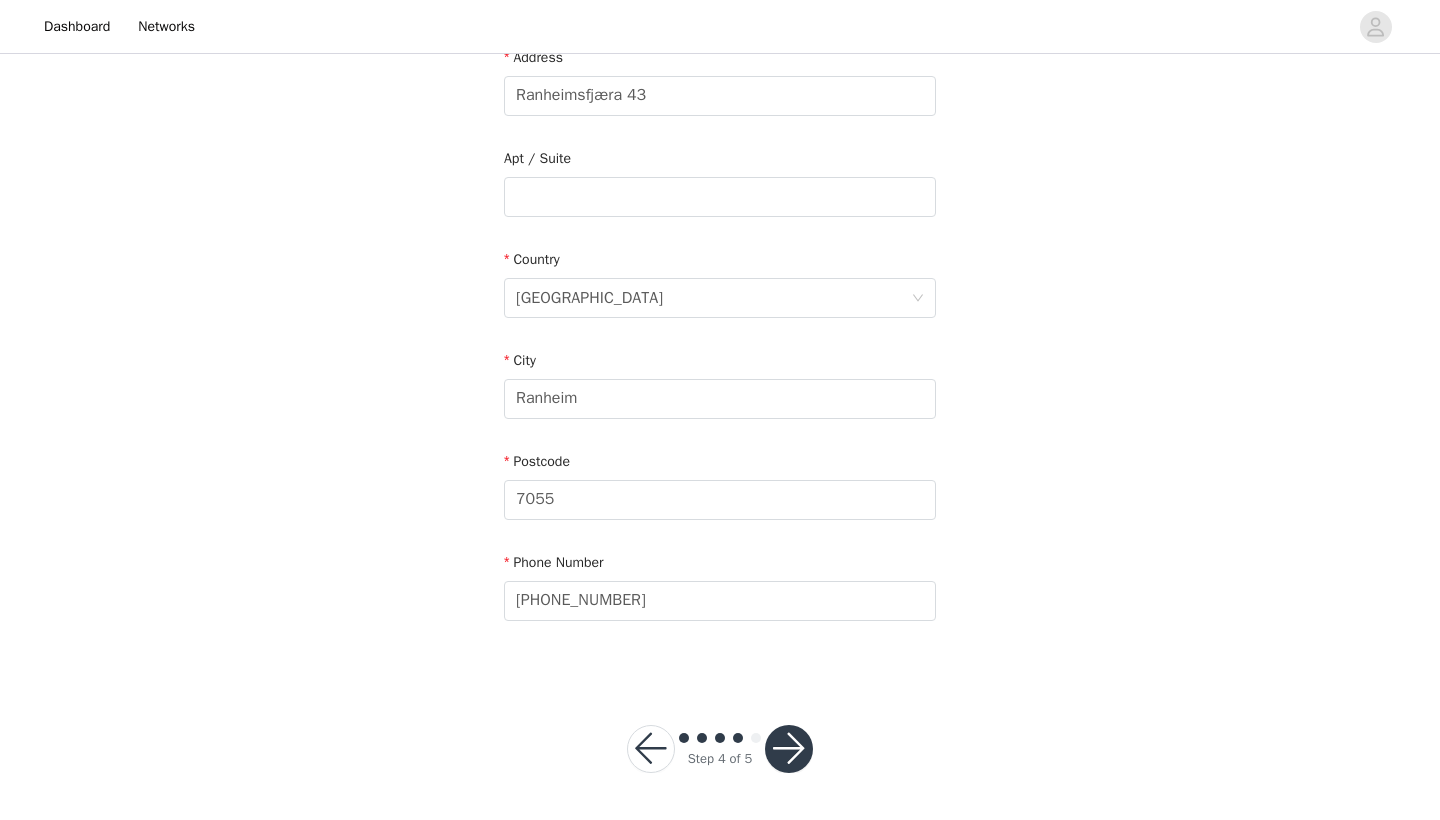 click at bounding box center [789, 749] 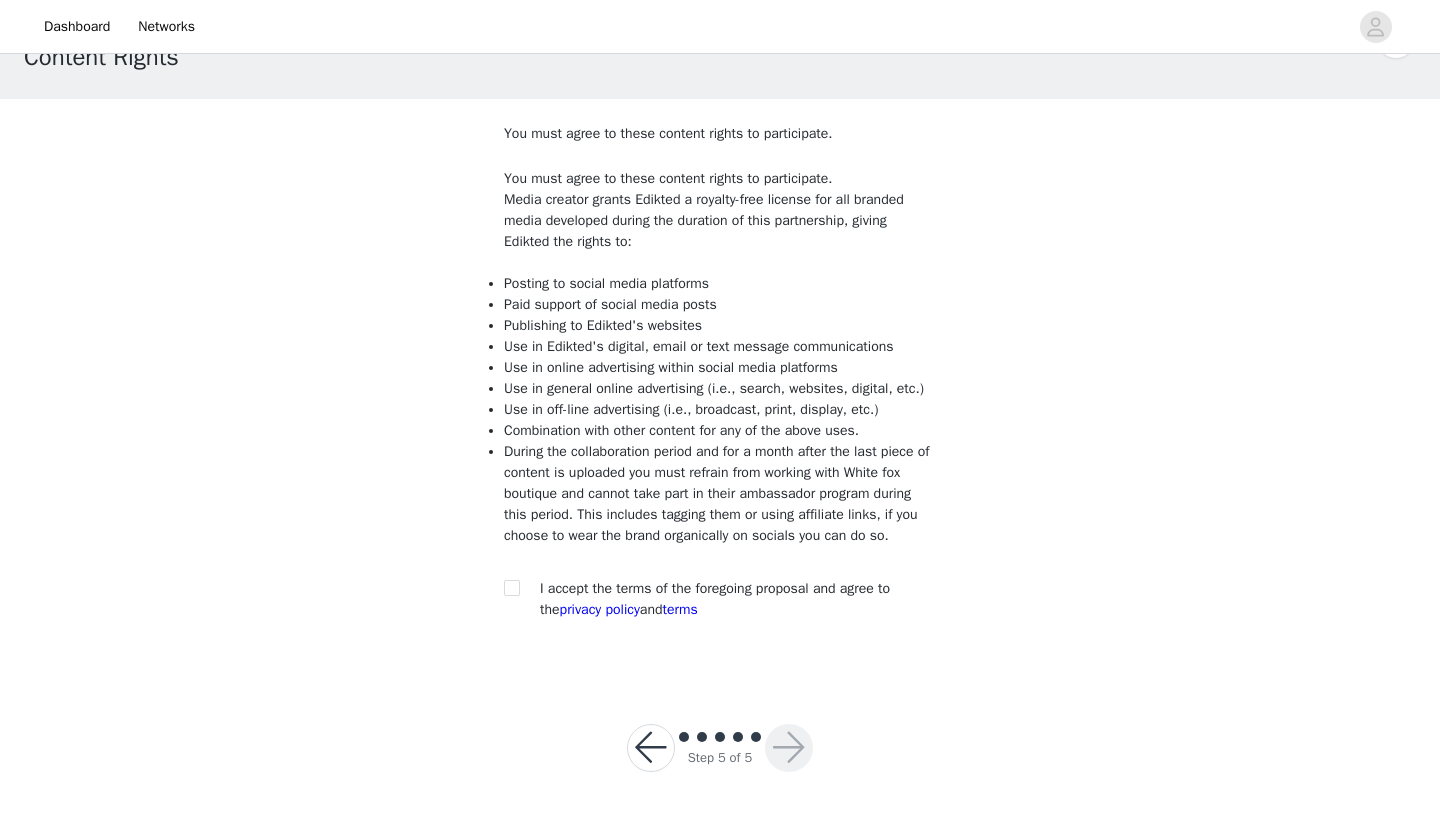 scroll, scrollTop: 104, scrollLeft: 0, axis: vertical 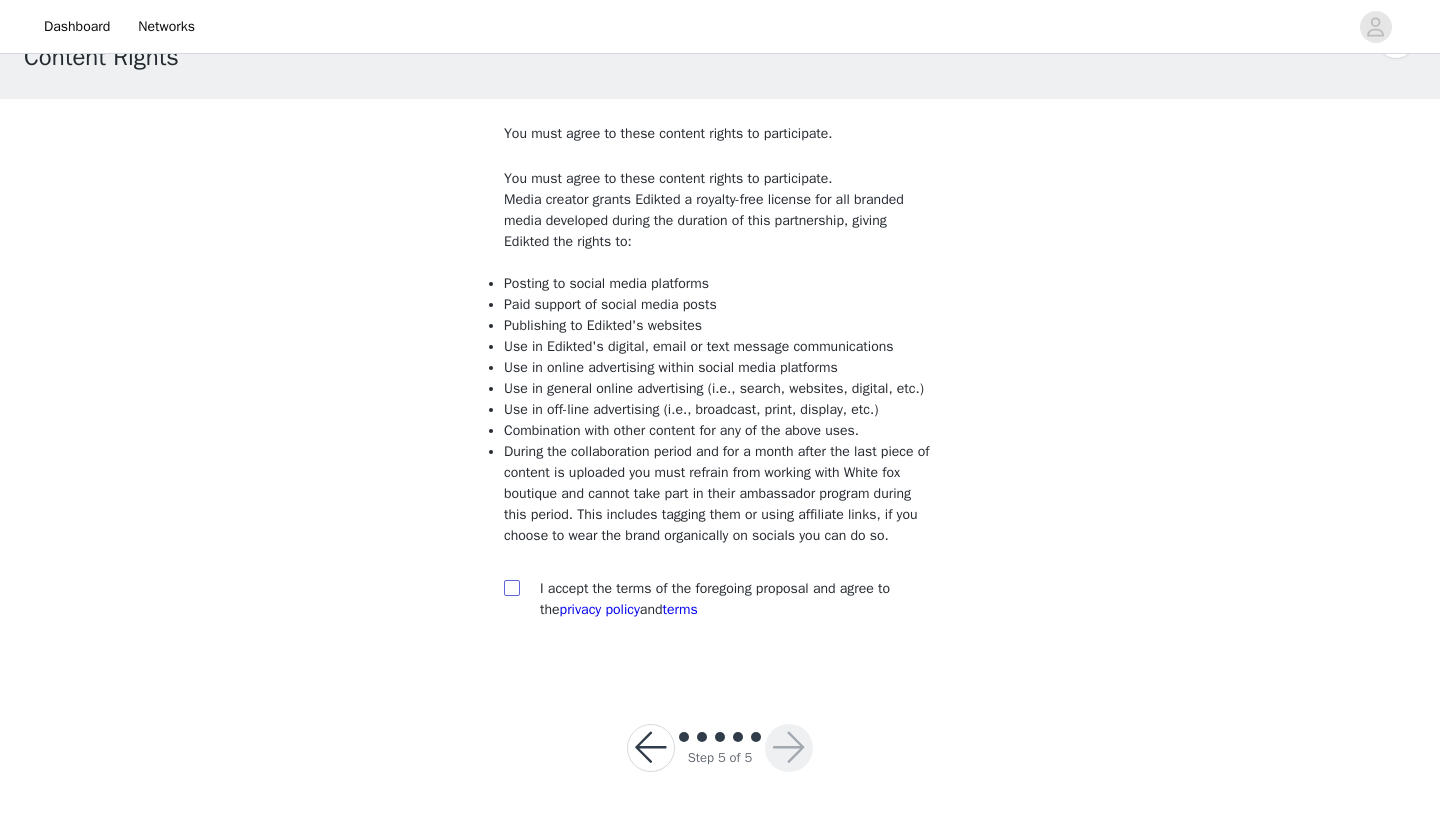 click at bounding box center [511, 587] 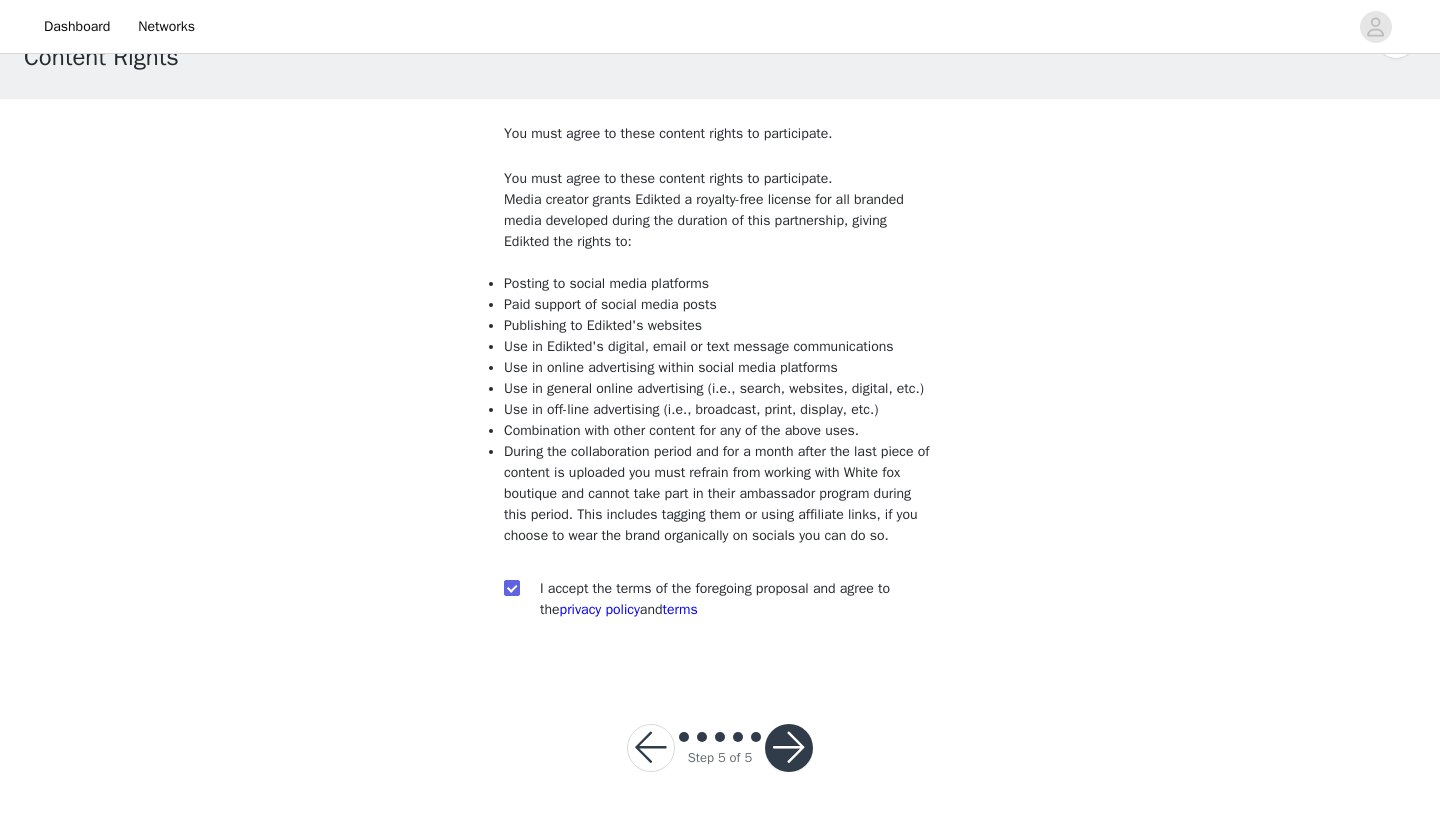 click at bounding box center [789, 748] 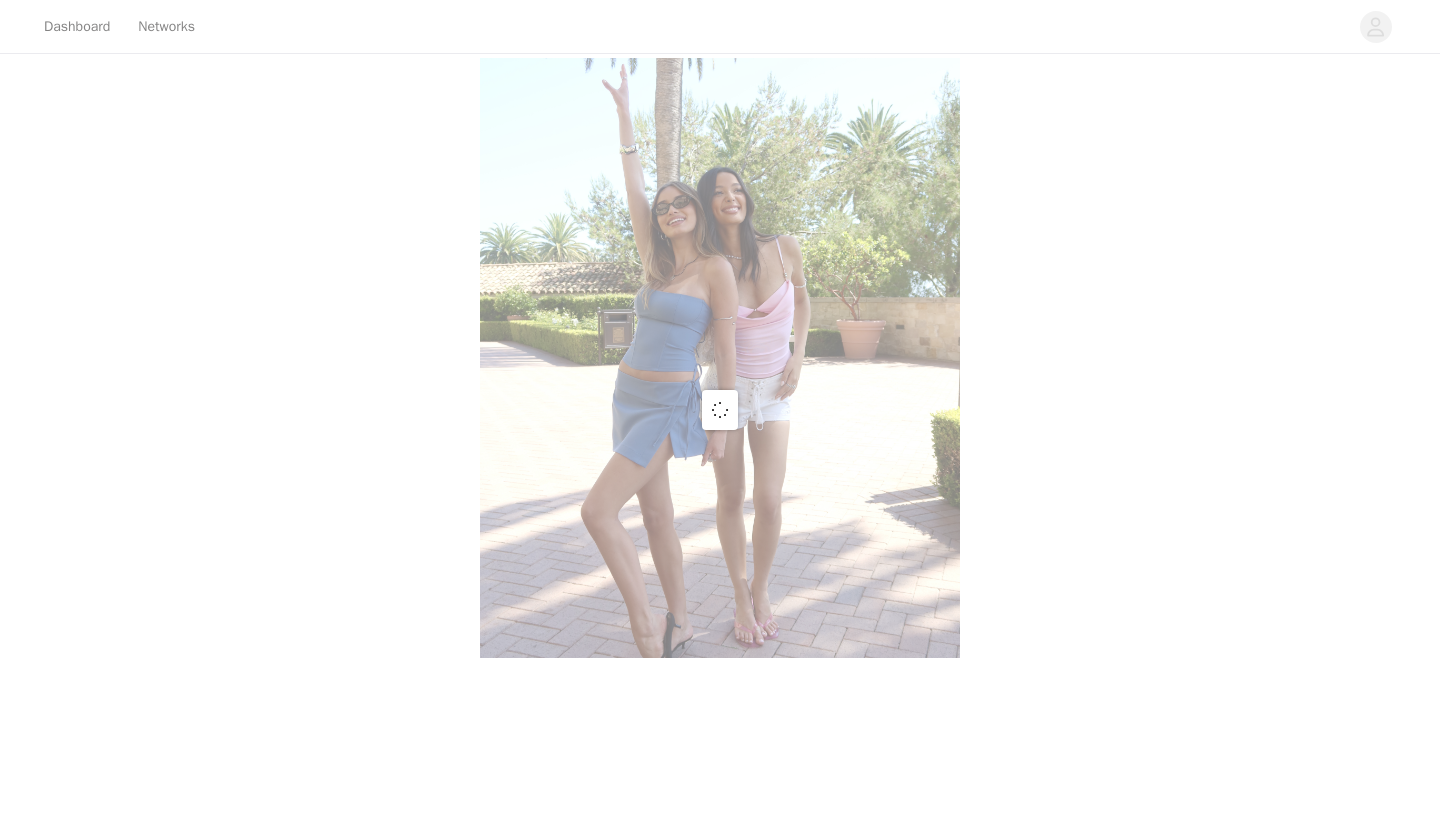 scroll, scrollTop: 0, scrollLeft: 0, axis: both 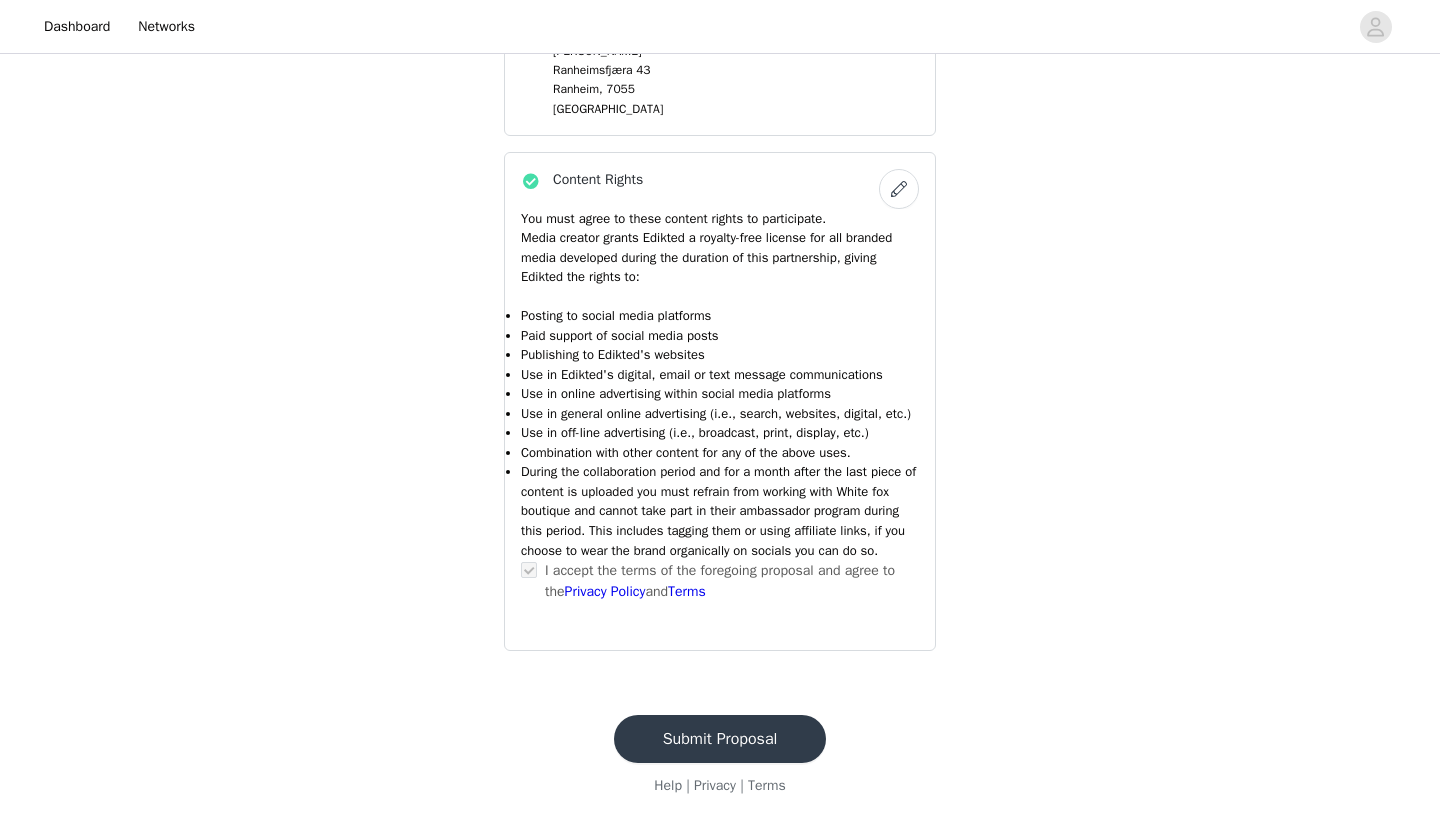 click on "Submit Proposal" at bounding box center [720, 739] 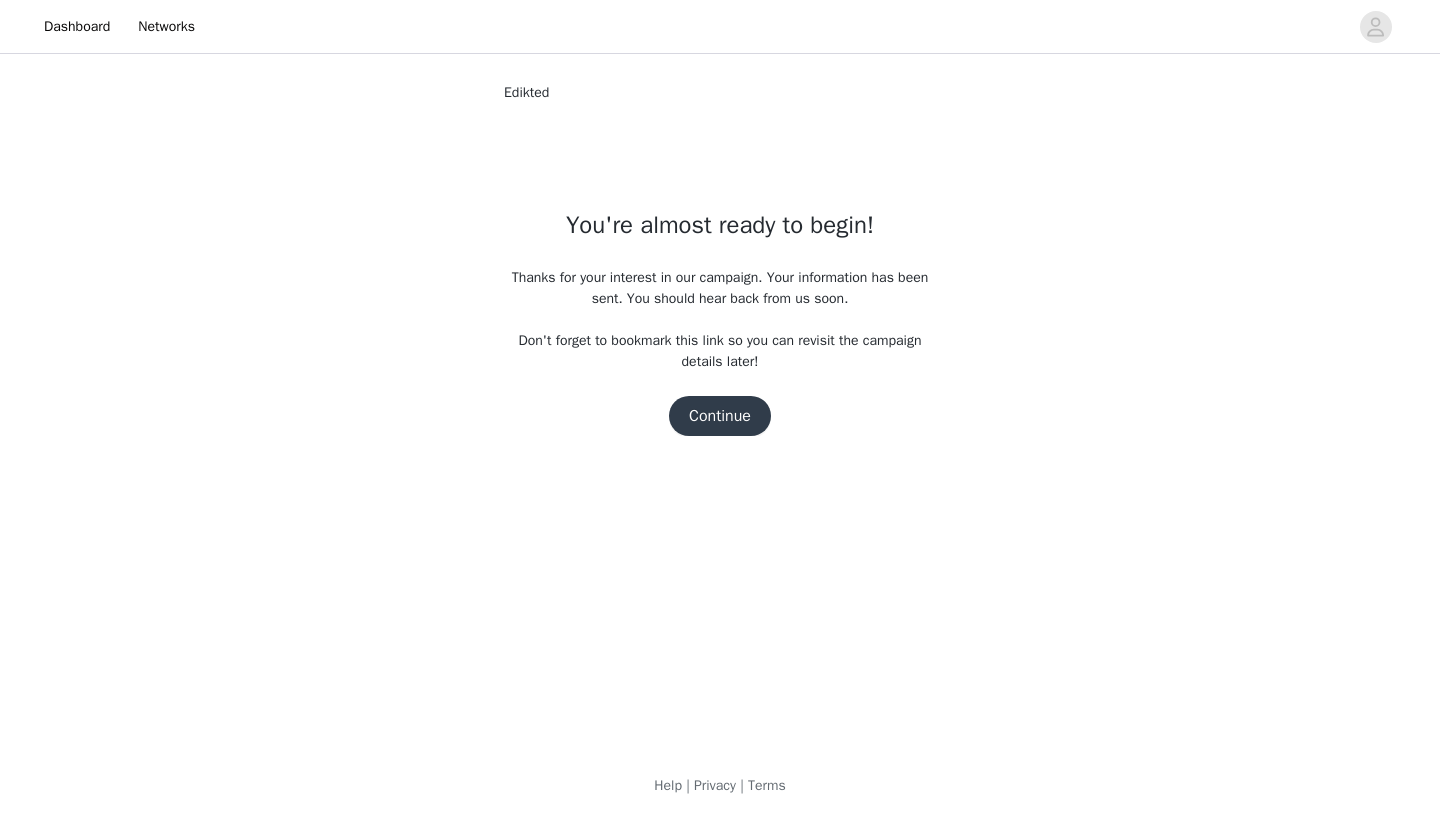 scroll, scrollTop: 0, scrollLeft: 0, axis: both 